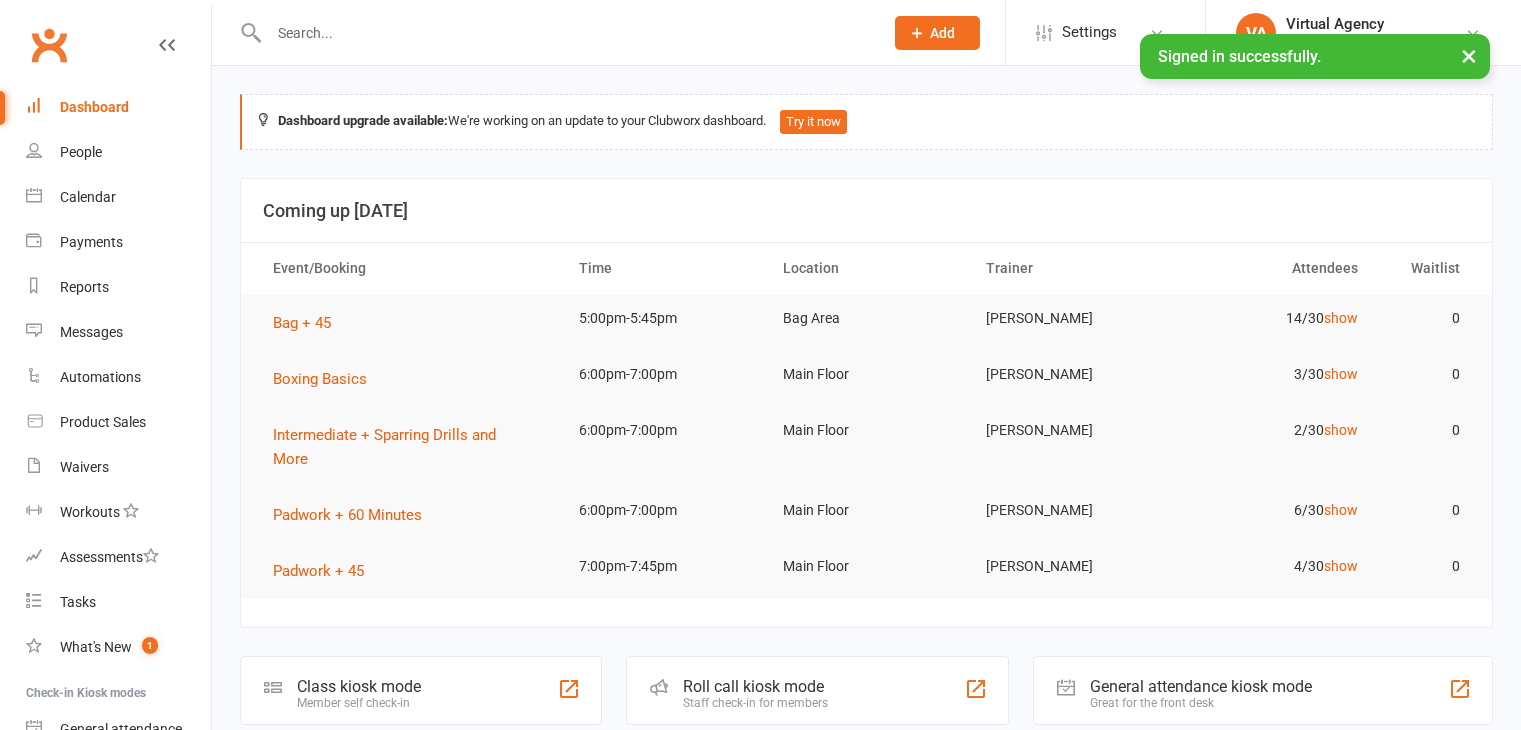 scroll, scrollTop: 0, scrollLeft: 0, axis: both 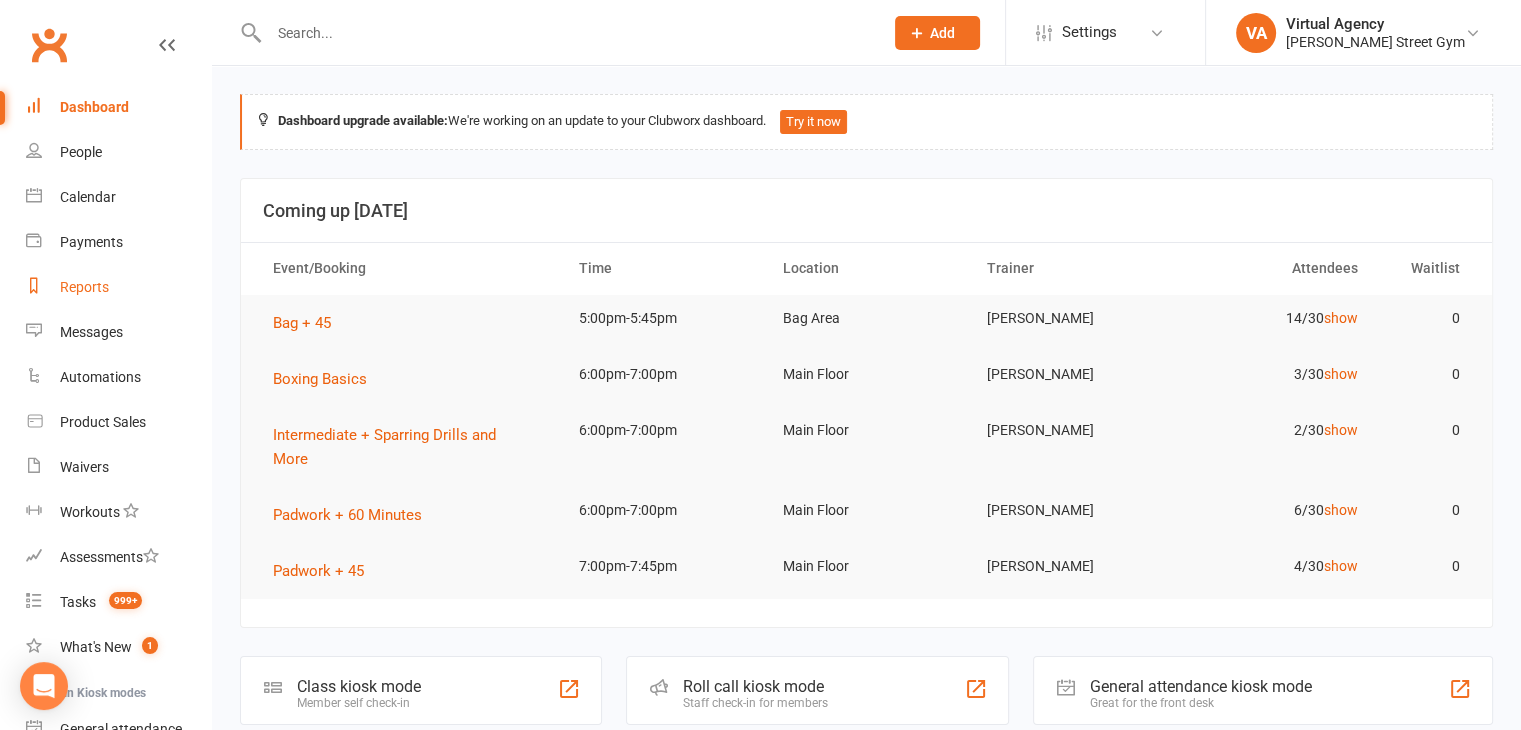 click on "Reports" at bounding box center [118, 287] 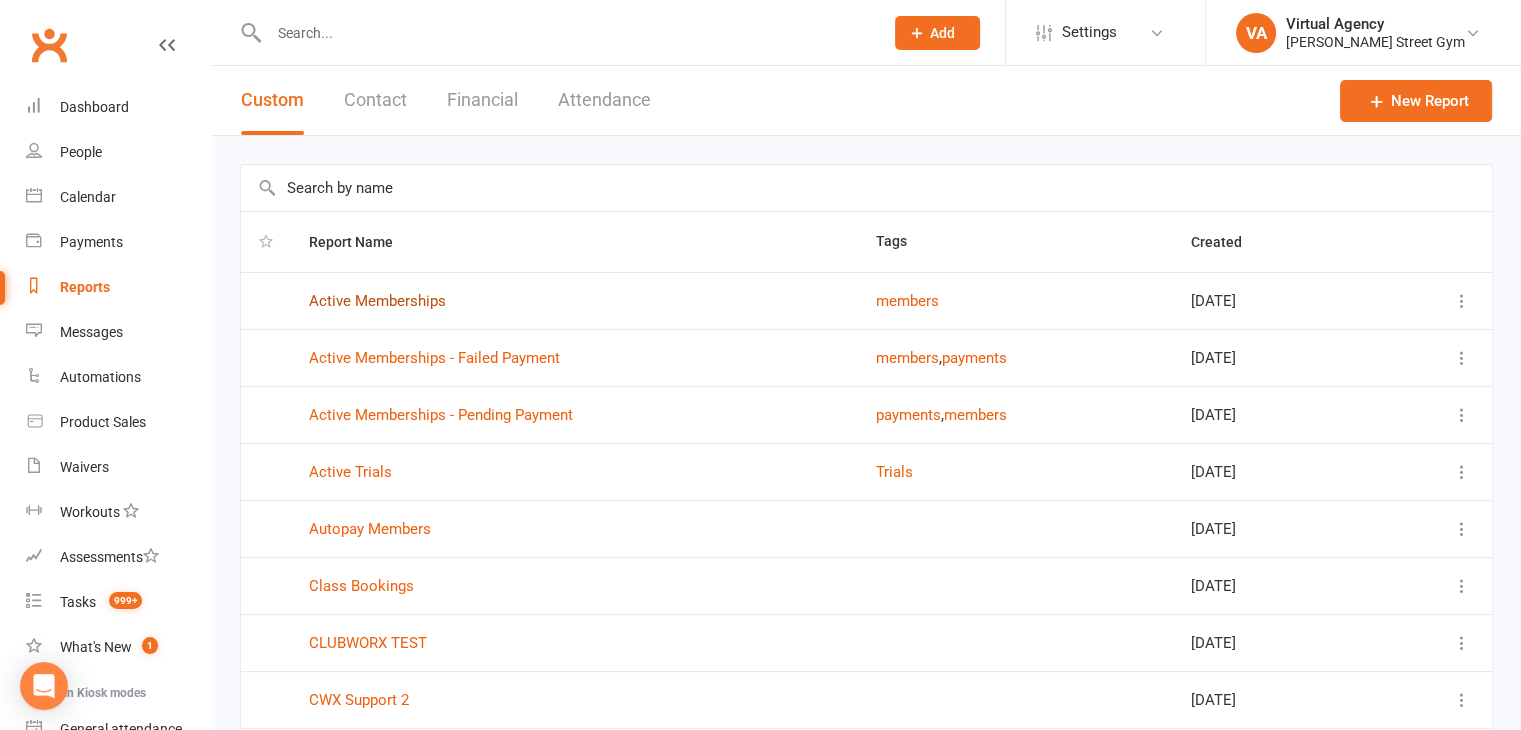 click on "Active Memberships" at bounding box center [377, 301] 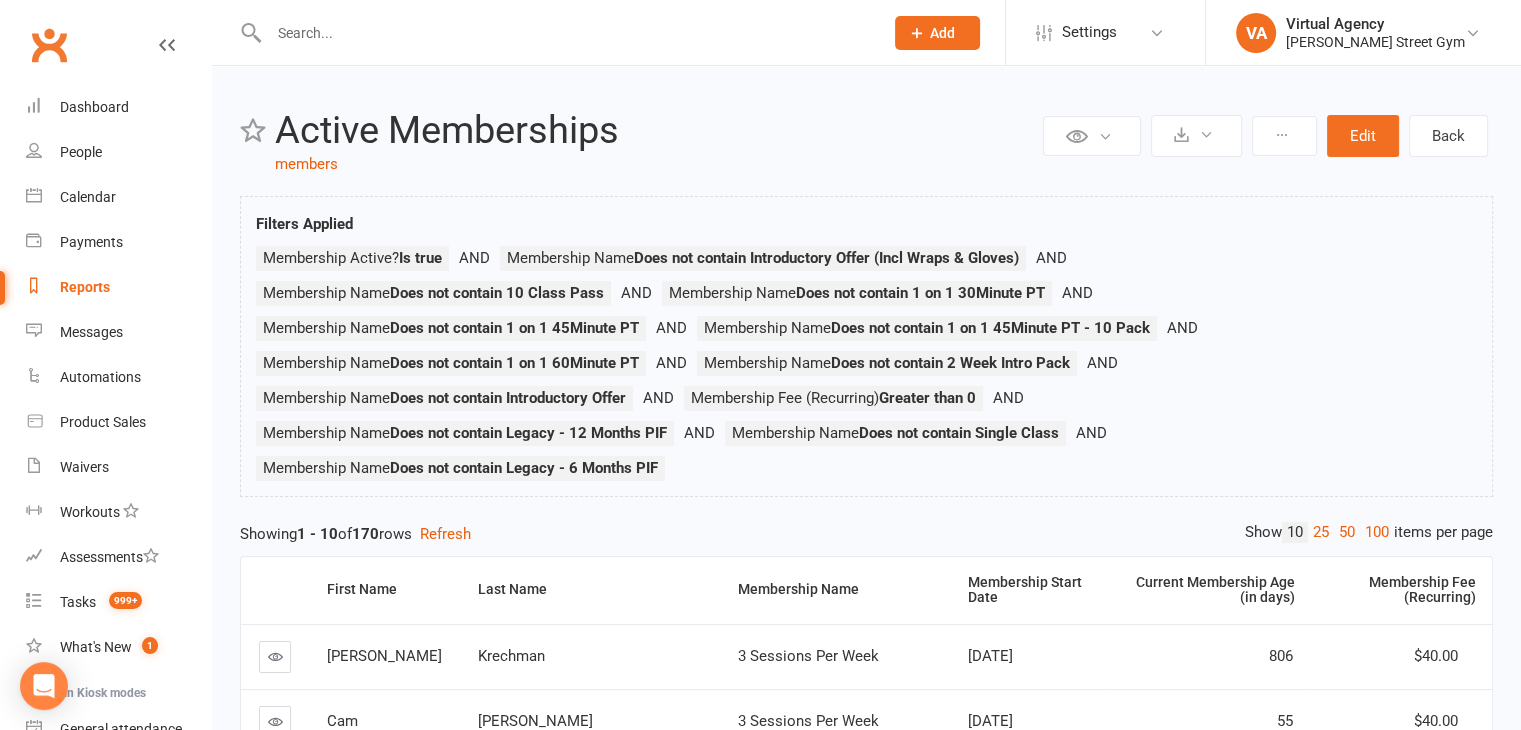 click on "170" at bounding box center [365, 534] 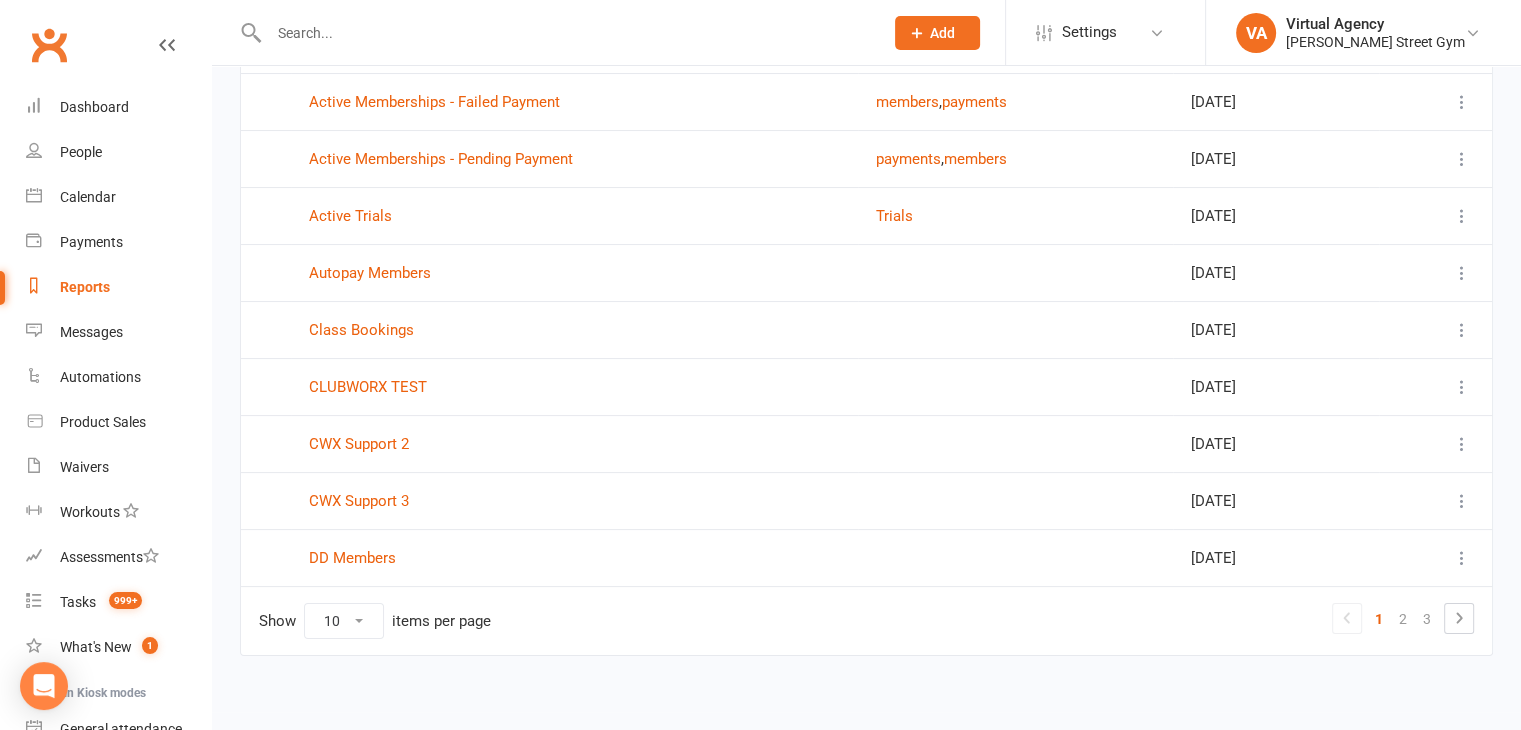 scroll, scrollTop: 264, scrollLeft: 0, axis: vertical 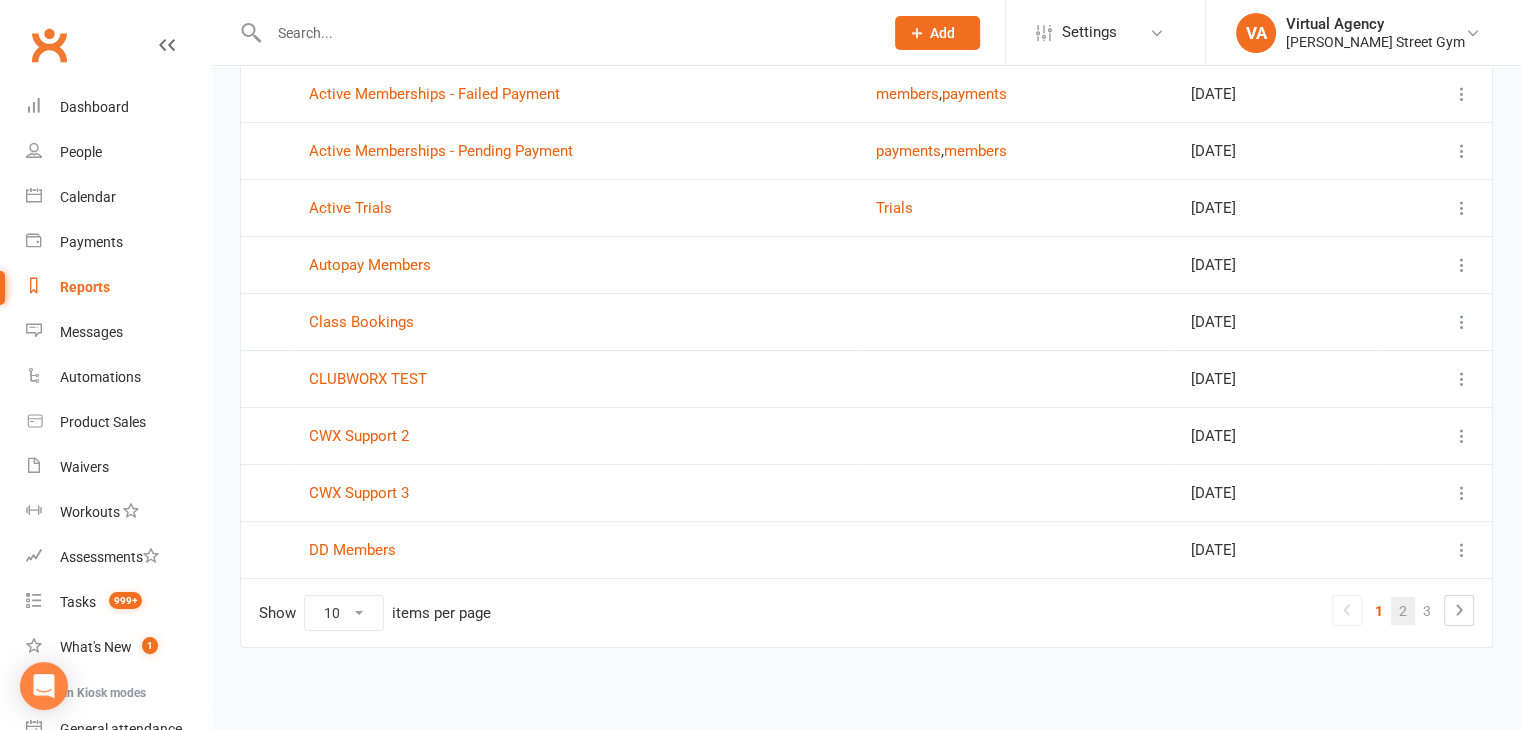 click on "2" at bounding box center [1403, 611] 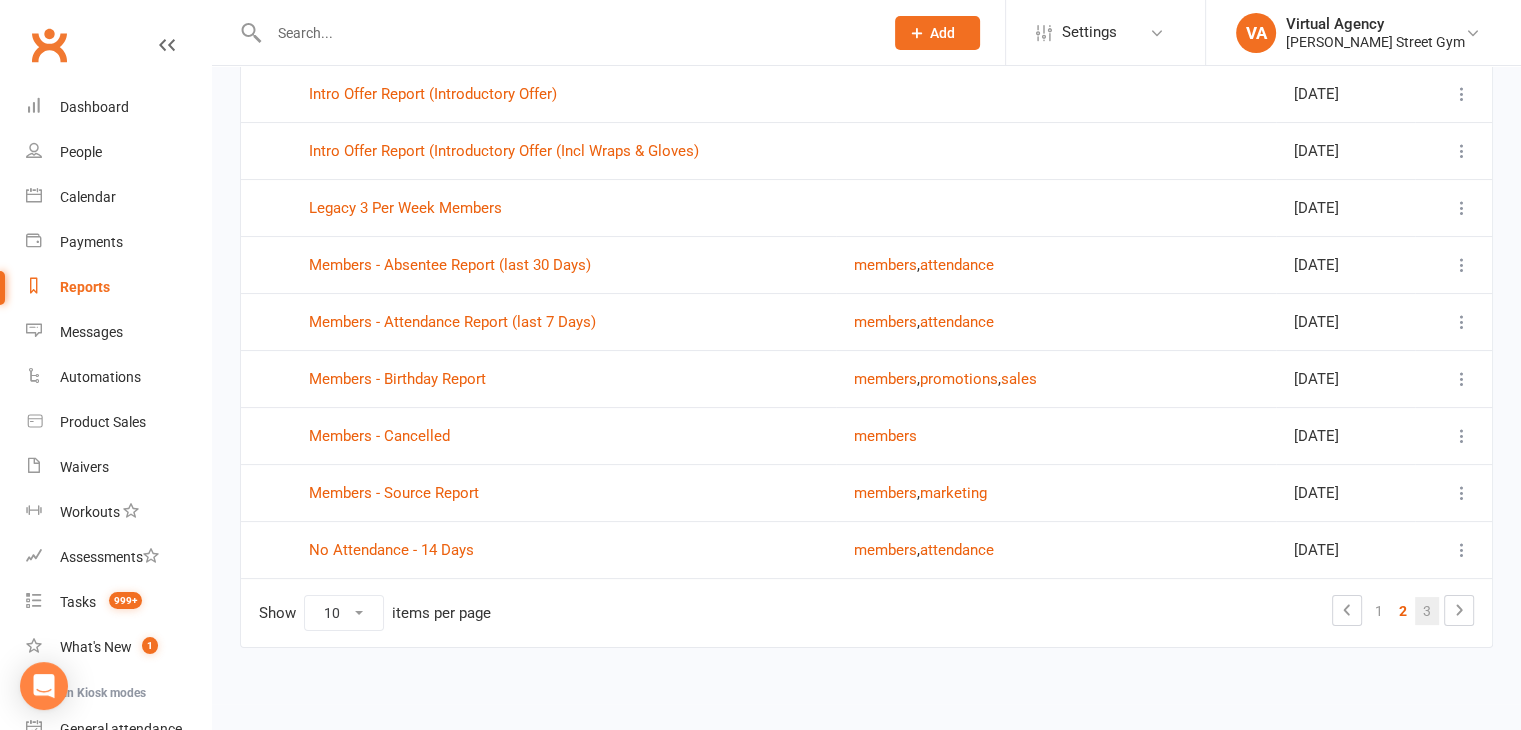 click on "3" at bounding box center (1427, 611) 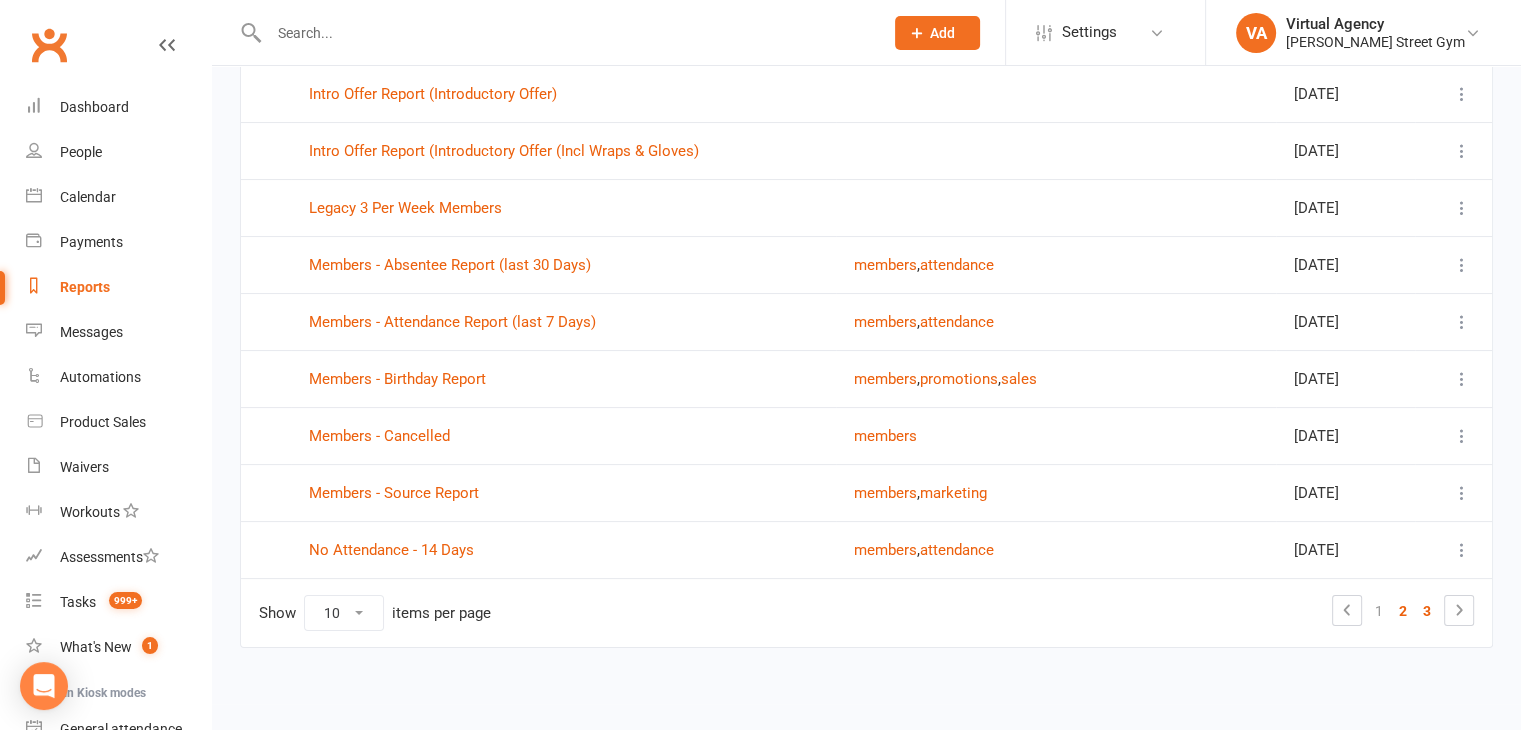 scroll, scrollTop: 207, scrollLeft: 0, axis: vertical 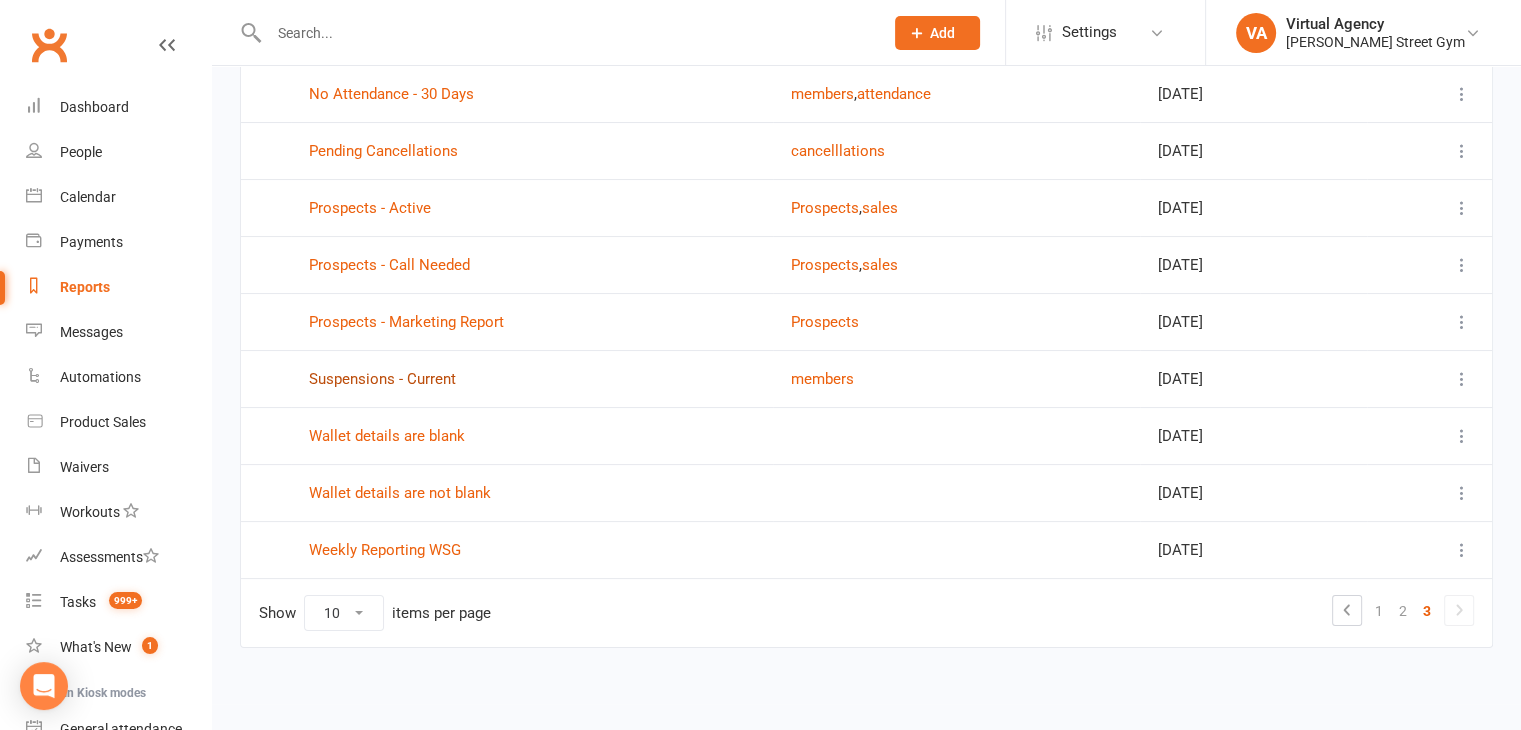 click on "Suspensions - Current" at bounding box center [382, 379] 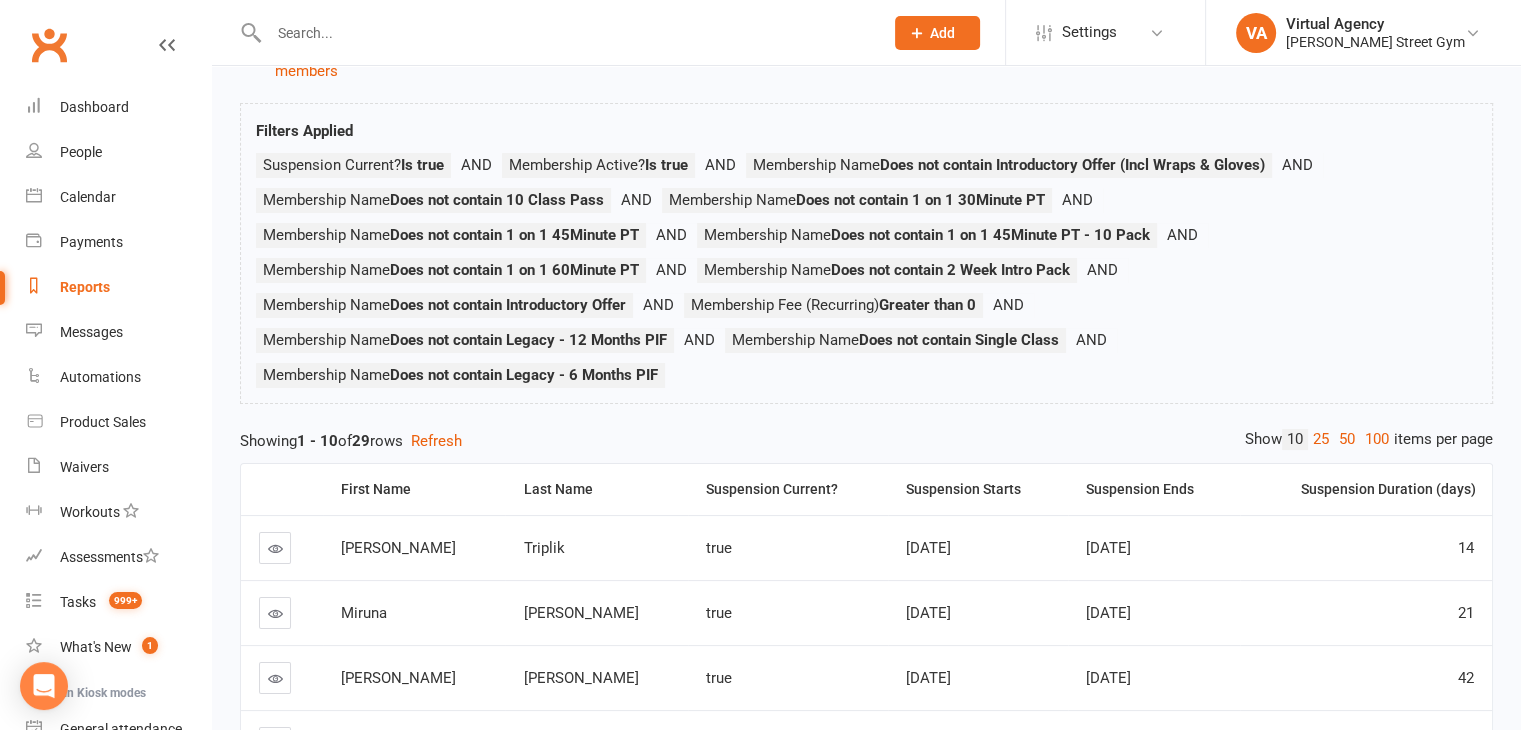 scroll, scrollTop: 0, scrollLeft: 0, axis: both 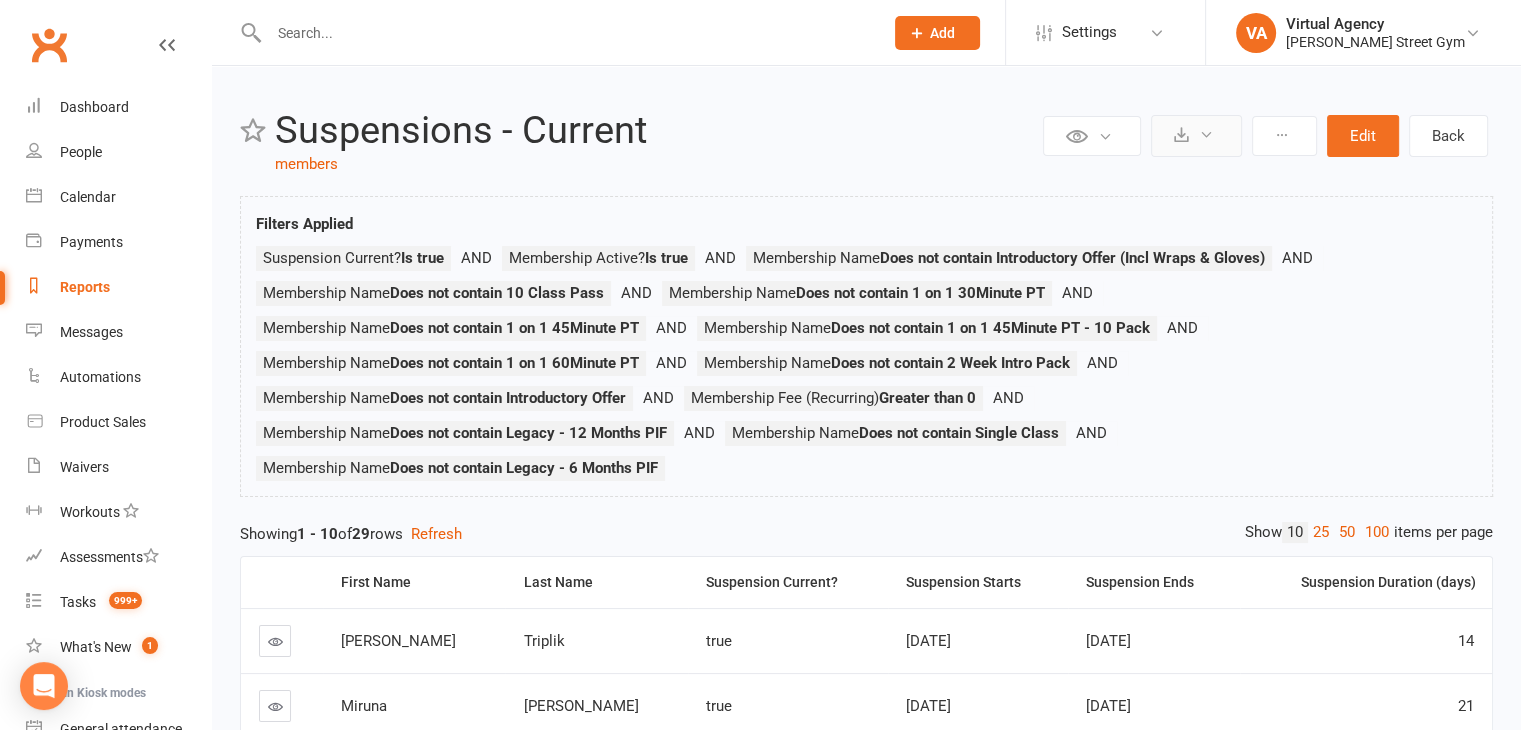 click at bounding box center [1196, 136] 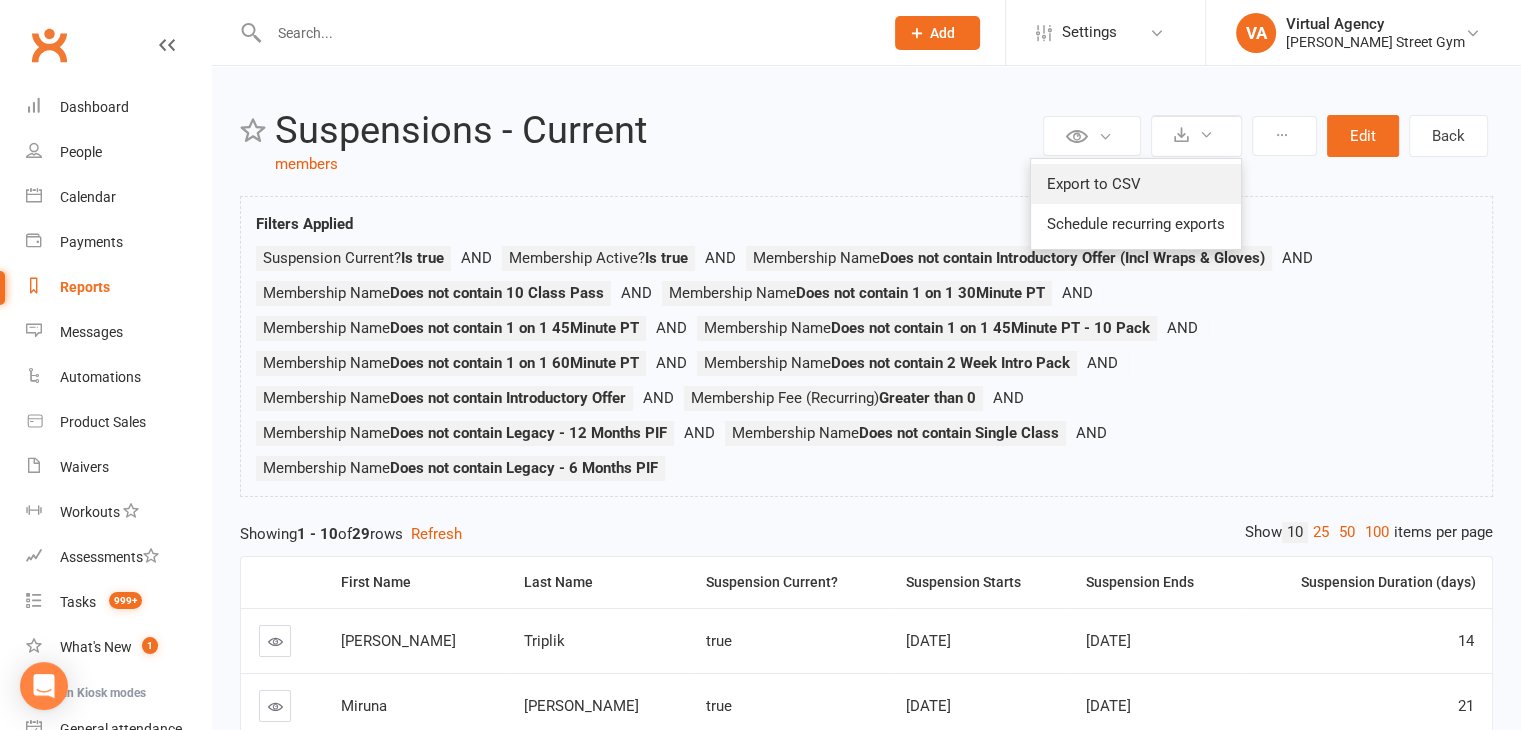 click on "Export to CSV" at bounding box center [1136, 184] 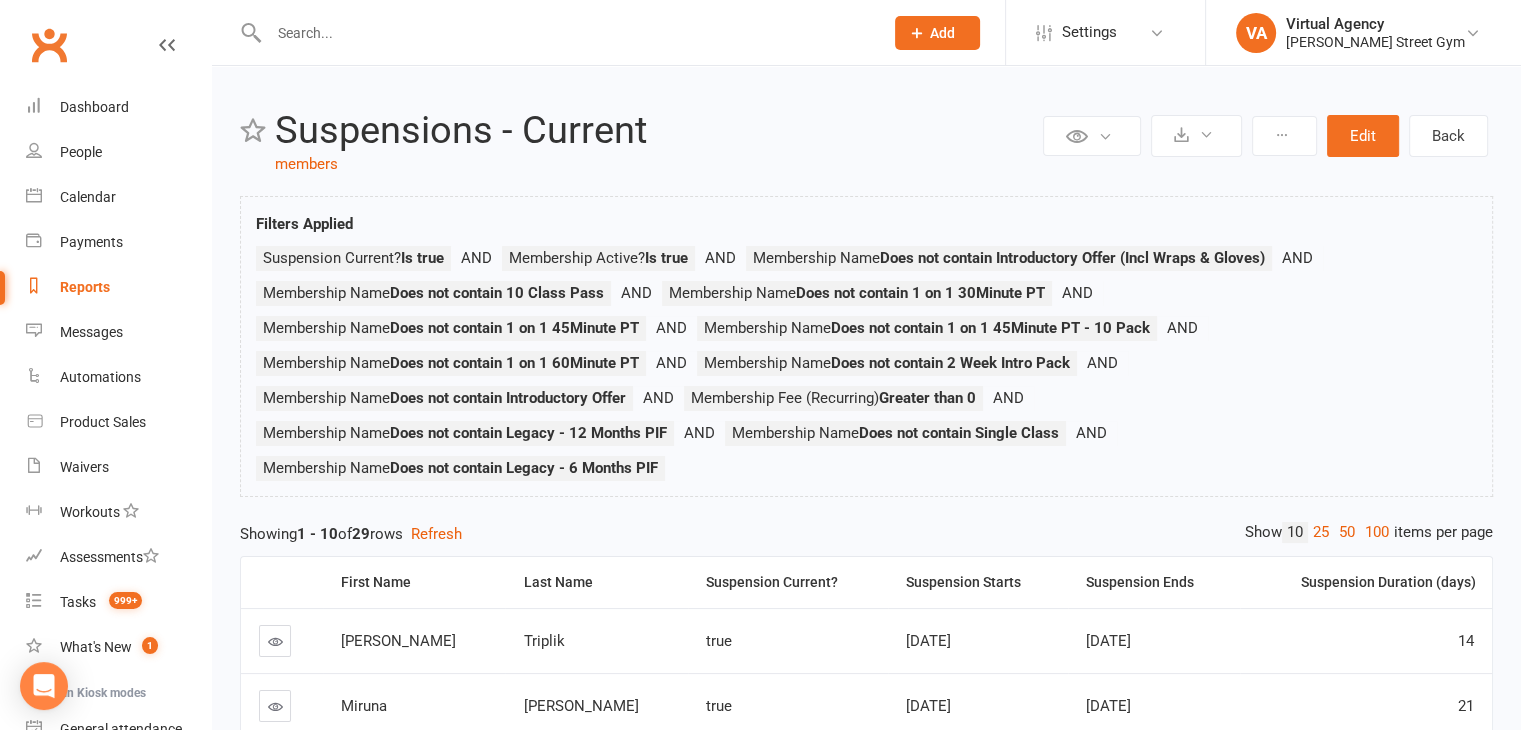 click on "Reports" at bounding box center (85, 287) 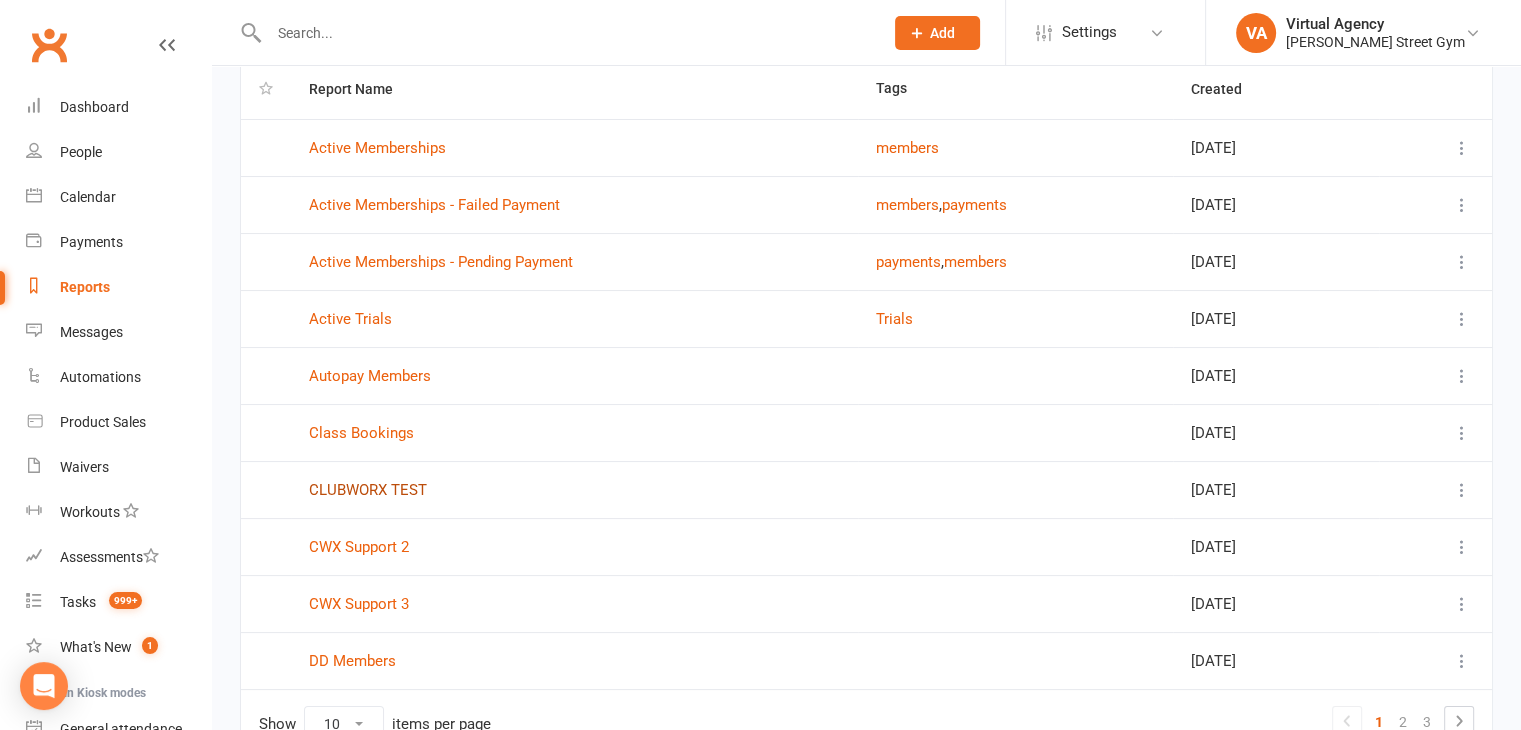 scroll, scrollTop: 264, scrollLeft: 0, axis: vertical 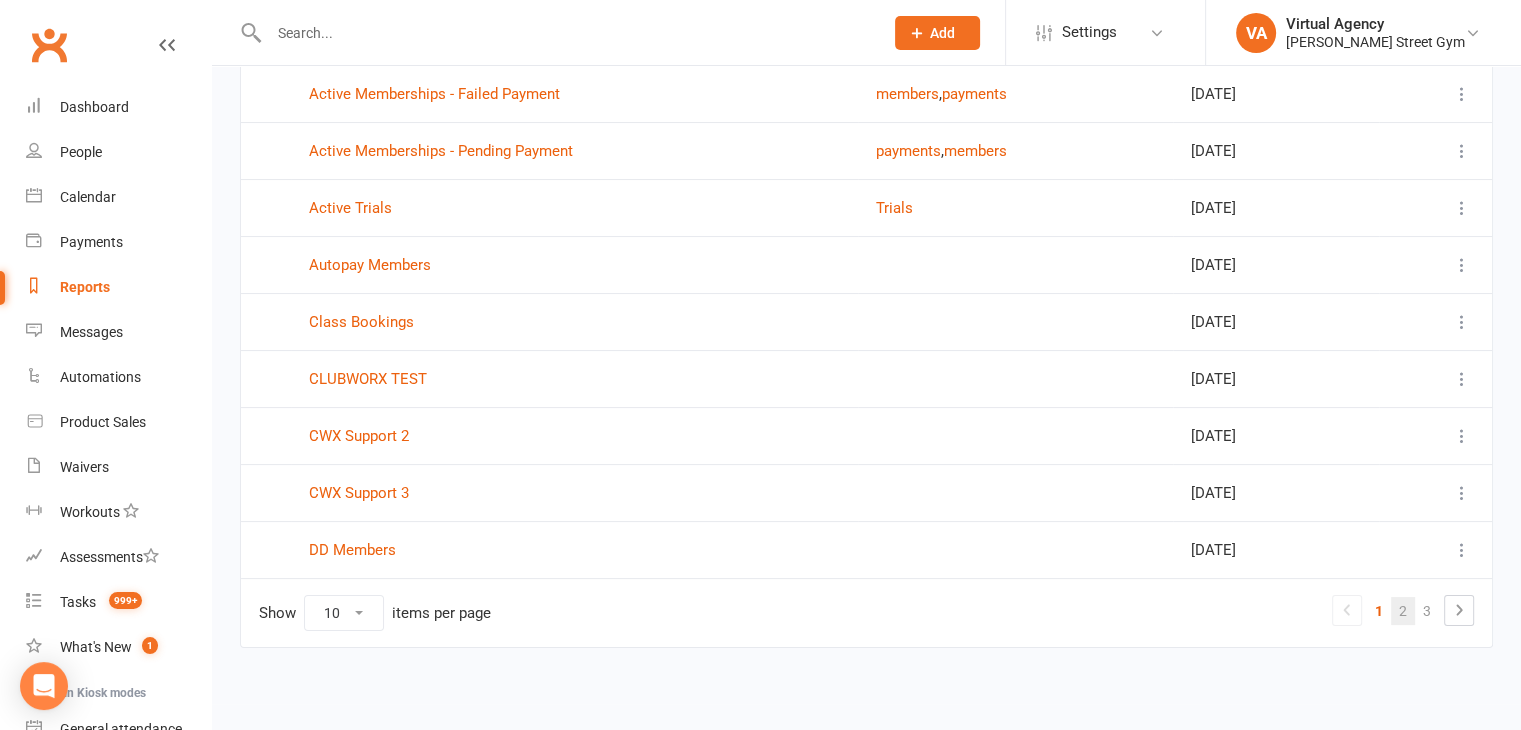 click on "2" at bounding box center (1403, 611) 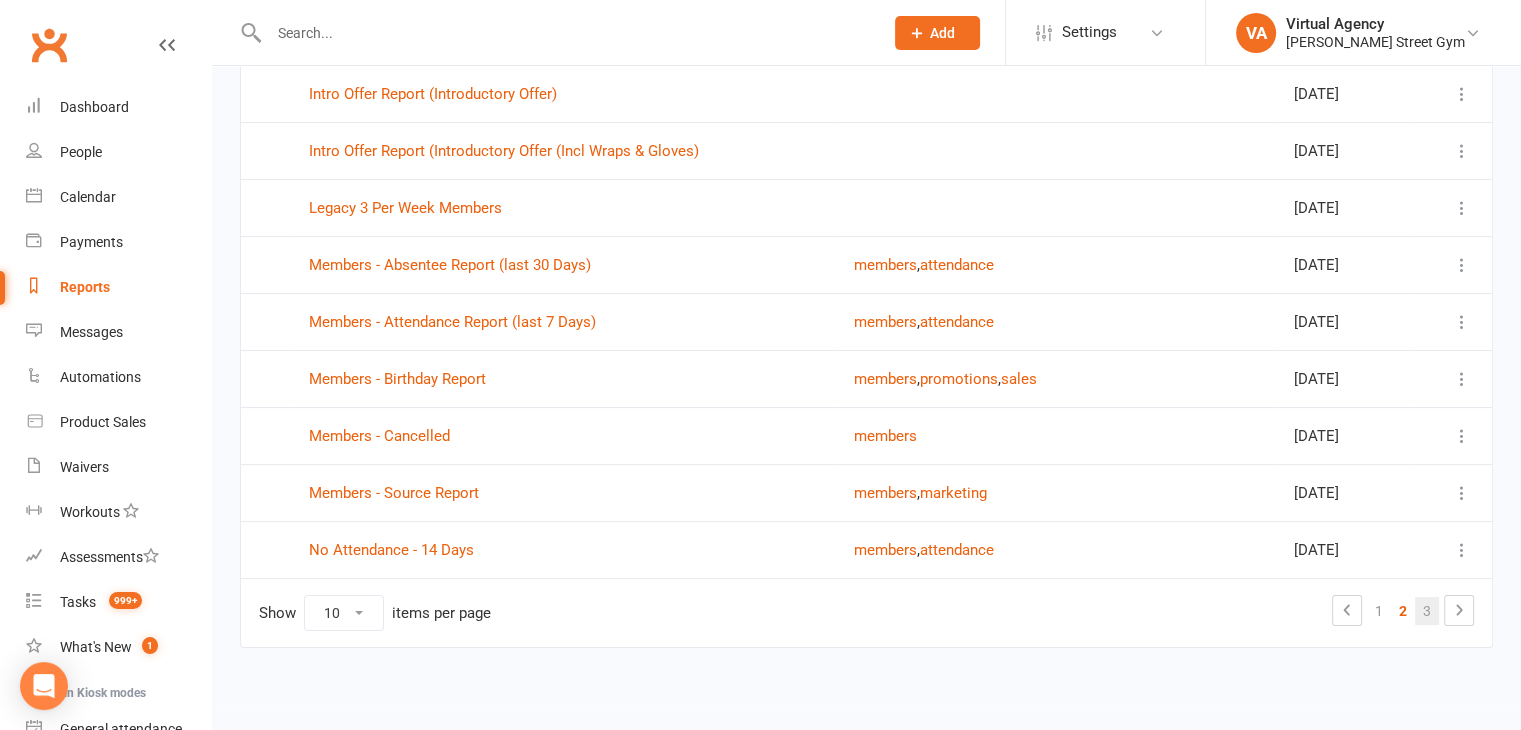 click on "3" at bounding box center [1427, 611] 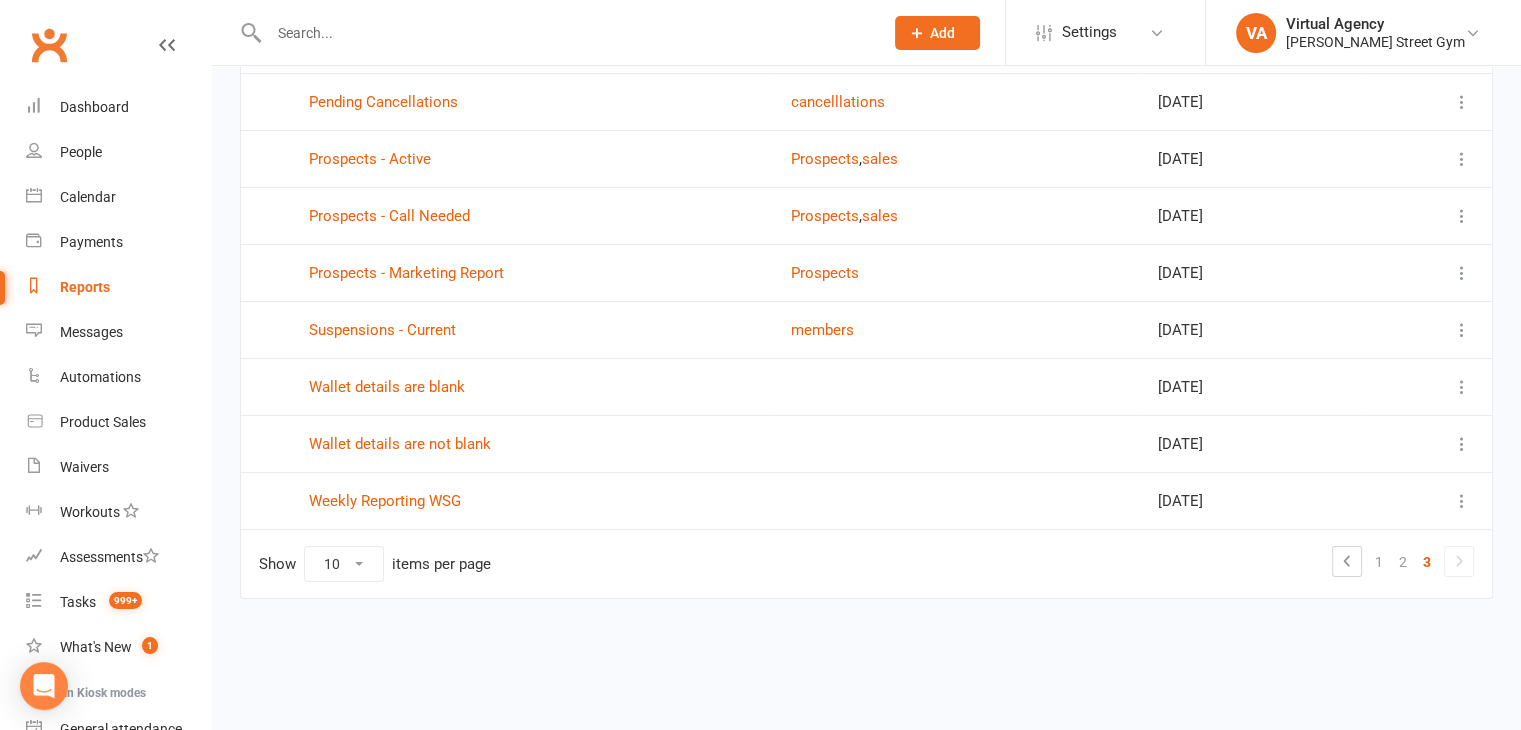 scroll, scrollTop: 207, scrollLeft: 0, axis: vertical 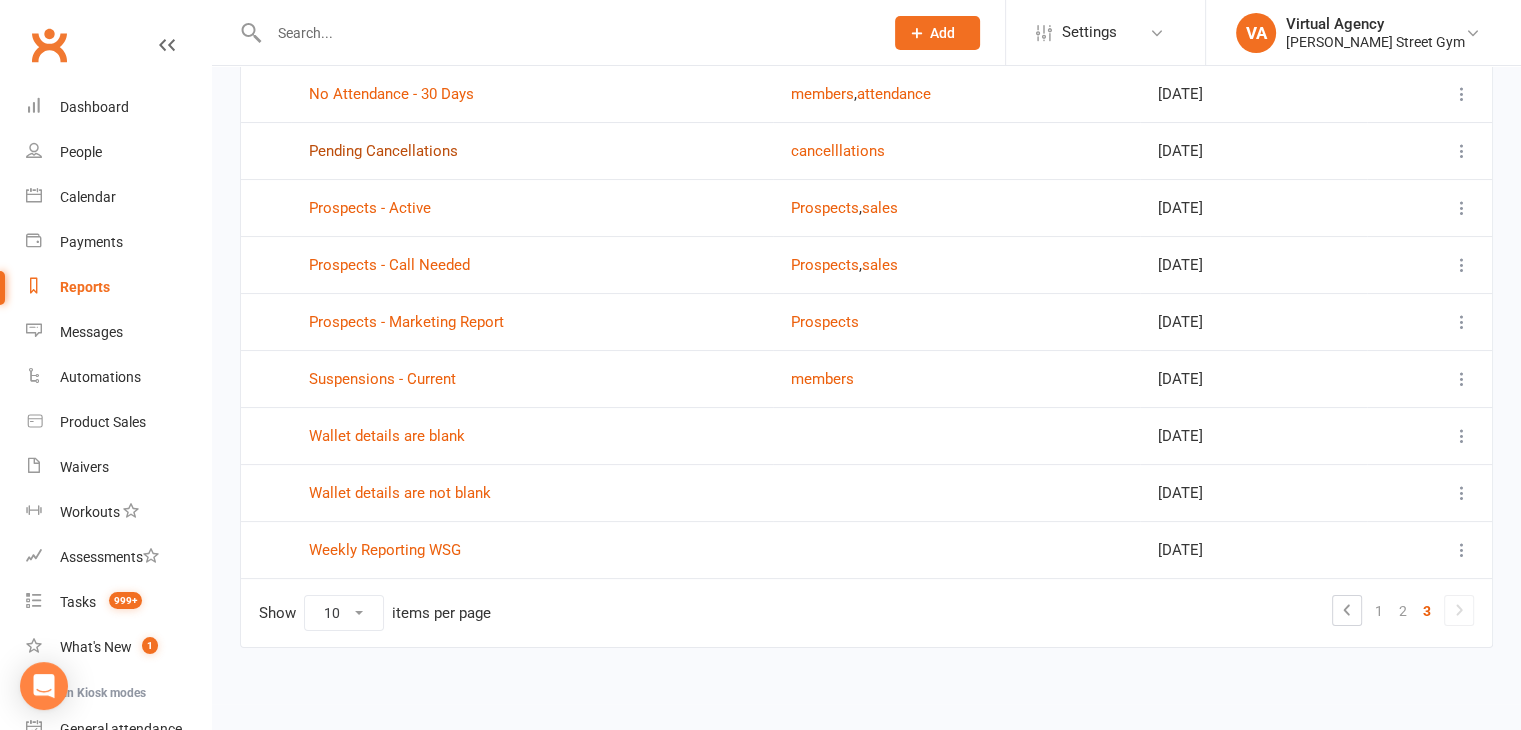 click on "Pending Cancellations" at bounding box center [383, 151] 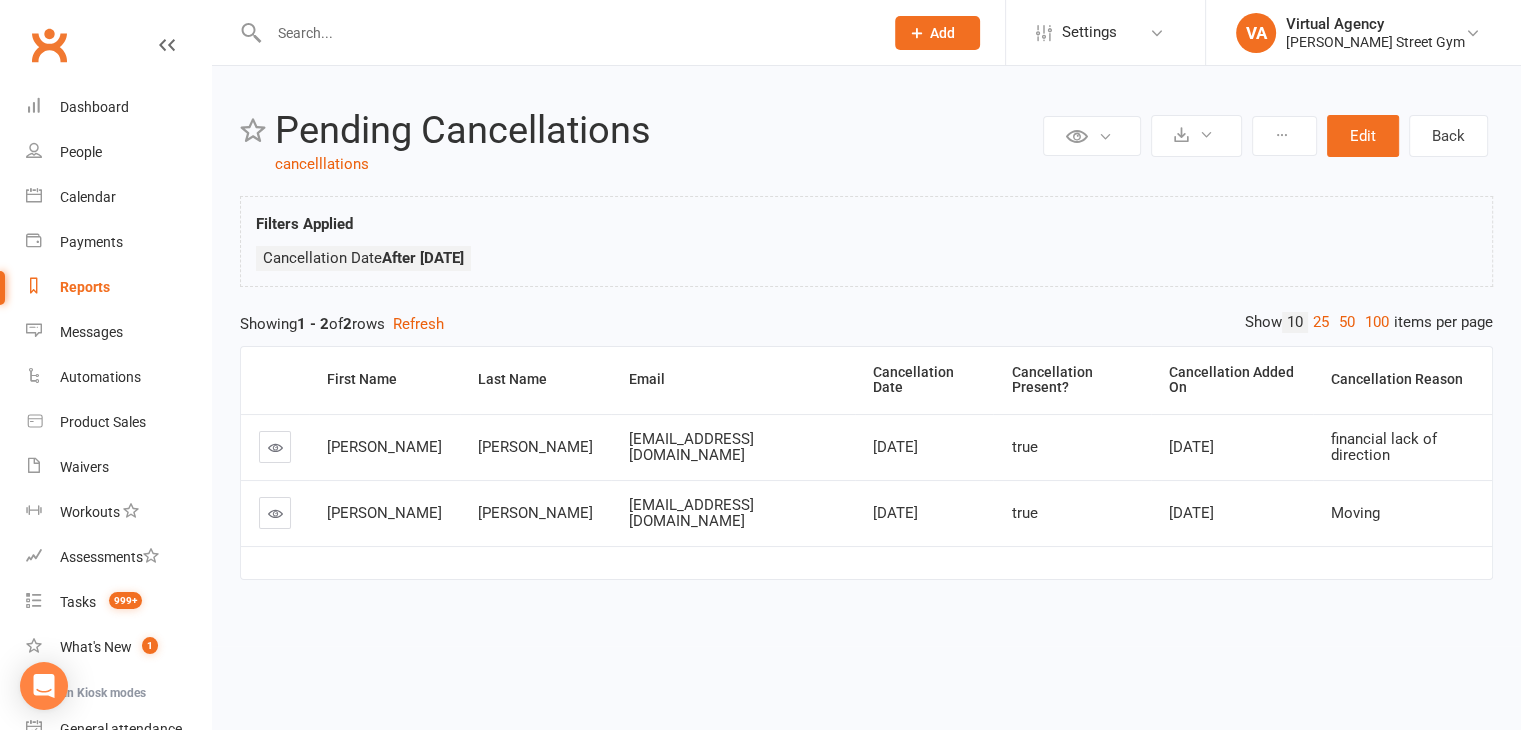 scroll, scrollTop: 0, scrollLeft: 0, axis: both 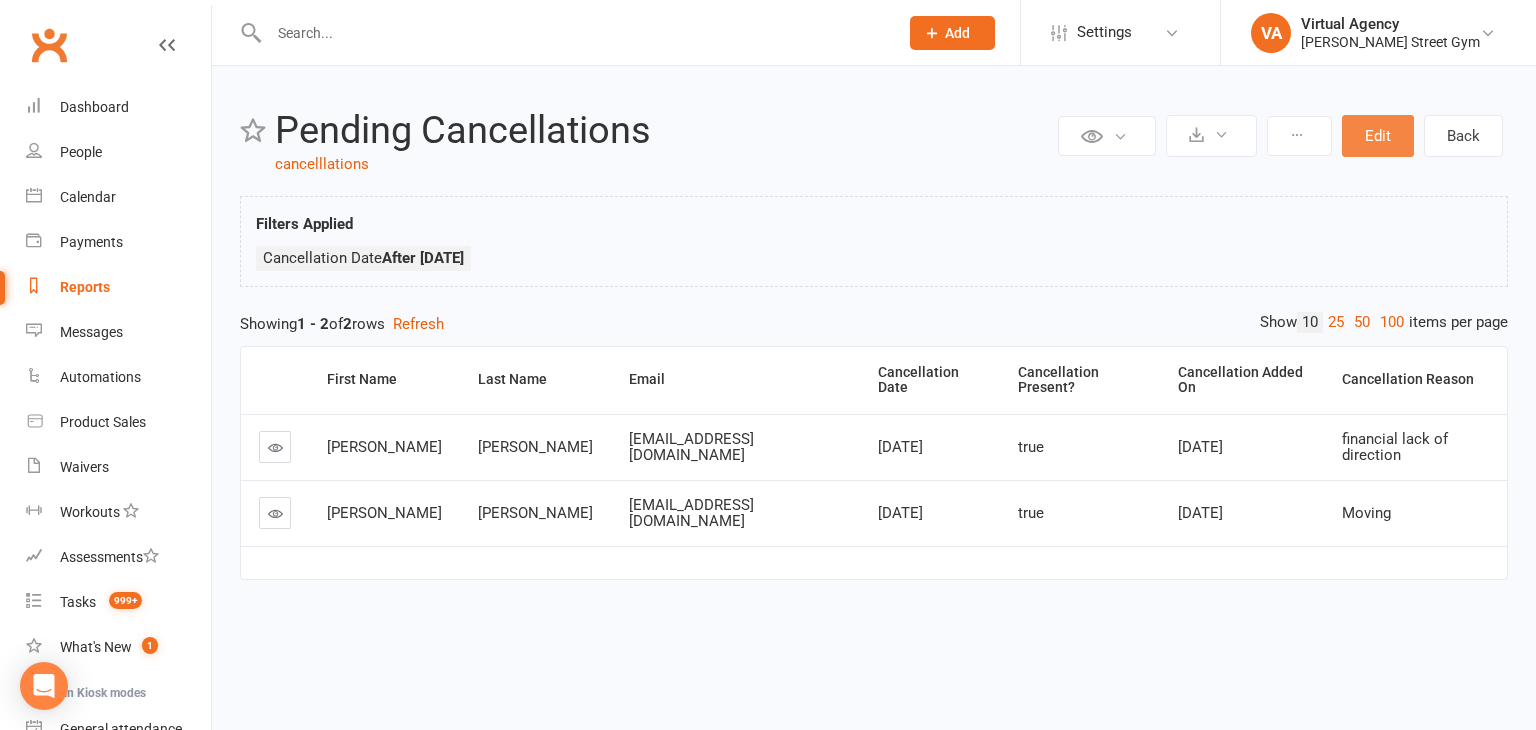 click on "Edit" at bounding box center [1378, 136] 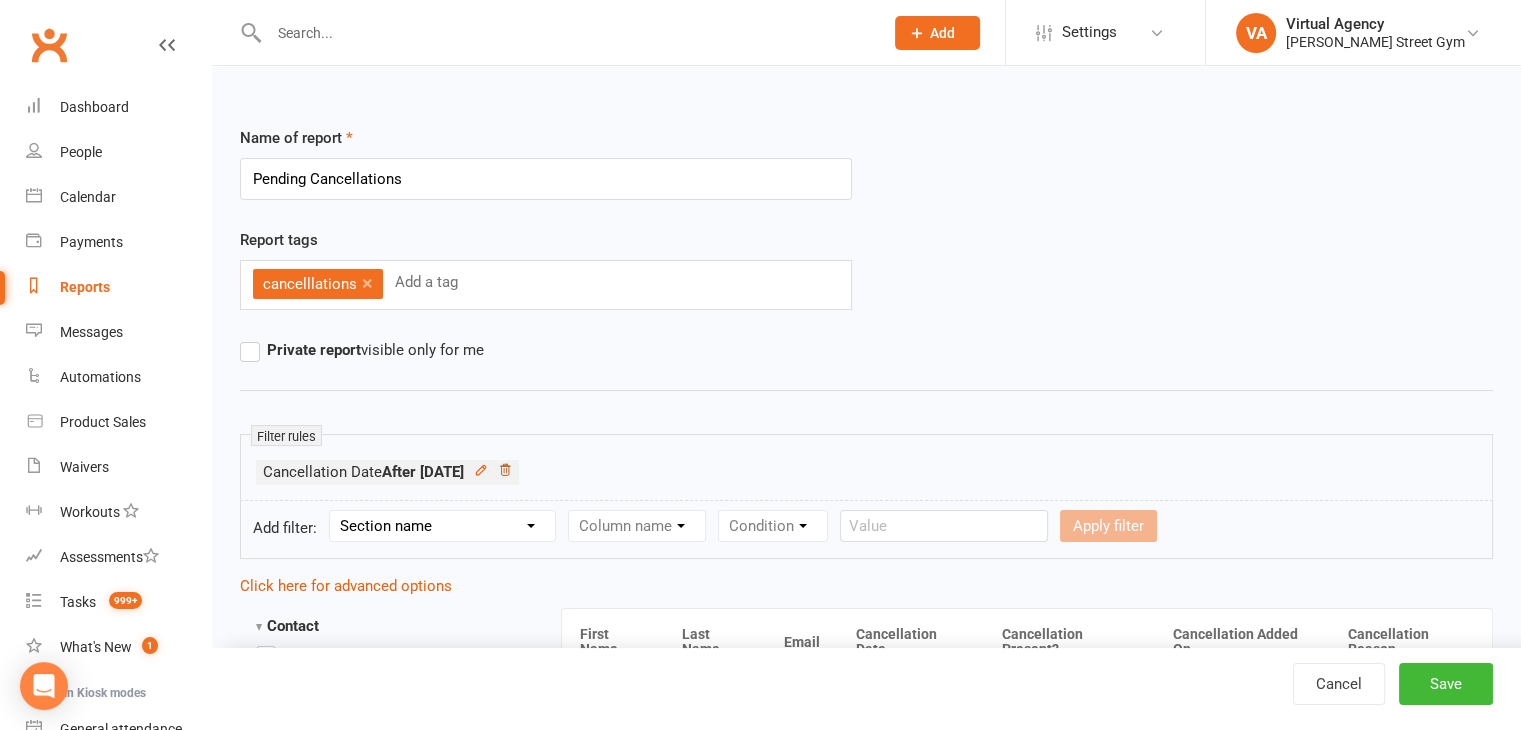 click 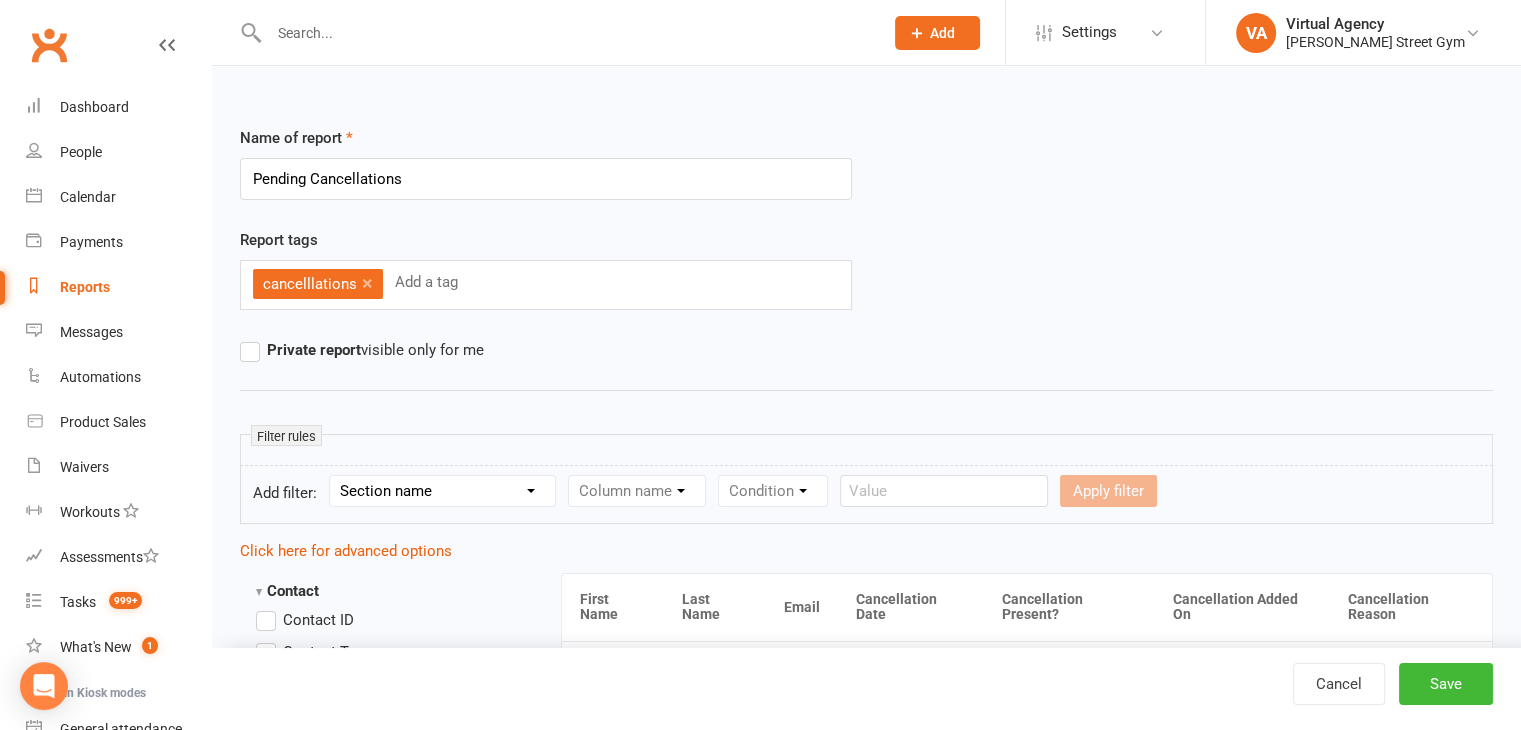 click on "Section name Contact Attendance Aggregate Payment Booking Waitlist Attendees Cancelled Bookings Late-cancelled Bookings Aggregate Booking Communication Comms Recipients Membership Payment Mobile App Suspensions Signed Waivers Family Members Credit Vouchers Enrolled Automations Public Tasks Marketing Information Body Composition Key Demographics Fitness Goals Emergency Contact Details" at bounding box center (442, 491) 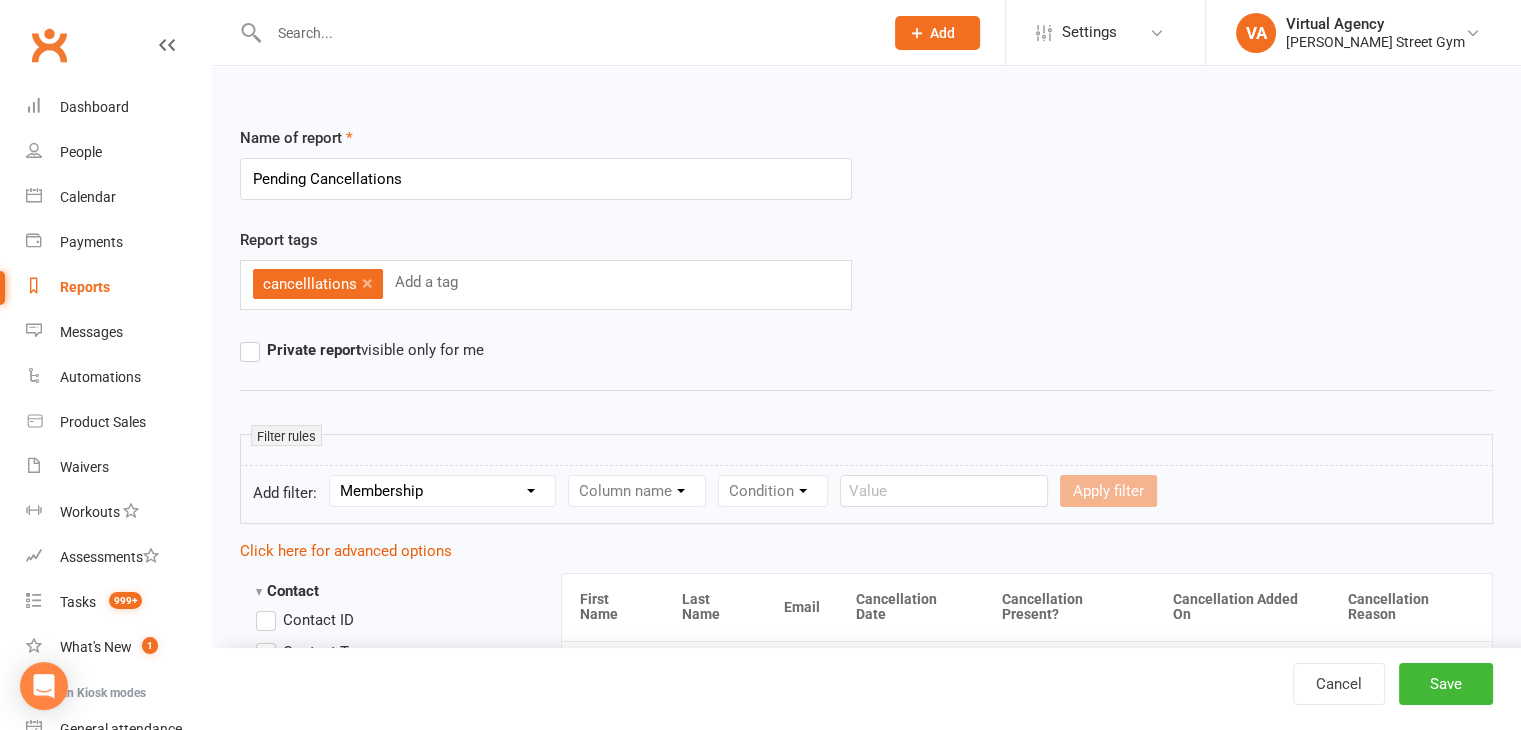 click on "Section name Contact Attendance Aggregate Payment Booking Waitlist Attendees Cancelled Bookings Late-cancelled Bookings Aggregate Booking Communication Comms Recipients Membership Payment Mobile App Suspensions Signed Waivers Family Members Credit Vouchers Enrolled Automations Public Tasks Marketing Information Body Composition Key Demographics Fitness Goals Emergency Contact Details" at bounding box center [442, 491] 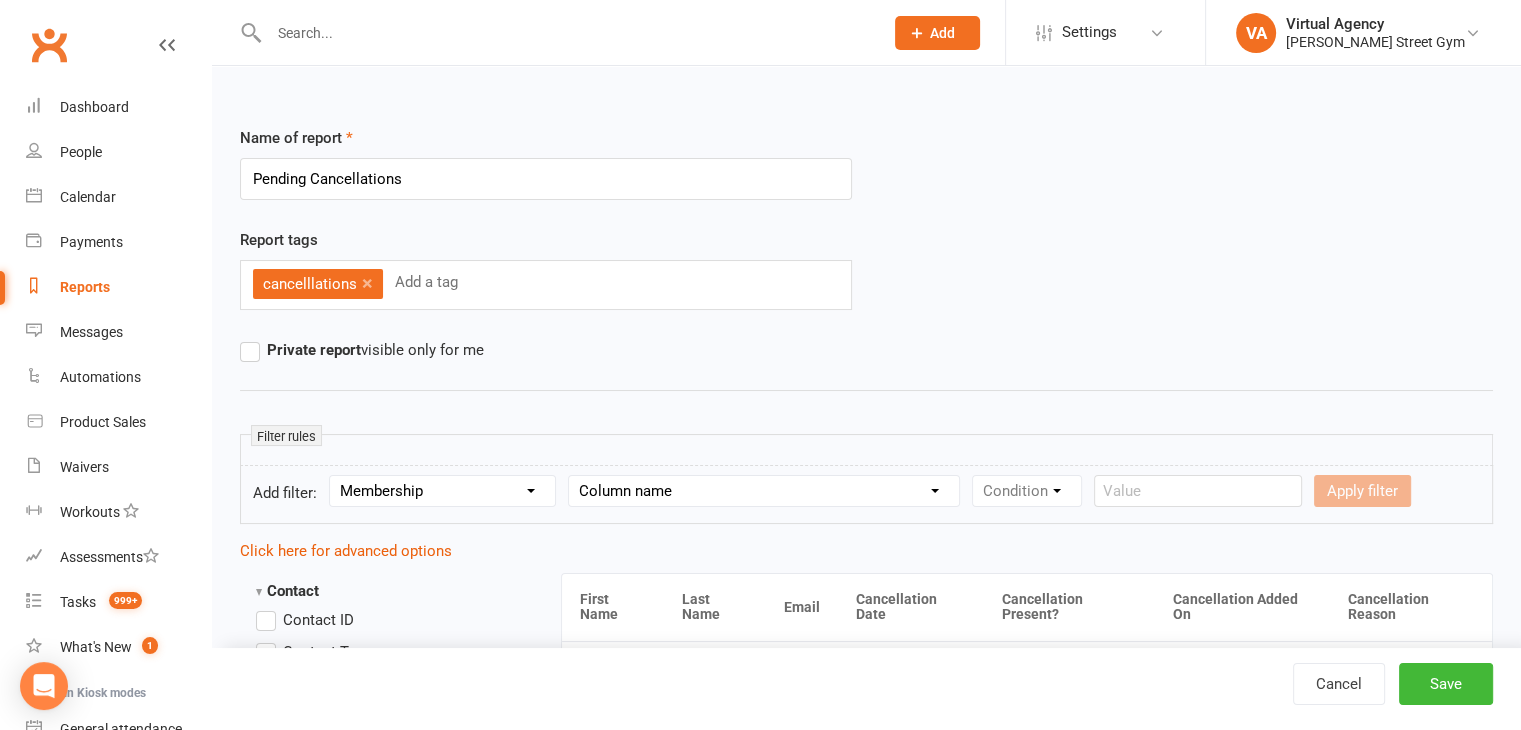 click on "Column name Membership ID Membership Name Membership Category Membership Start Date Membership Up-front Payment Date Membership Recurring Payments Start Date Membership Expiry Date Membership Added On Membership Term (in words) Membership Duration (in days) Current Membership Age (in days) Active Days Remaining (after [DATE]) Membership Fee (Up-front) Membership Fee (Recurring) Membership Recurring Fee Frequency Membership Attendance Limit (Description) Membership Attendance Limit Recurrence (Period) Membership Attendance Limit Recurrence (Number) Membership Source Class Pack? Trial Membership? Send email receipt on successful payment? Bookings Made Bookings Attended Bookings Absent Bookings w/ Unmarked Attendance Bookings Remaining Attendances in Current Calendar Month Make-up Classes Available Membership Active? Cancellation Present? Cancellation Date Cancellation Added On Cancellation Reason Most Recent Attendance Payments Attempted Paid Payments Failed Payments (Current) Payments Remaining" at bounding box center (764, 491) 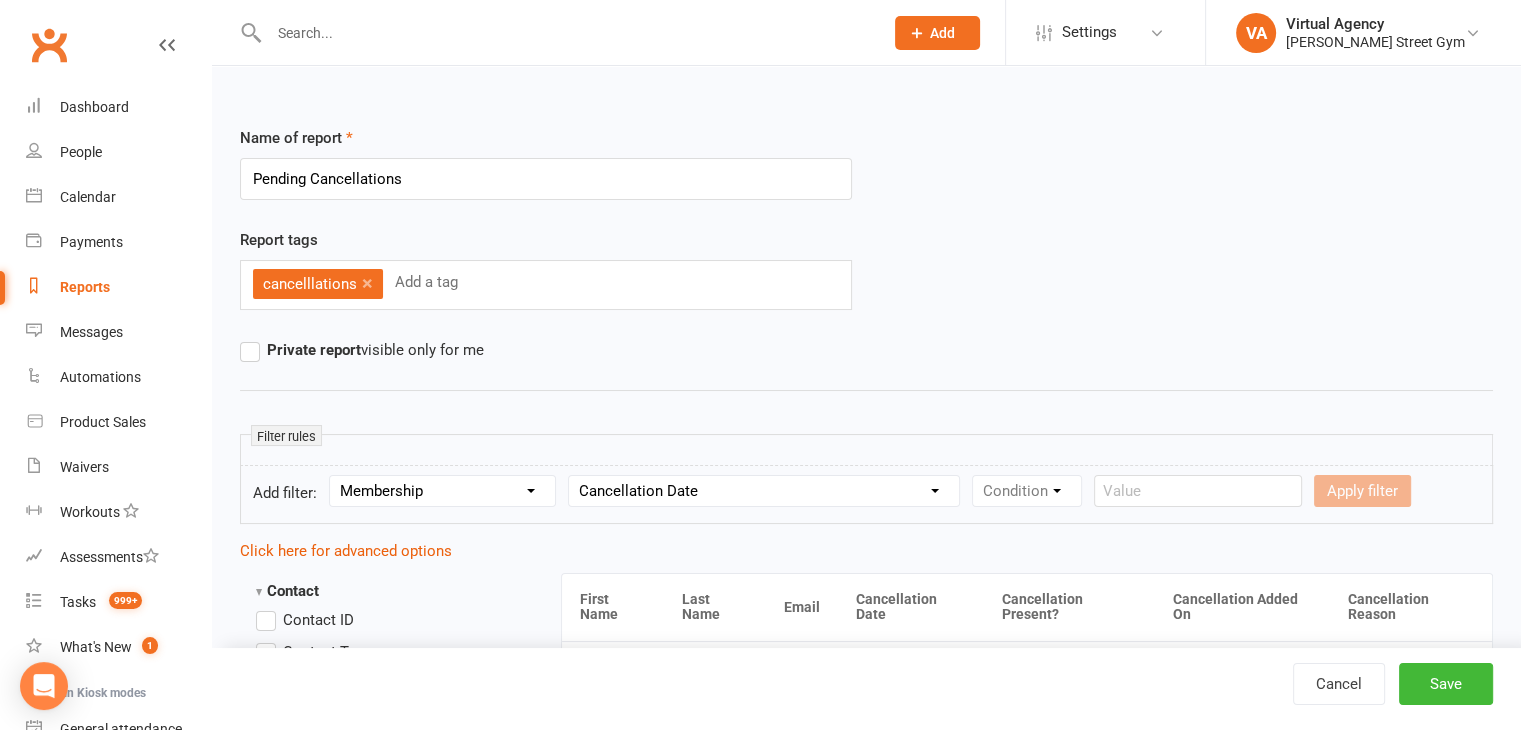 click on "Column name Membership ID Membership Name Membership Category Membership Start Date Membership Up-front Payment Date Membership Recurring Payments Start Date Membership Expiry Date Membership Added On Membership Term (in words) Membership Duration (in days) Current Membership Age (in days) Active Days Remaining (after [DATE]) Membership Fee (Up-front) Membership Fee (Recurring) Membership Recurring Fee Frequency Membership Attendance Limit (Description) Membership Attendance Limit Recurrence (Period) Membership Attendance Limit Recurrence (Number) Membership Source Class Pack? Trial Membership? Send email receipt on successful payment? Bookings Made Bookings Attended Bookings Absent Bookings w/ Unmarked Attendance Bookings Remaining Attendances in Current Calendar Month Make-up Classes Available Membership Active? Cancellation Present? Cancellation Date Cancellation Added On Cancellation Reason Most Recent Attendance Payments Attempted Paid Payments Failed Payments (Current) Payments Remaining" at bounding box center (764, 491) 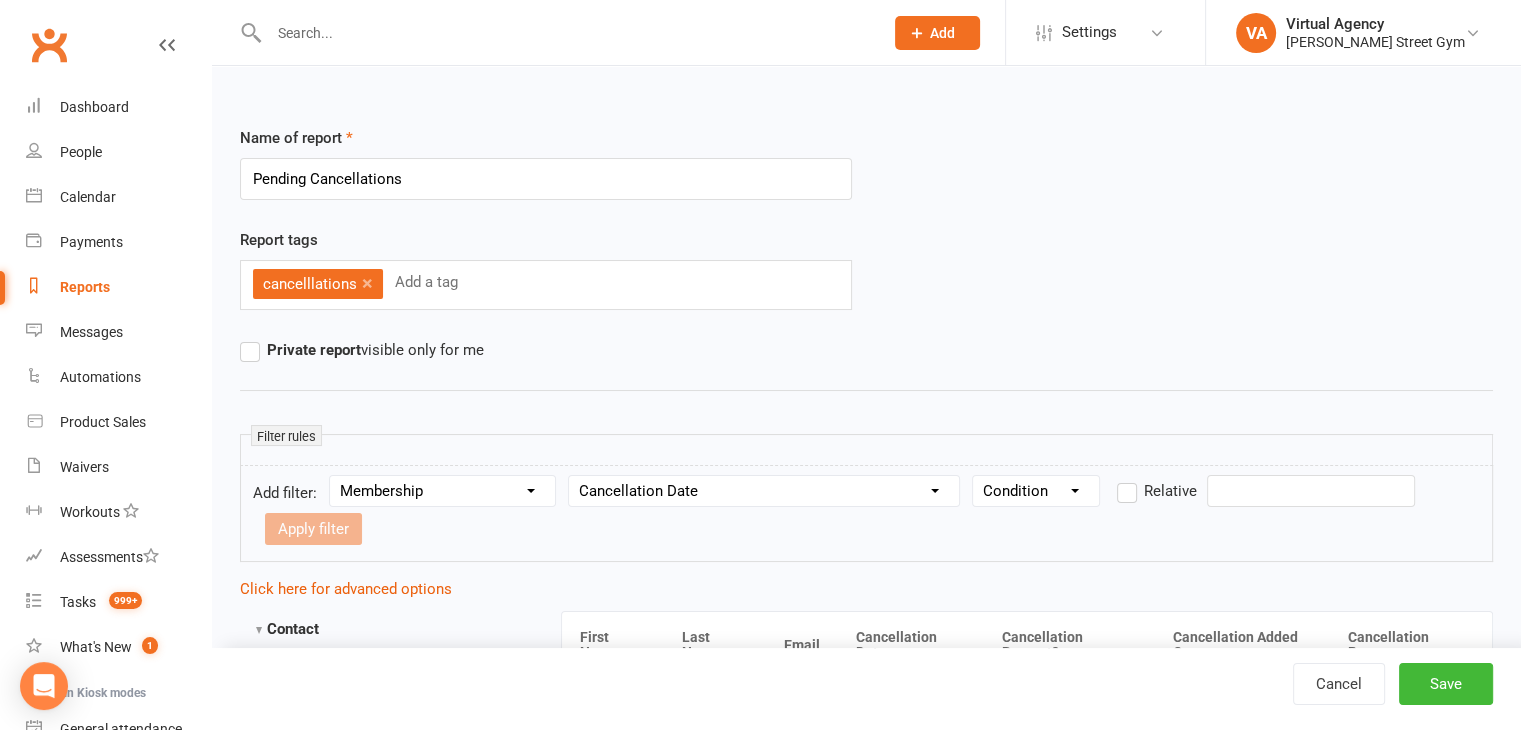 click on "Condition Is Is not Before After Before or on After or on Is blank Is not blank" at bounding box center (1036, 491) 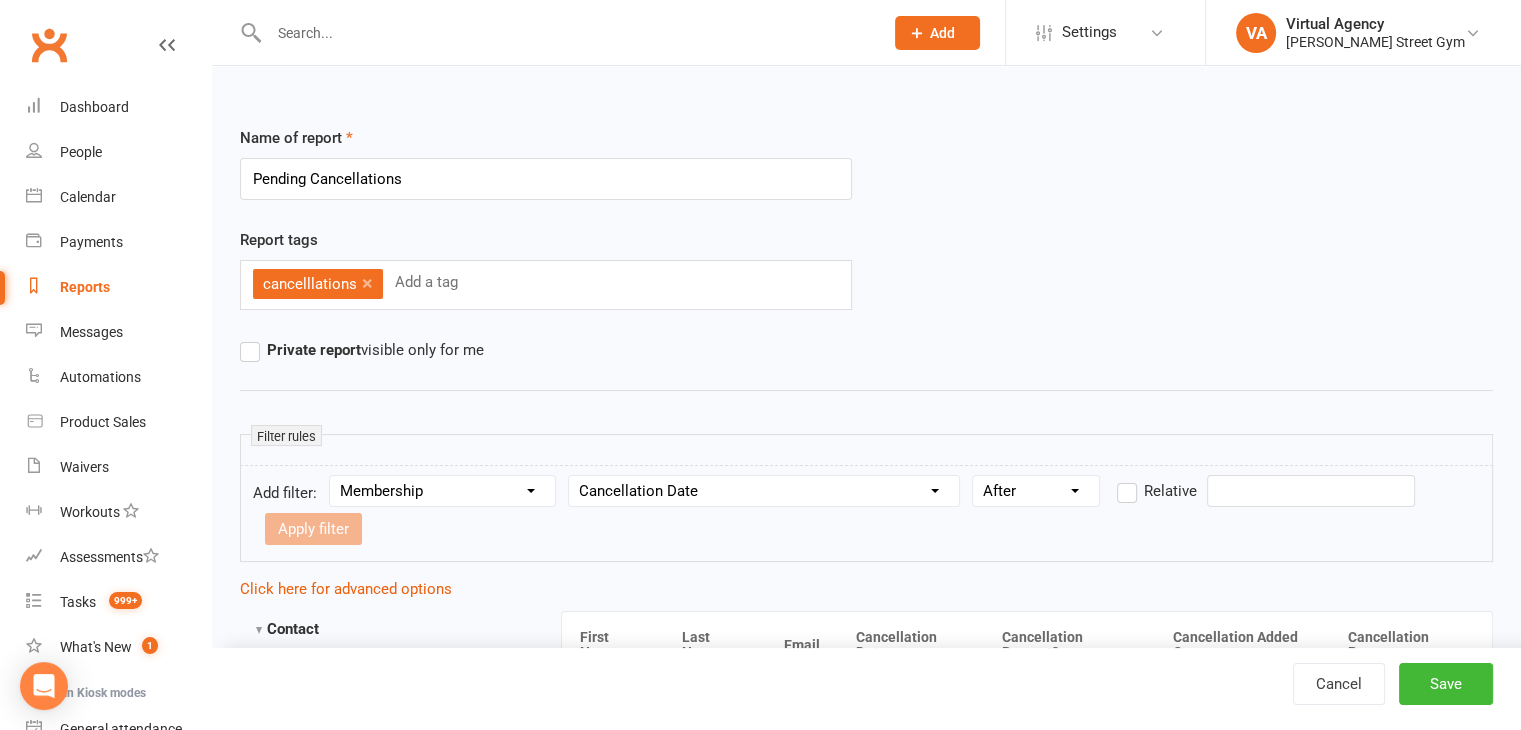click on "Condition Is Is not Before After Before or on After or on Is blank Is not blank" at bounding box center [1036, 491] 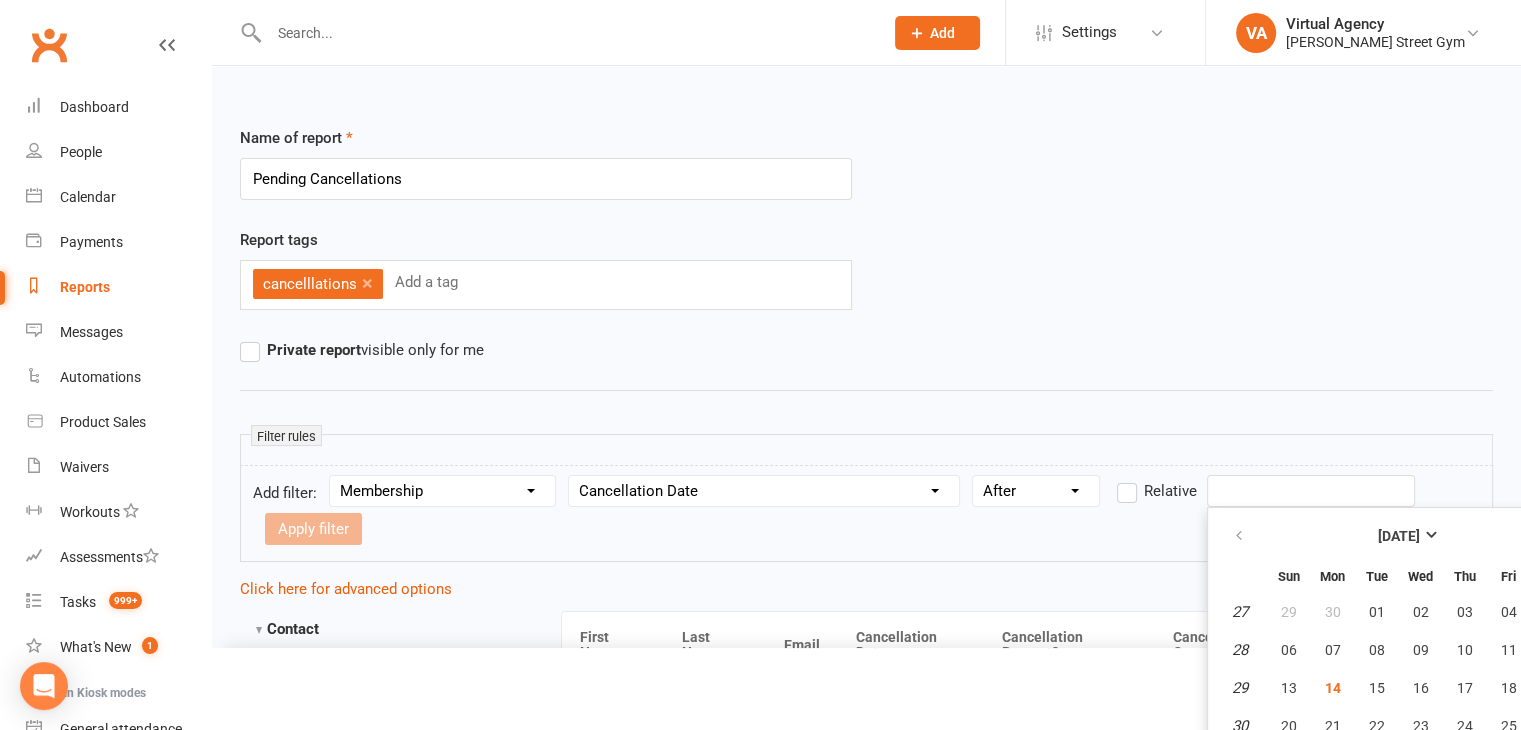 scroll, scrollTop: 104, scrollLeft: 0, axis: vertical 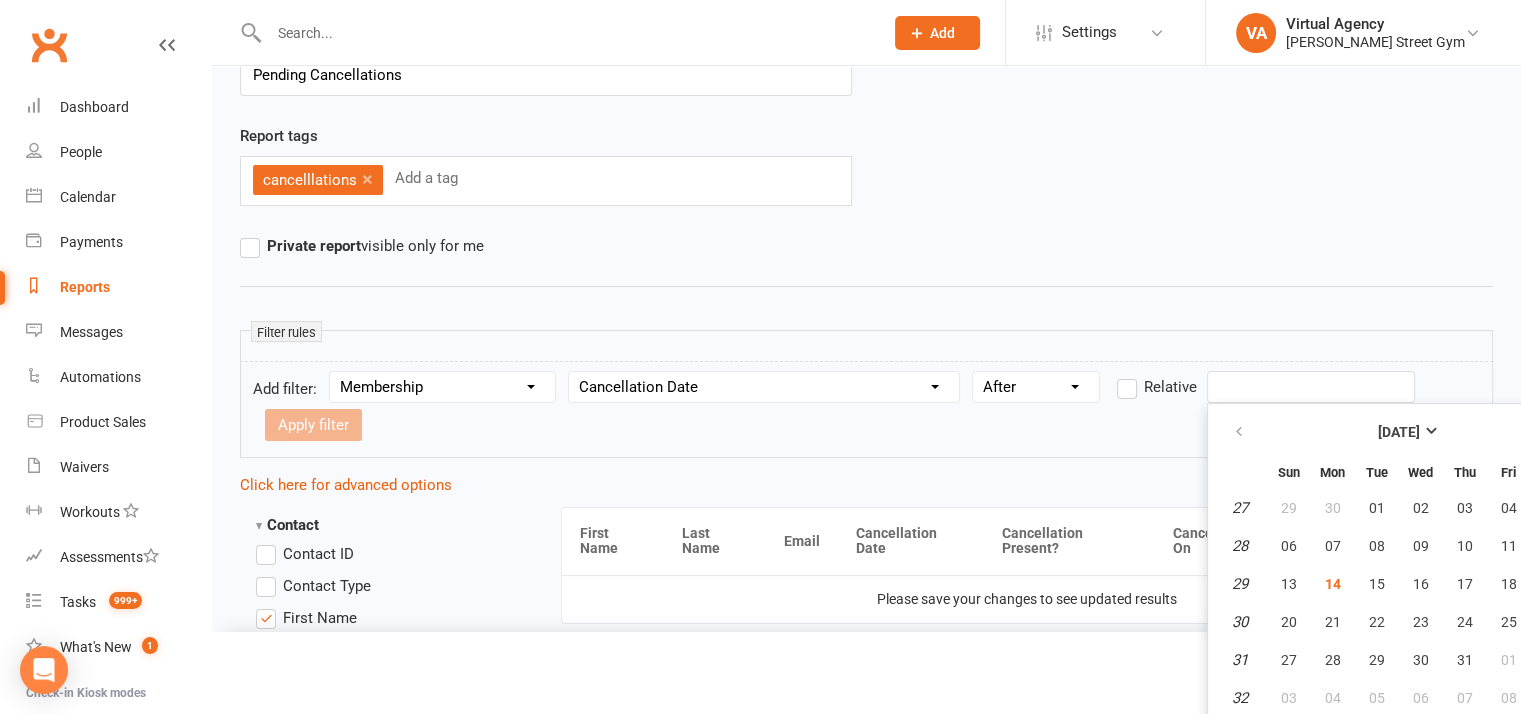 click on "Prospect
Member
Non-attending contact
Class / event
Appointment
Task
Membership plan
Bulk message
Add
Settings Membership Plans Event Templates Appointment Types Website Image Library Customize Contacts Account Profile VA Virtual Agency [PERSON_NAME] Street Gym My profile Help Terms & conditions  Privacy policy  Sign out Clubworx Dashboard People Calendar Payments Reports Messages   Automations   Product Sales Waivers   Workouts   Assessments  Tasks   999+ What's New 1 Check-in Kiosk modes General attendance Roll call Class check-in Signed in successfully. × × Your report is currently being generated. When it is complete, an email will be sent to [EMAIL_ADDRESS][DOMAIN_NAME]. × × Name of report Pending Cancellations Report tags cancelllations   × Add a tag Private report" at bounding box center [760, 2329] 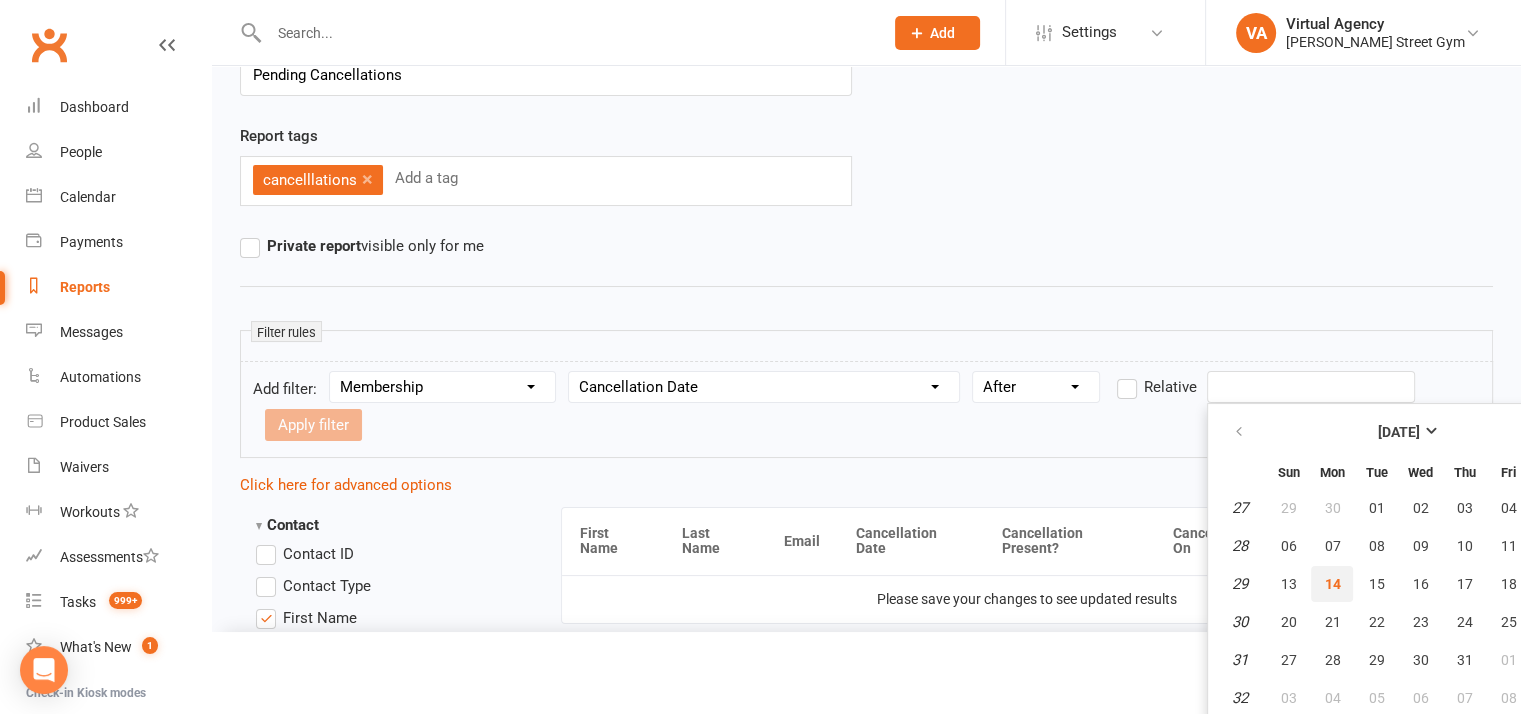 click on "14" at bounding box center (1332, 584) 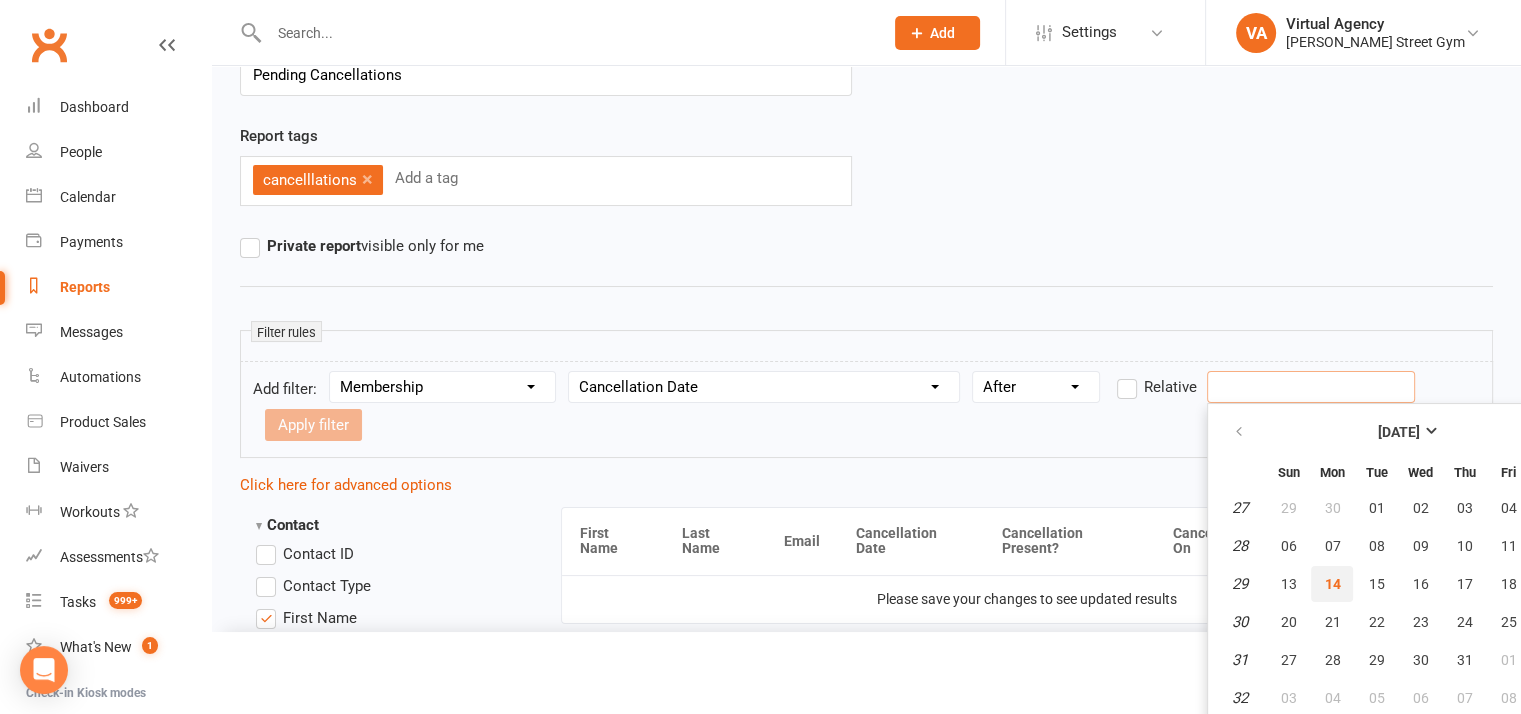 type on "[DATE]" 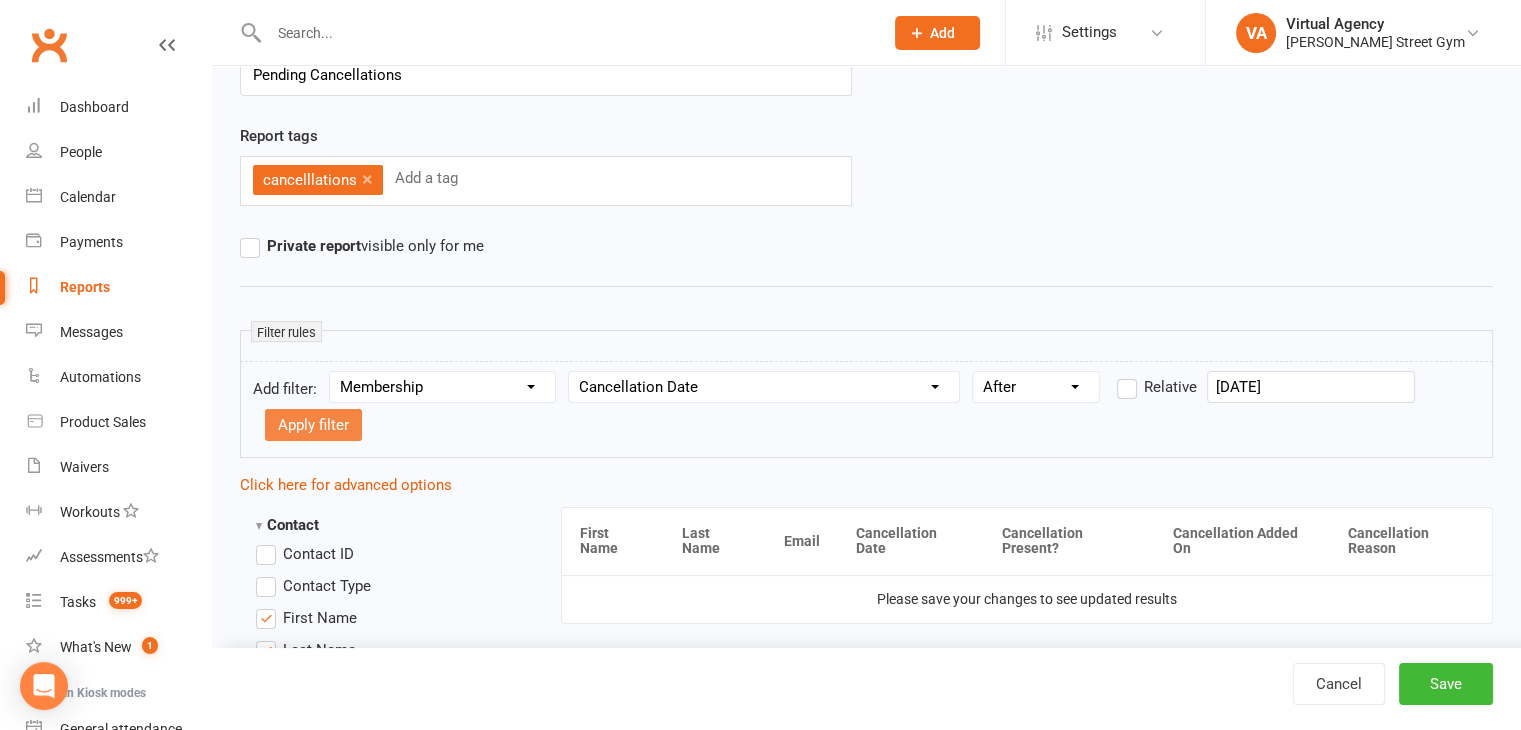 click on "Apply filter" at bounding box center [313, 425] 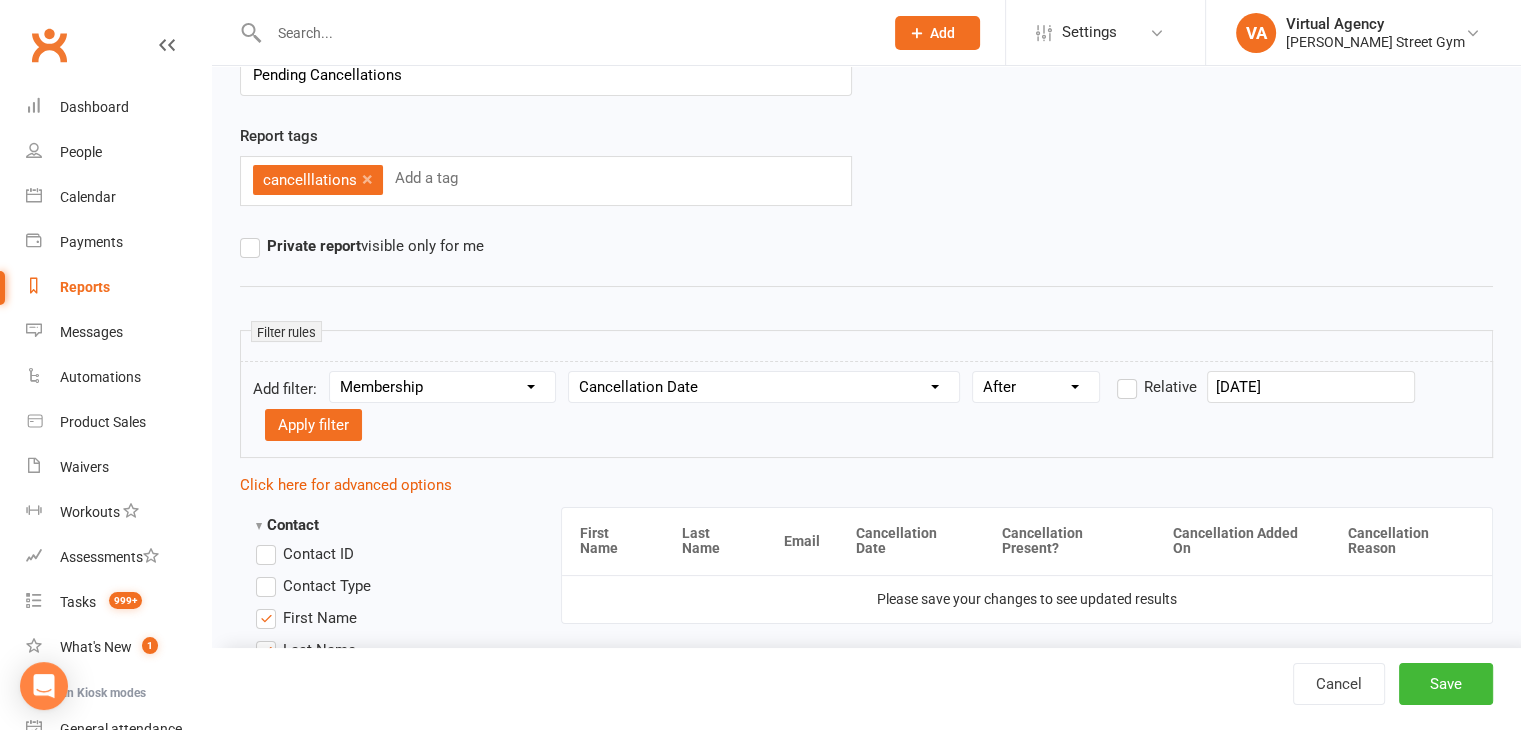 select 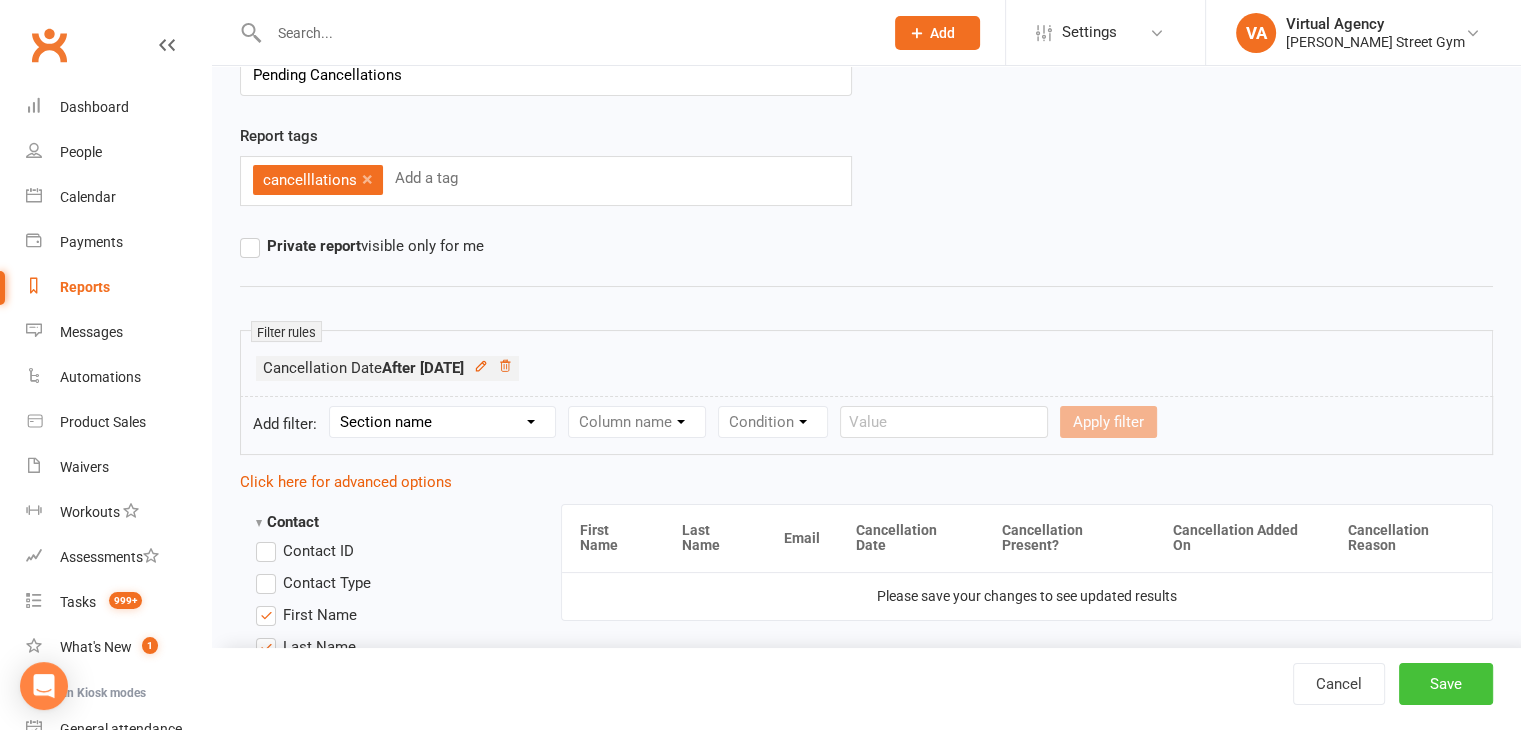 click on "Save" at bounding box center [1446, 684] 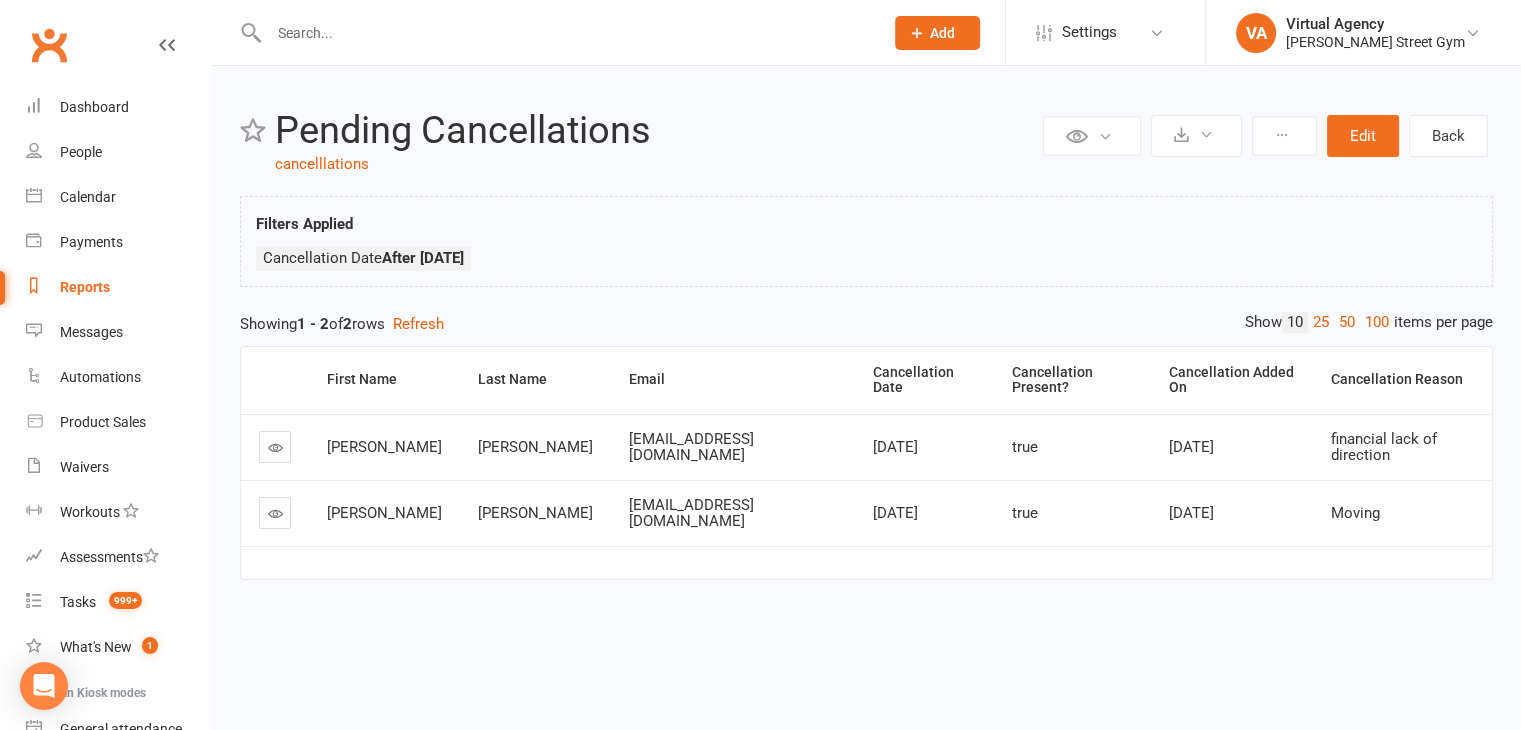 scroll, scrollTop: 0, scrollLeft: 0, axis: both 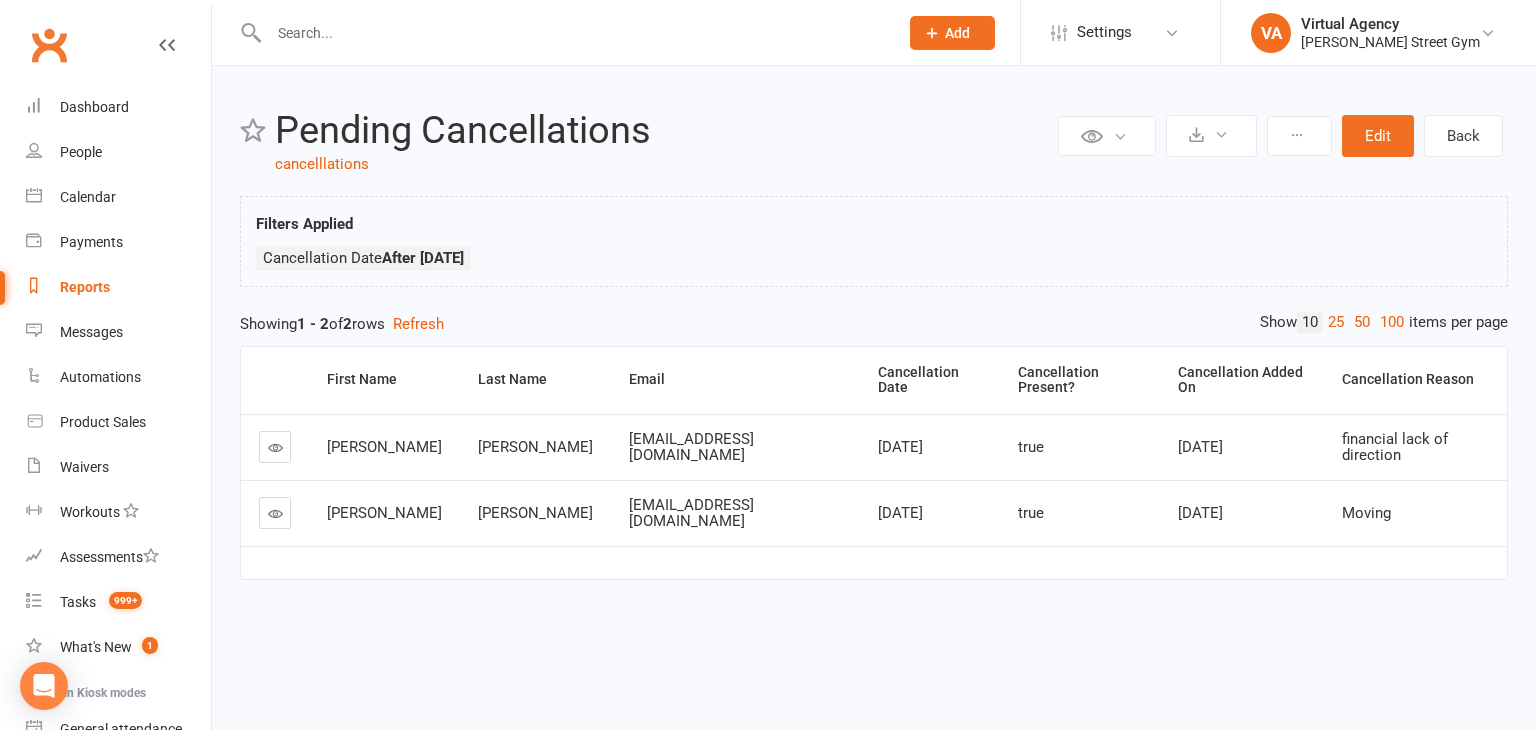 click on "Reports" at bounding box center [118, 287] 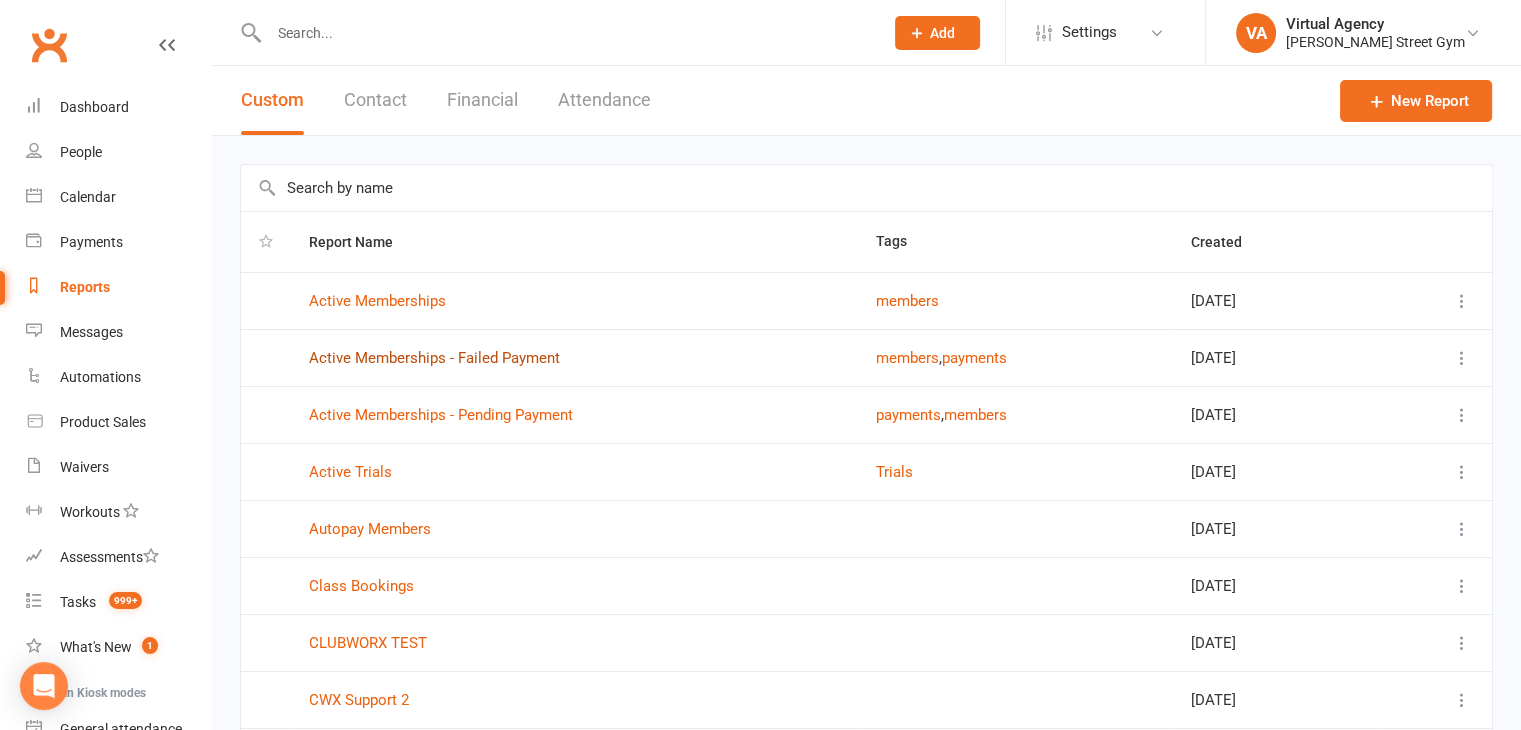 click on "Active Memberships - Failed Payment" at bounding box center [434, 358] 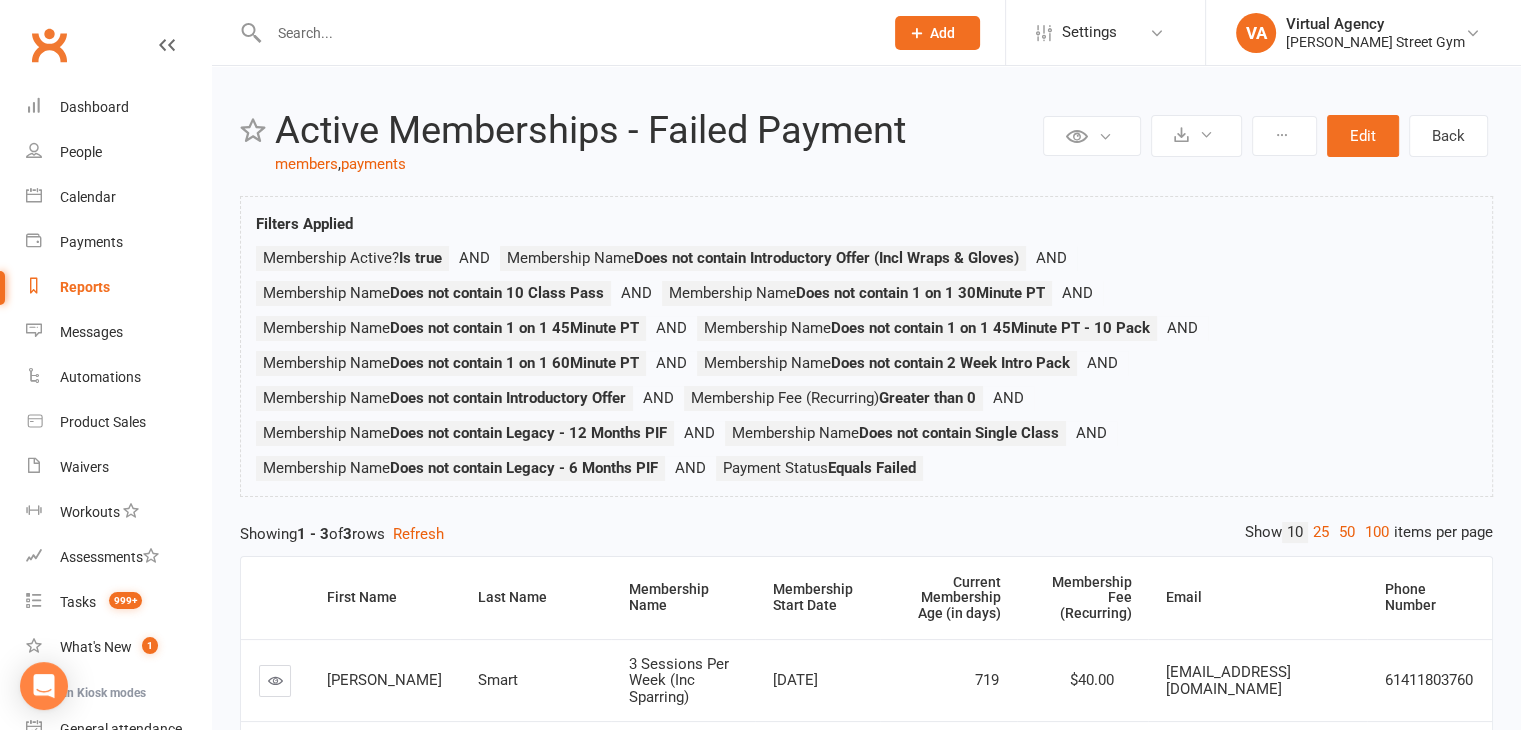 click on "Reports" at bounding box center [85, 287] 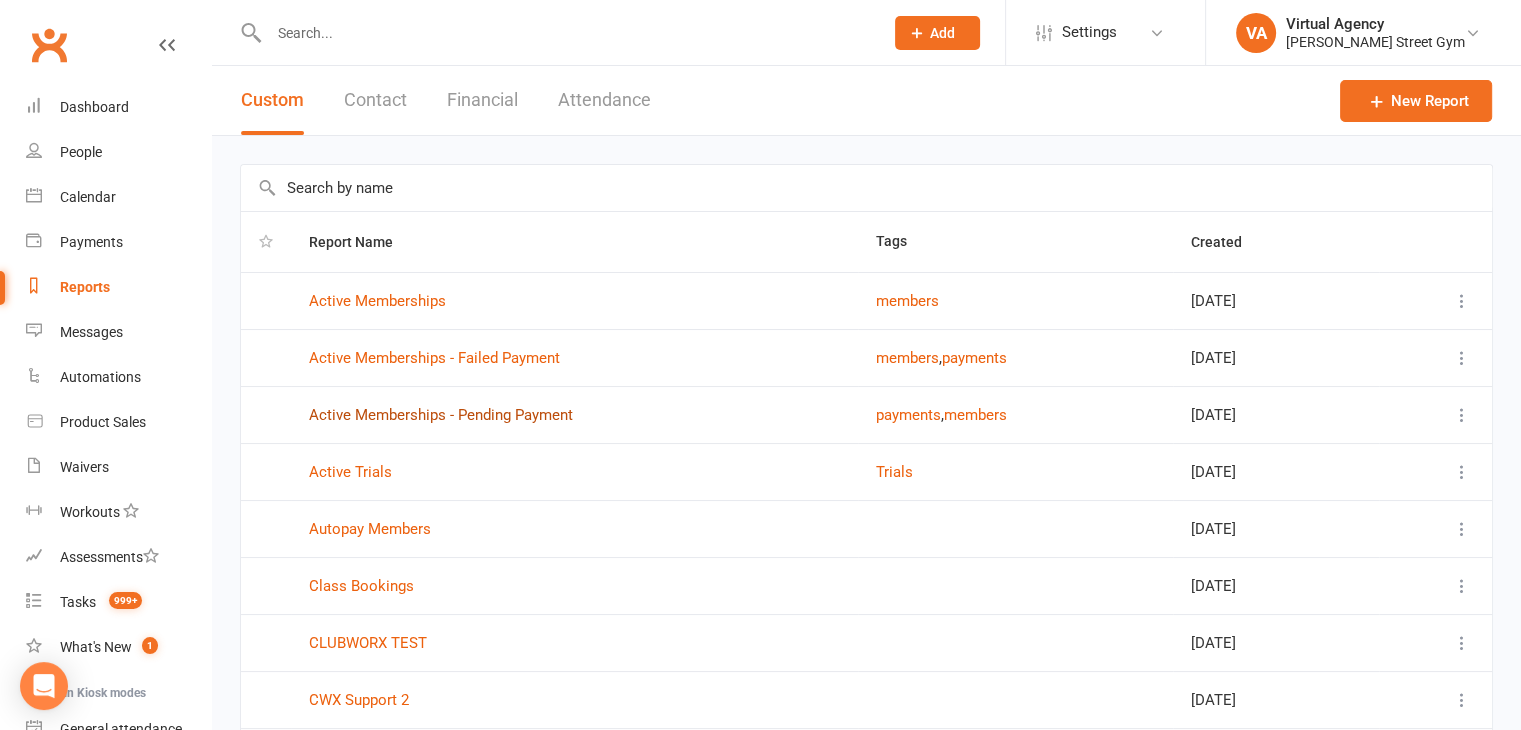 click on "Active Memberships - Pending Payment" at bounding box center [441, 415] 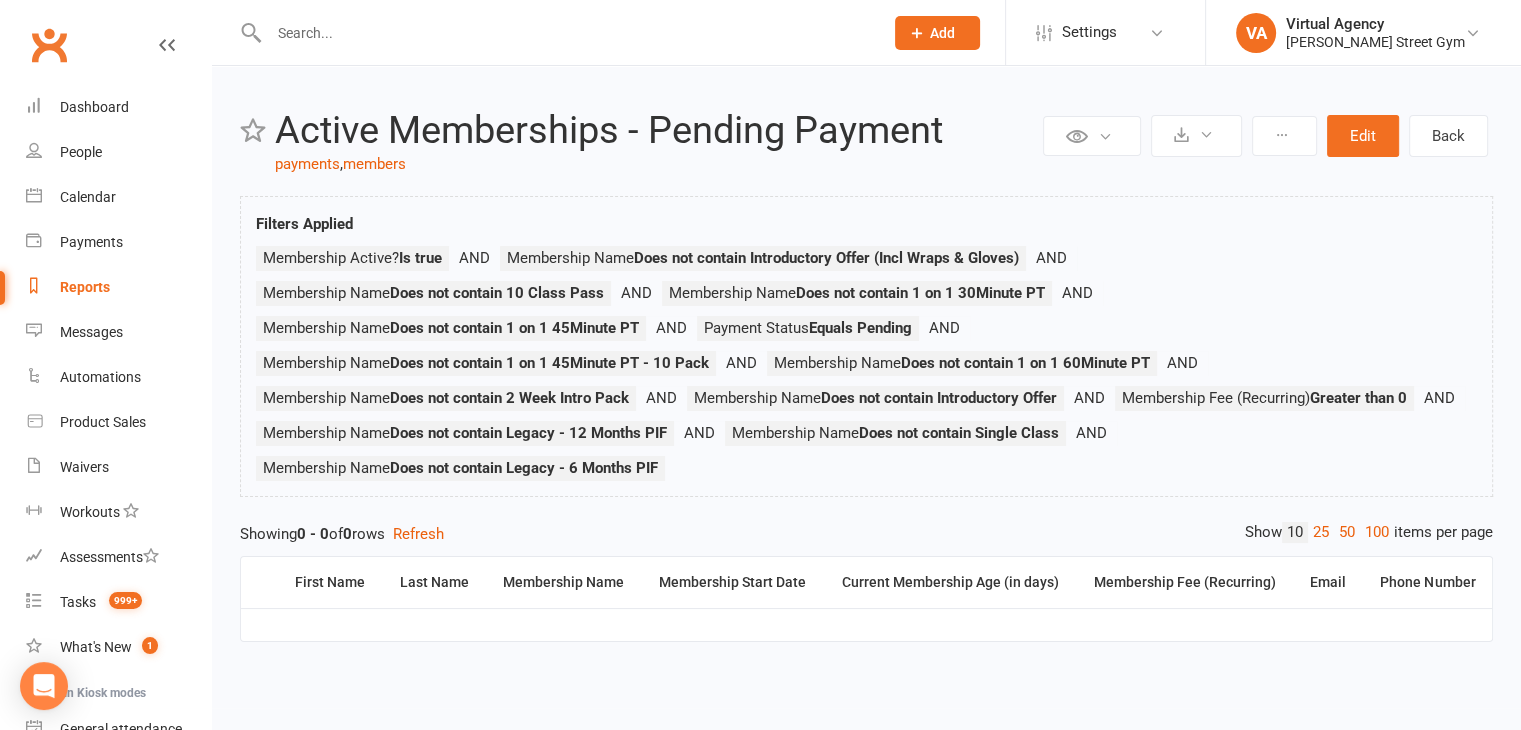 click on "Reports" at bounding box center [85, 287] 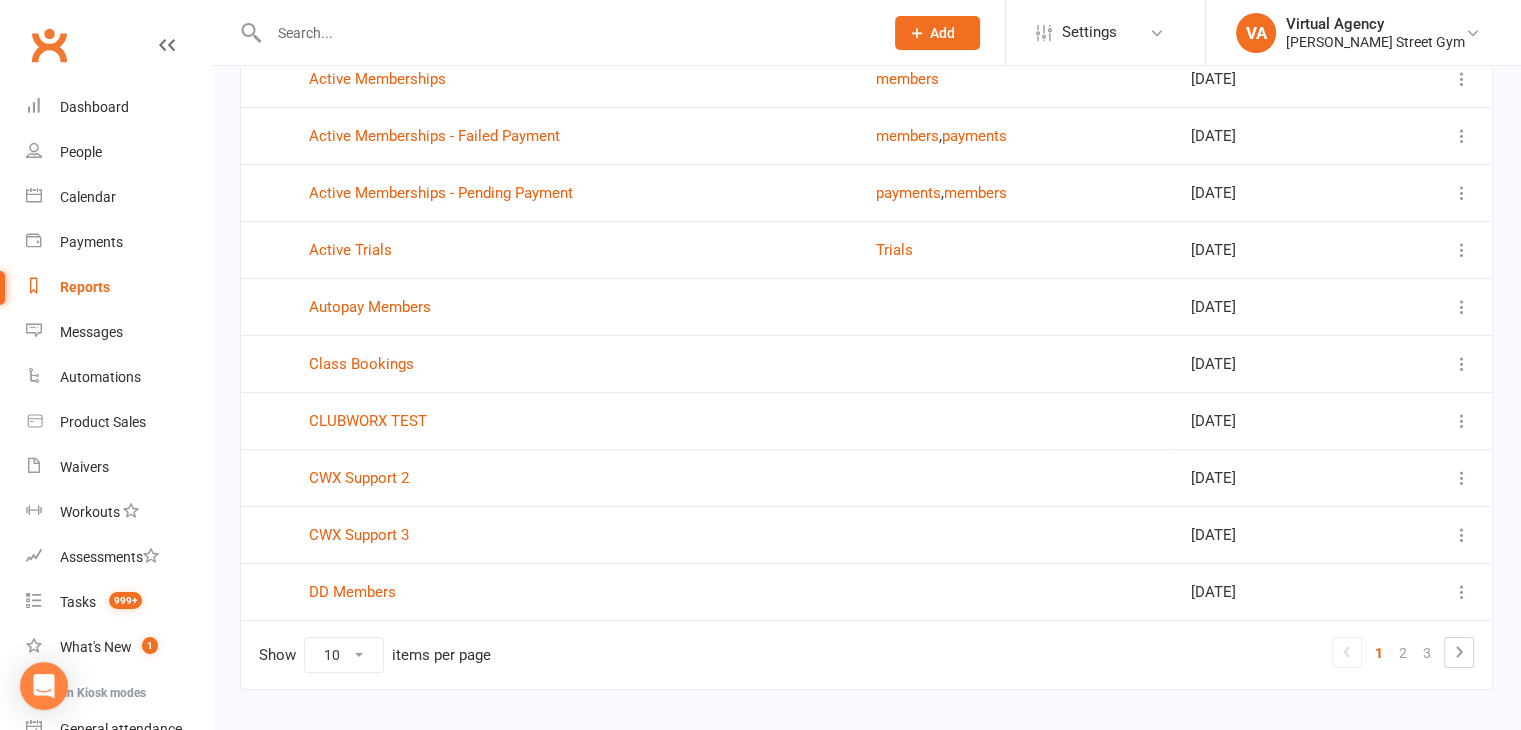 scroll, scrollTop: 264, scrollLeft: 0, axis: vertical 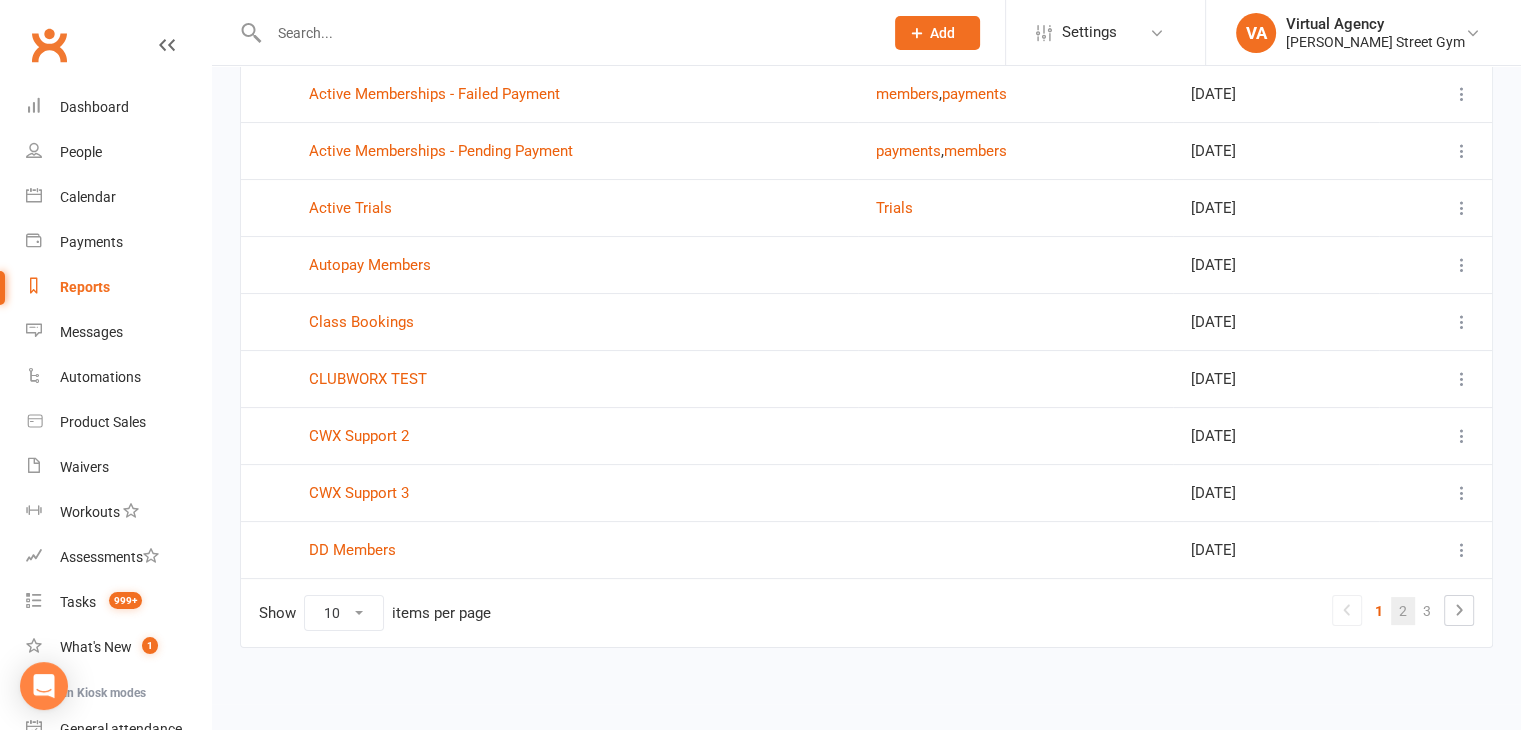click on "2" at bounding box center [1403, 611] 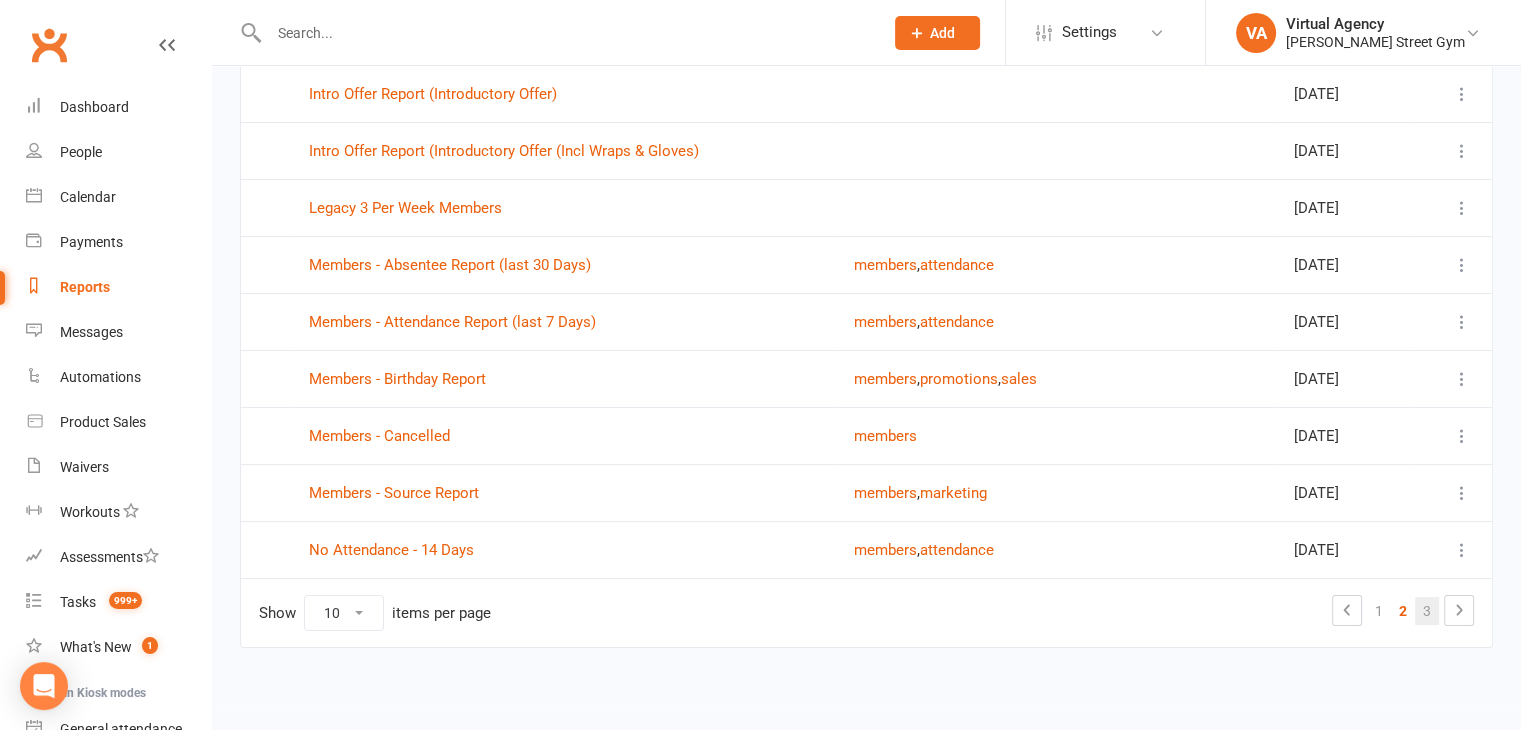 click on "3" at bounding box center [1427, 611] 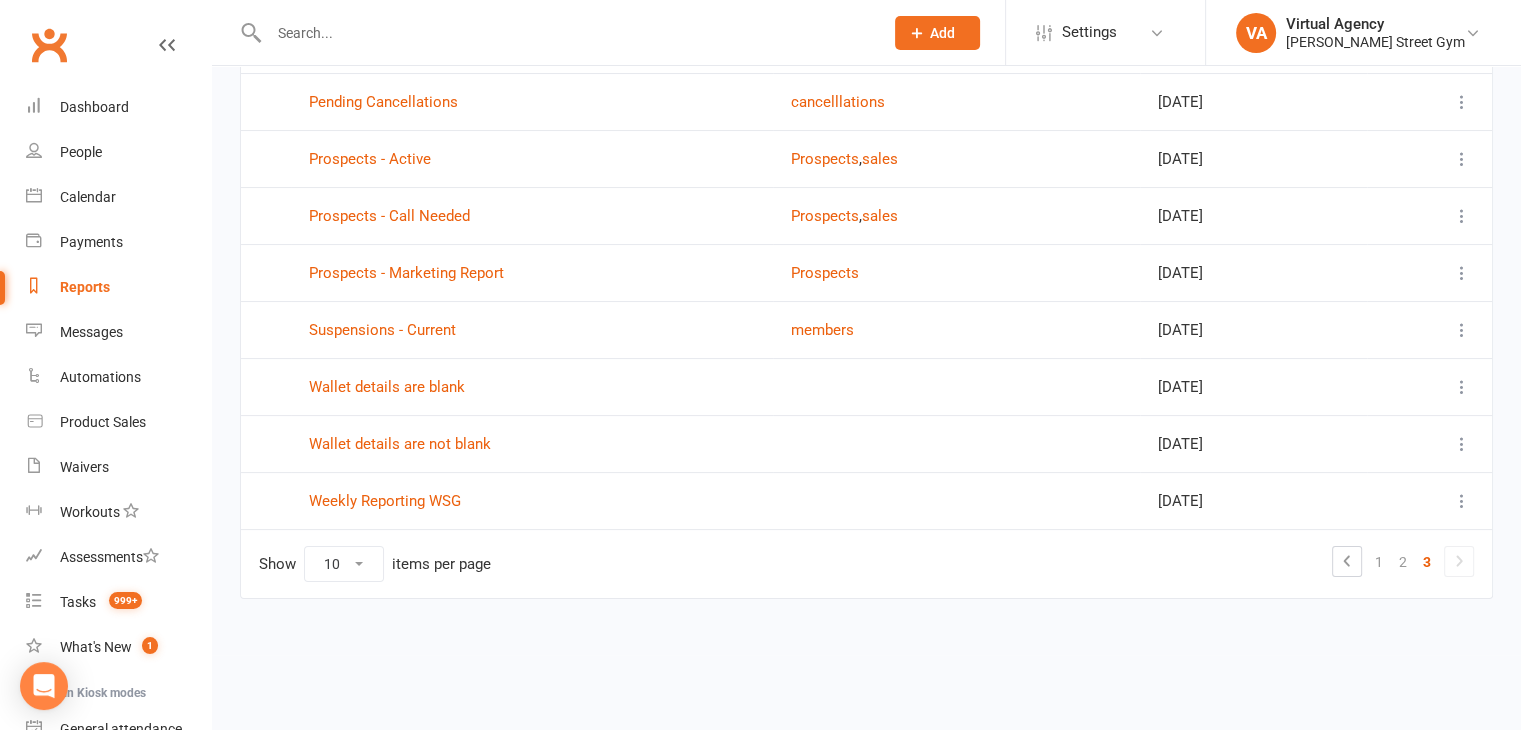 scroll, scrollTop: 207, scrollLeft: 0, axis: vertical 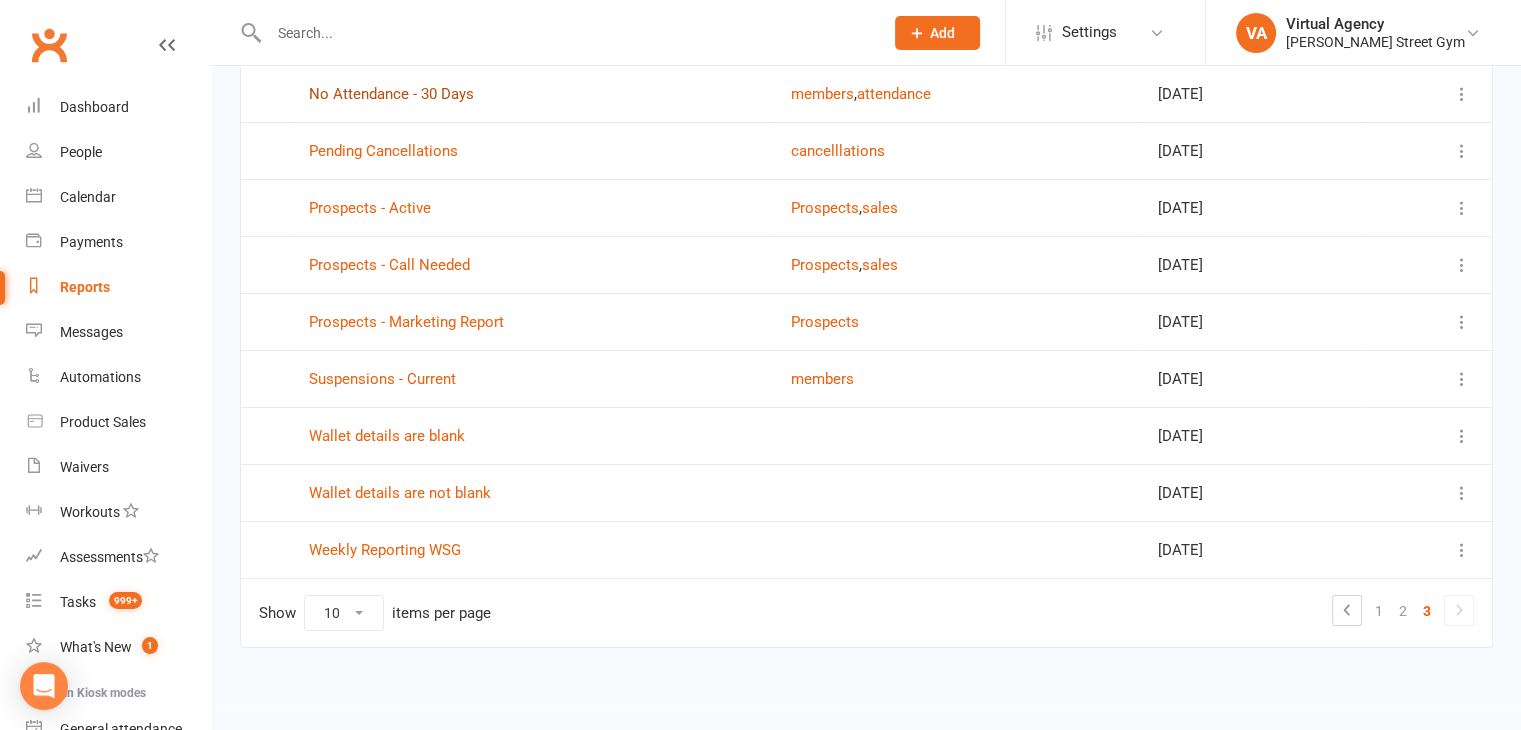 click on "No Attendance - 30 Days" at bounding box center (391, 94) 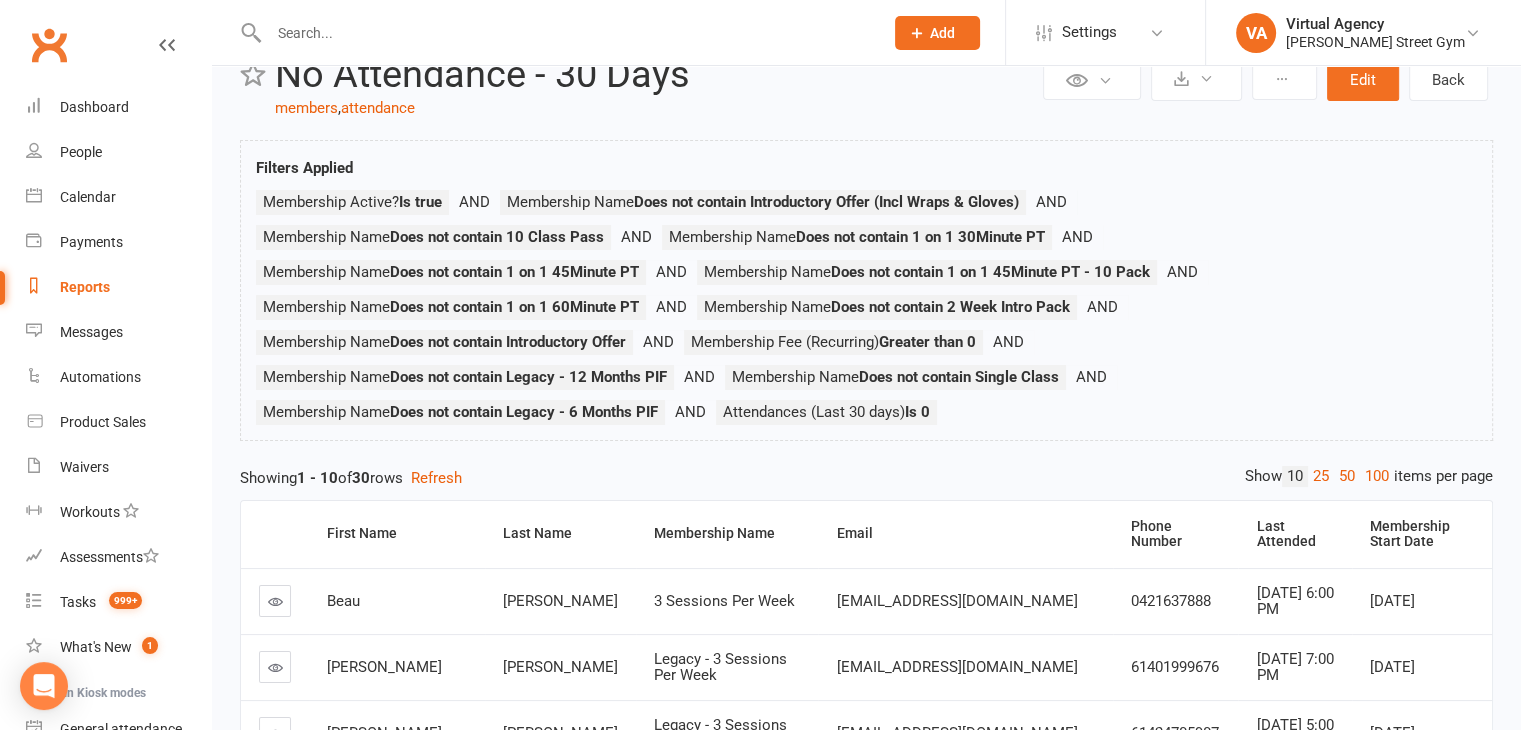 scroll, scrollTop: 100, scrollLeft: 0, axis: vertical 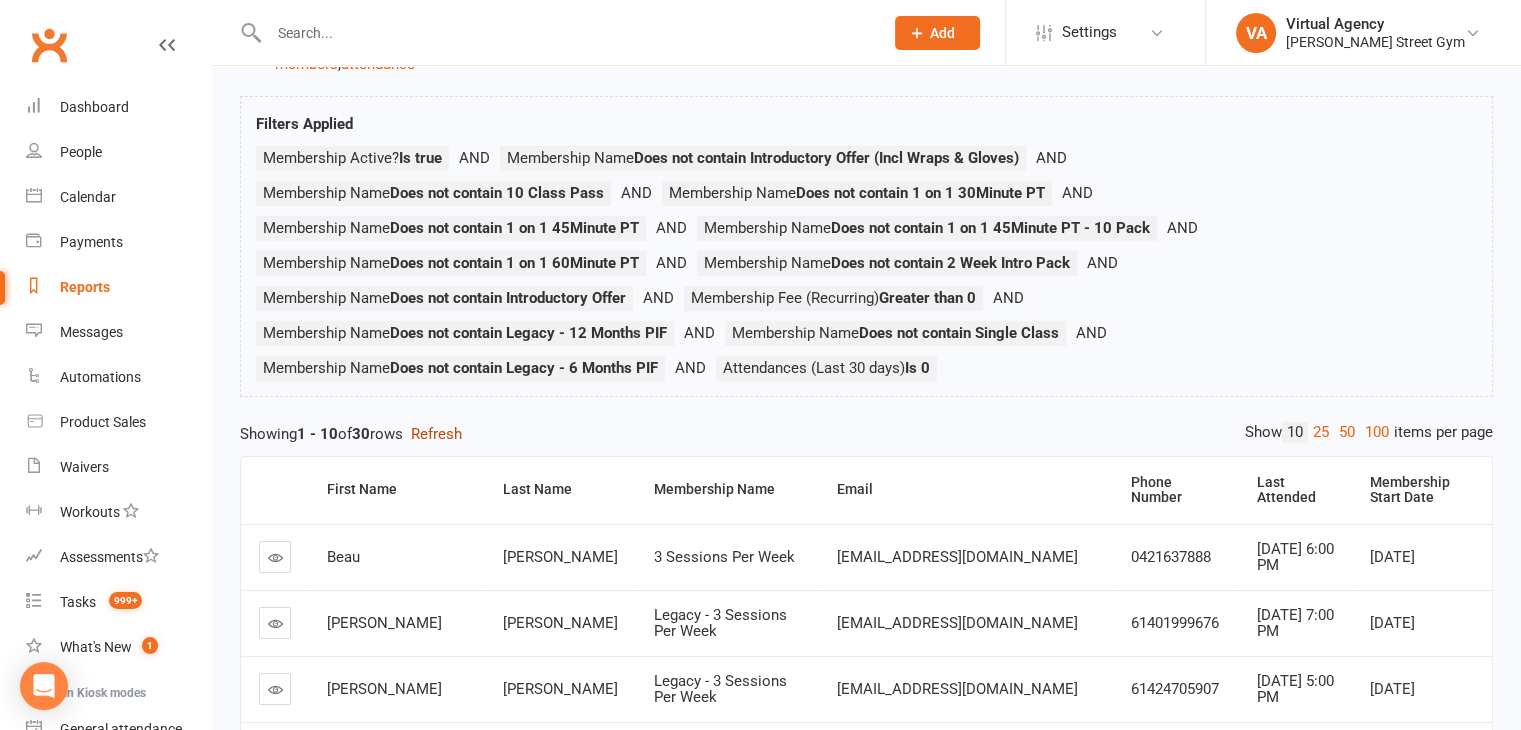 click on "Refresh" at bounding box center [436, 434] 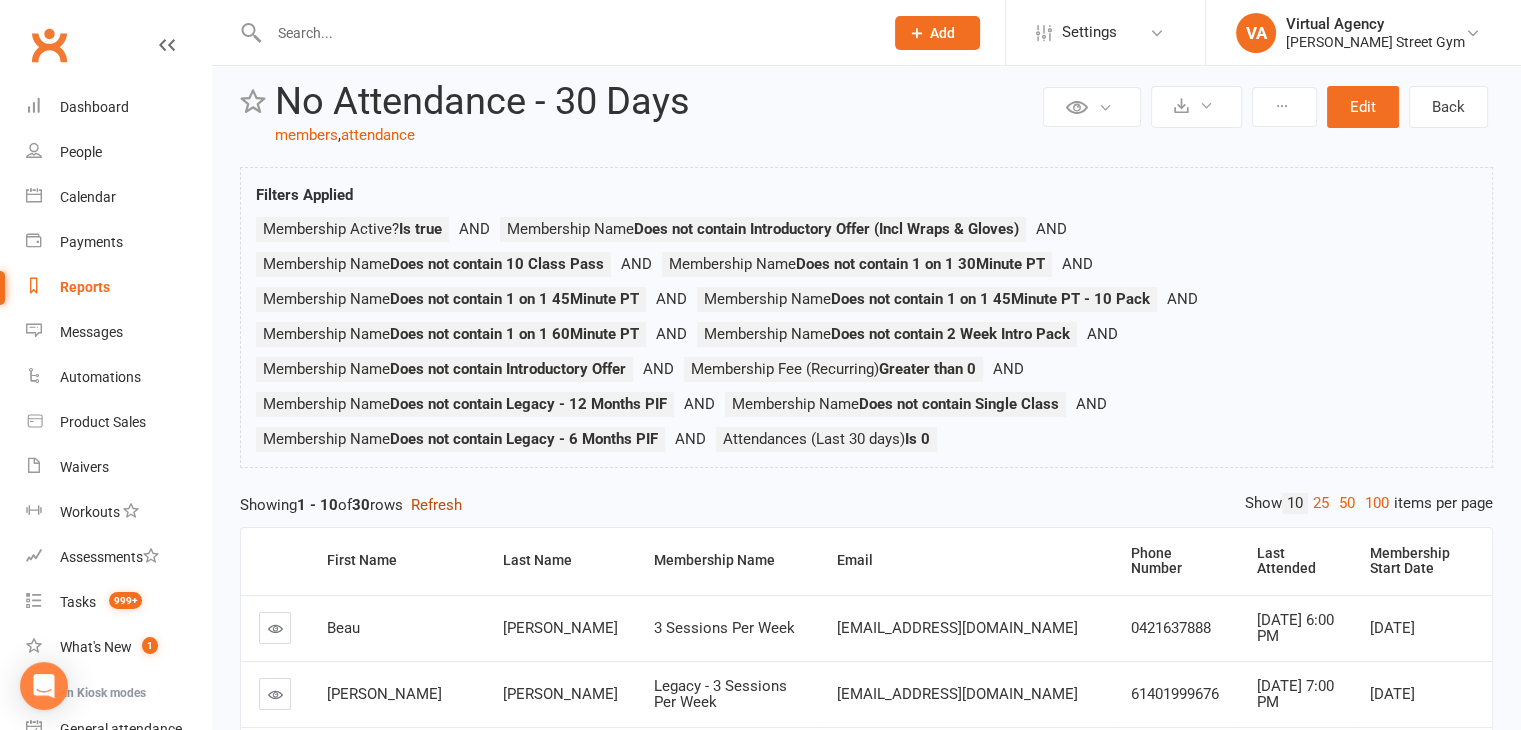 scroll, scrollTop: 0, scrollLeft: 0, axis: both 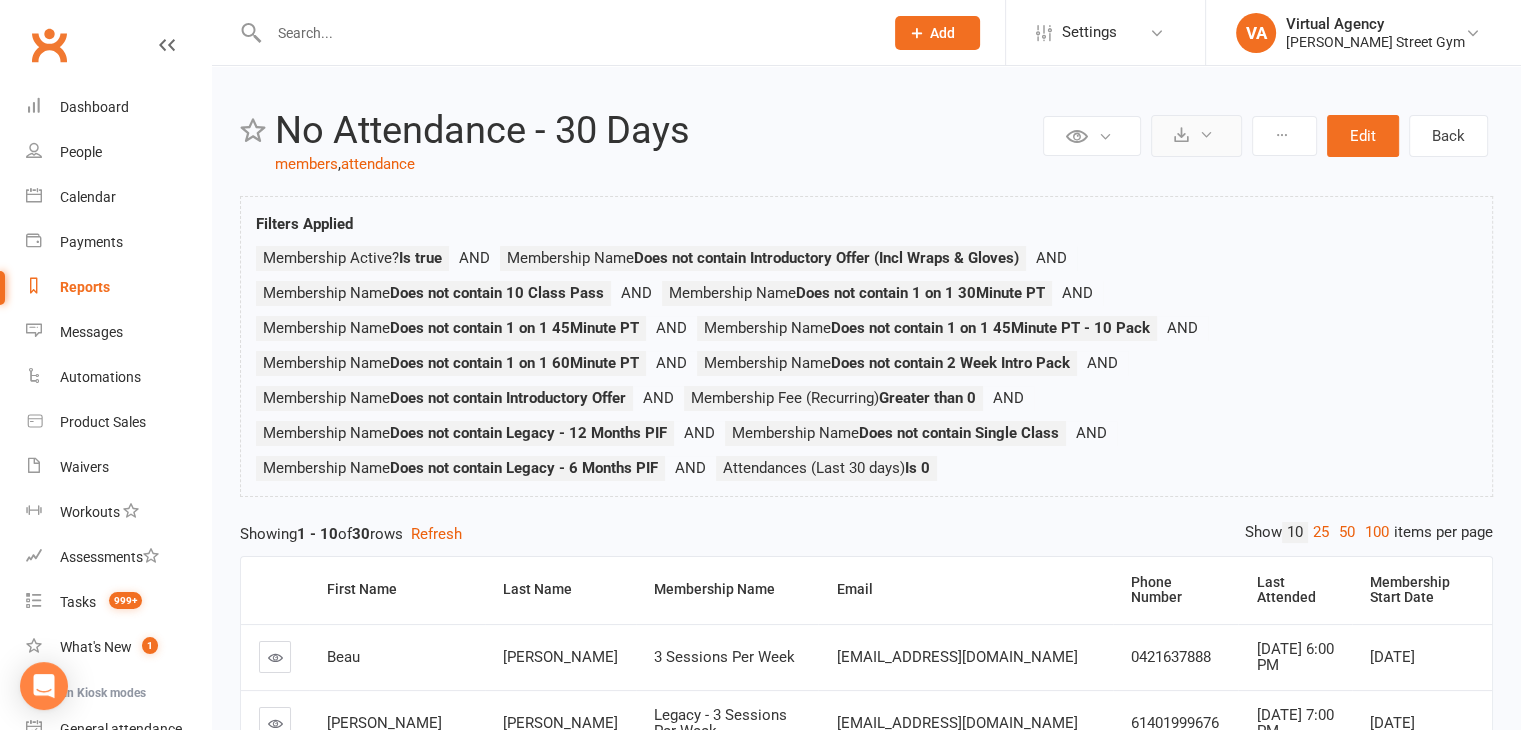click at bounding box center (1196, 136) 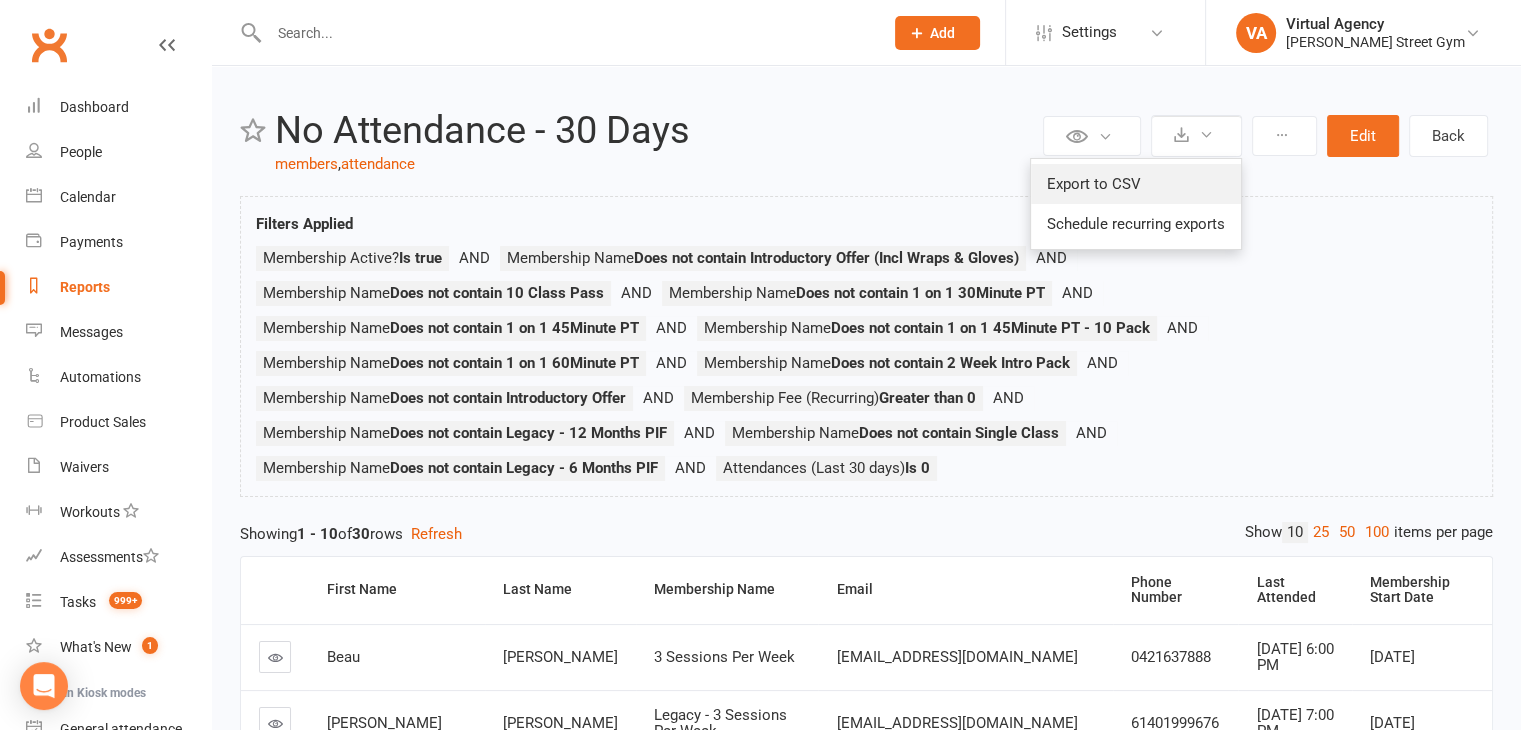 click on "Export to CSV" at bounding box center [1136, 184] 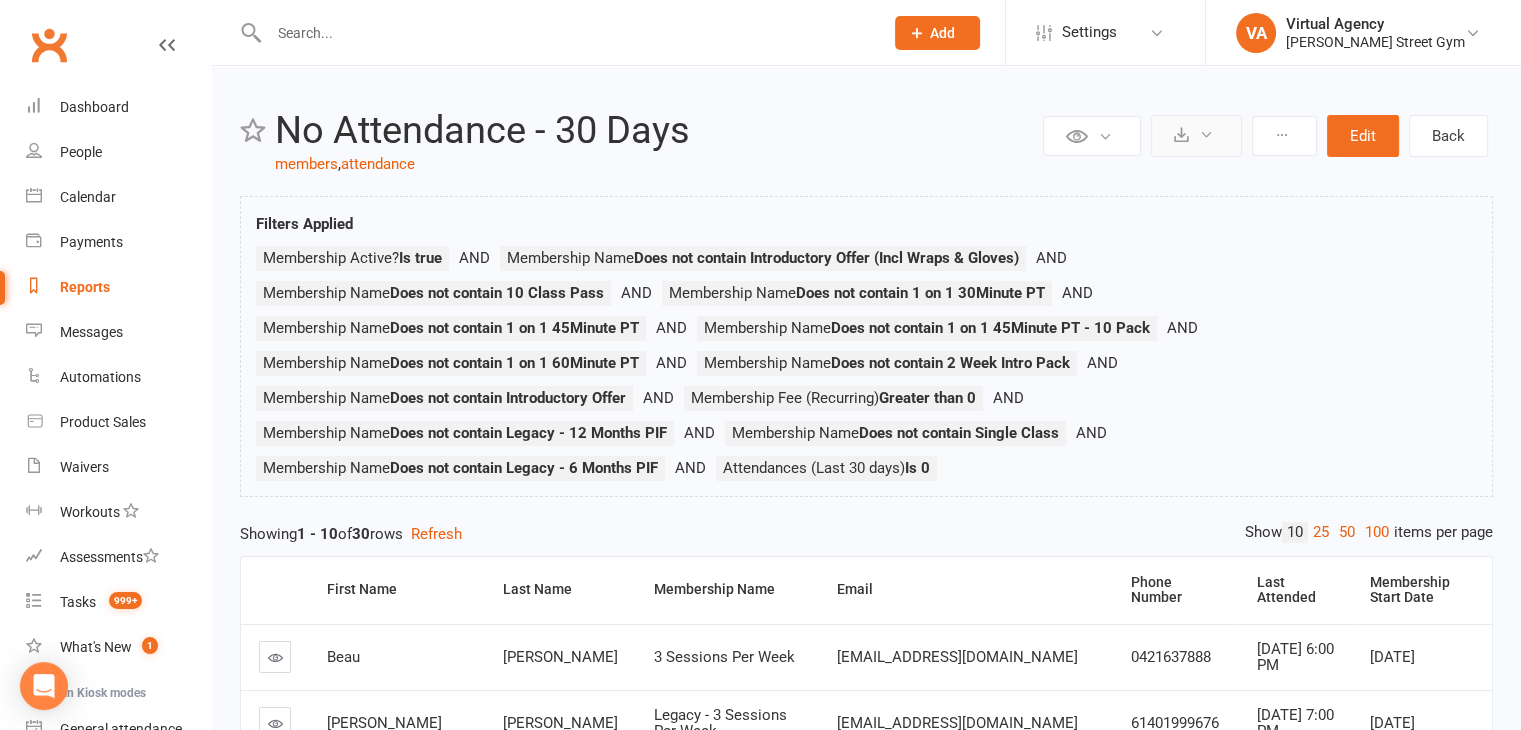 click at bounding box center (1196, 136) 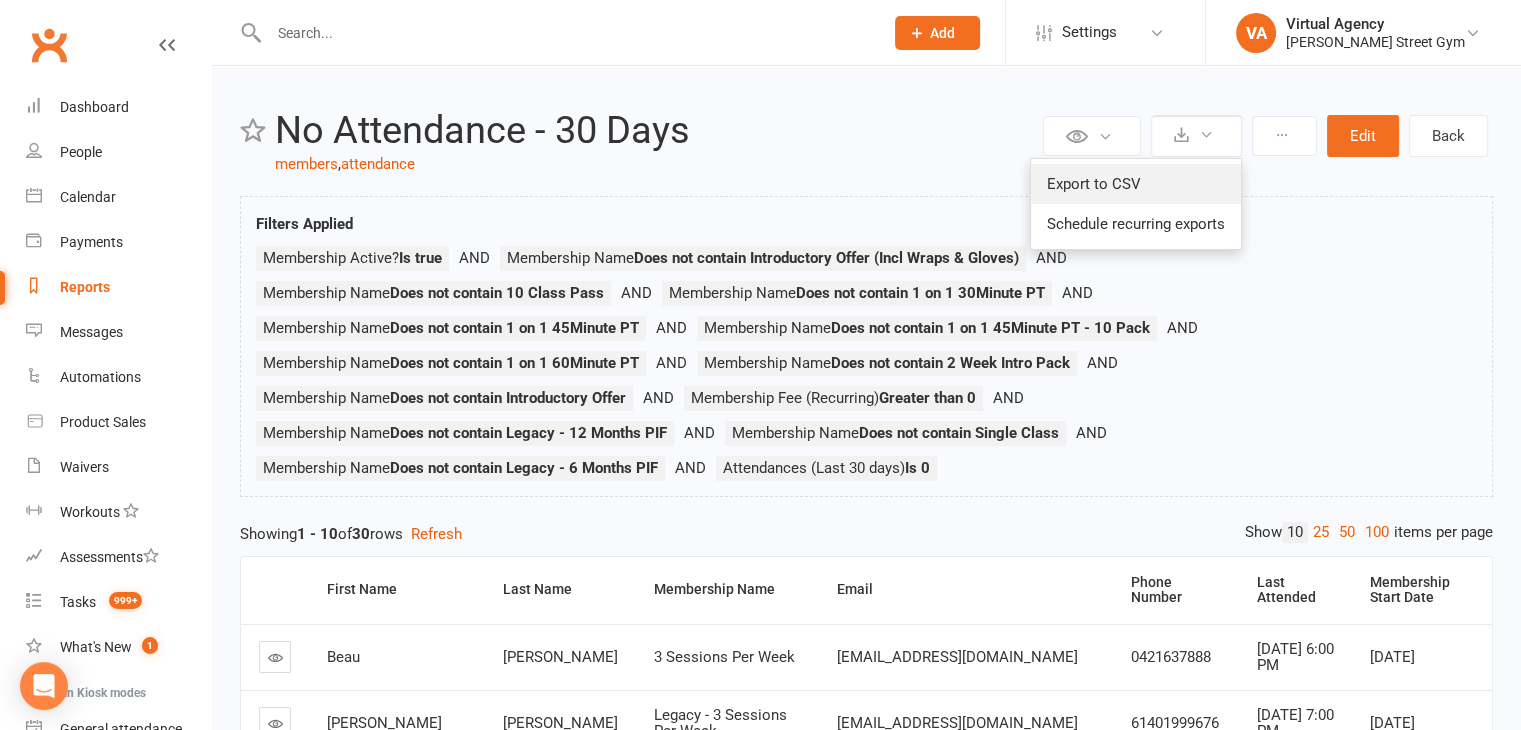 click on "Export to CSV" at bounding box center (1136, 184) 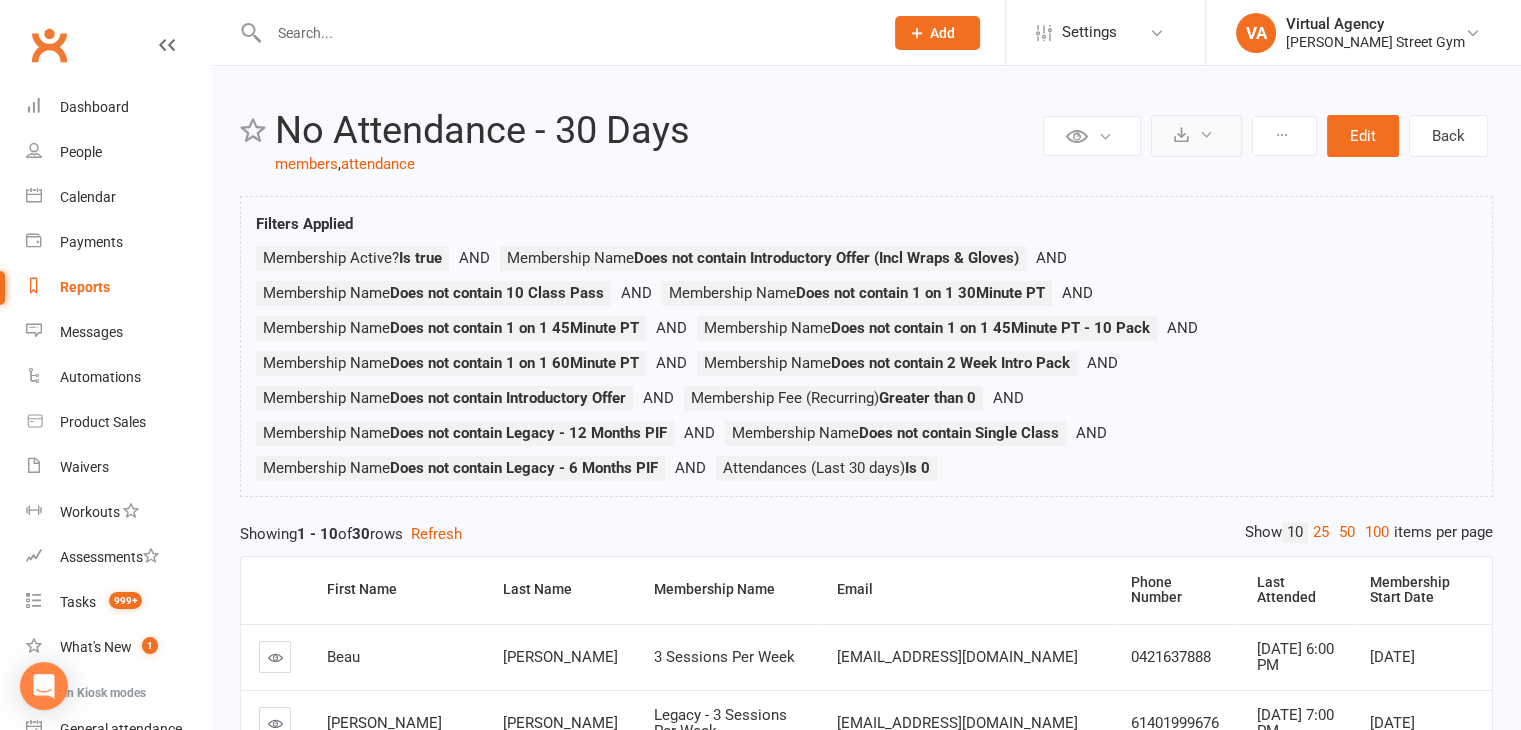 click at bounding box center [1196, 136] 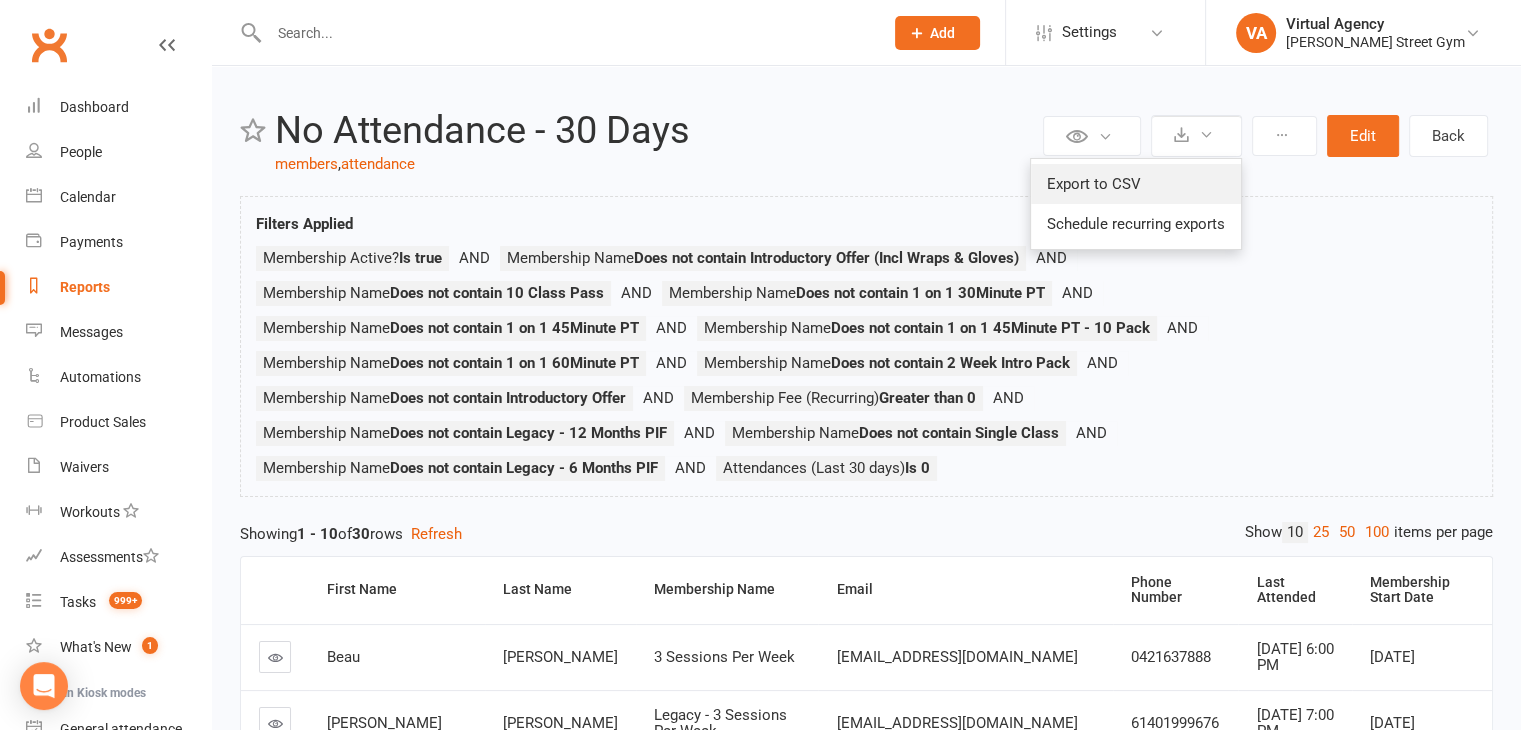 click on "Export to CSV" at bounding box center (1136, 184) 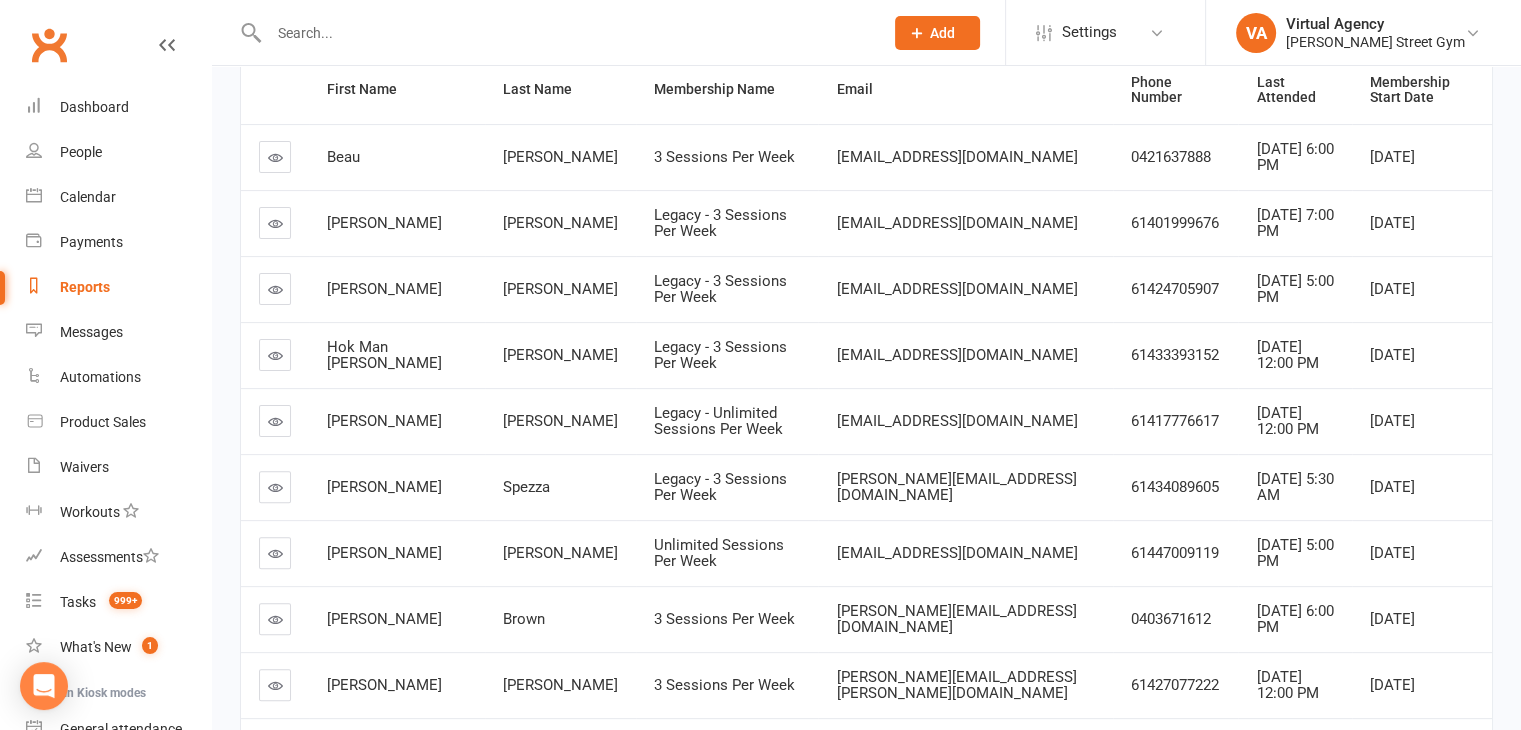 scroll, scrollTop: 709, scrollLeft: 0, axis: vertical 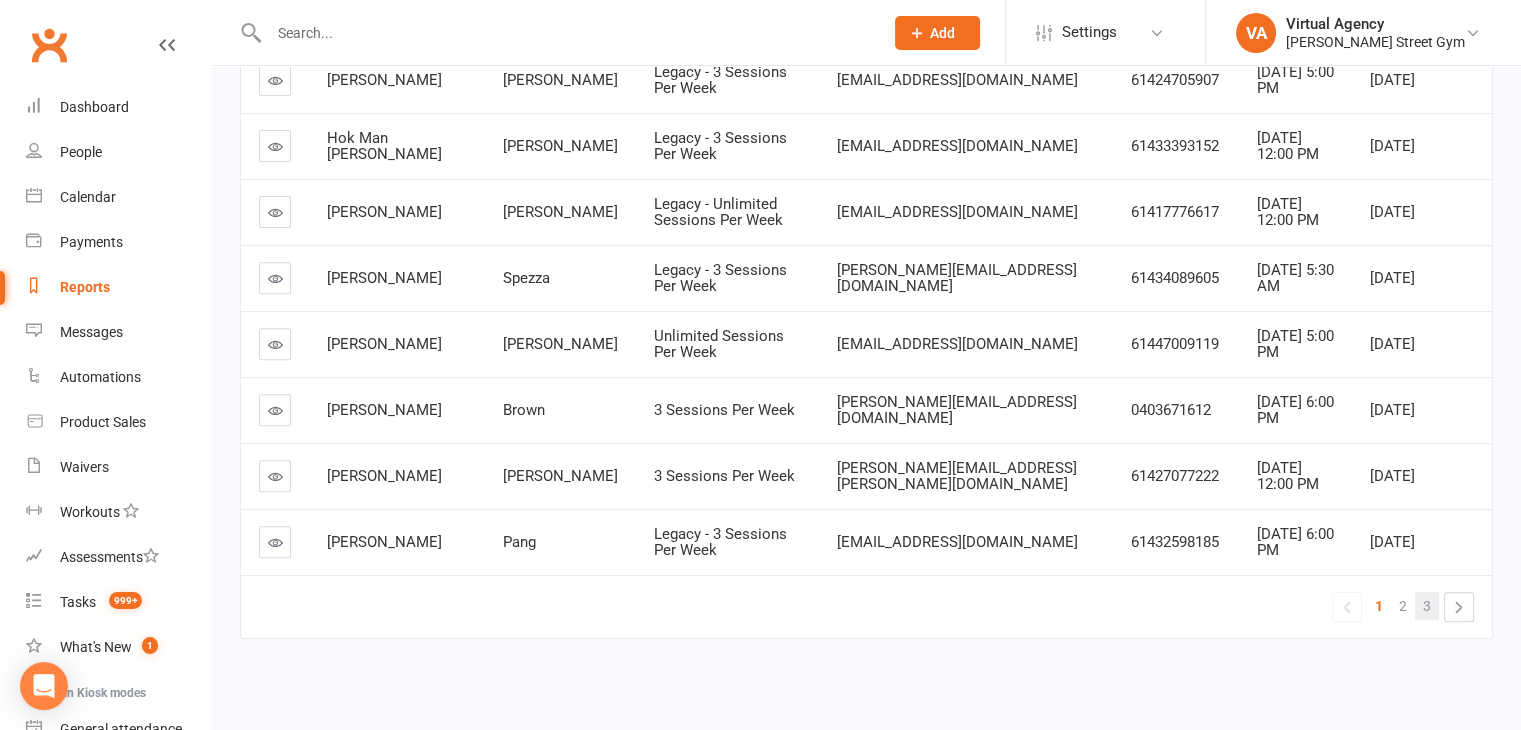 click on "3" at bounding box center [1427, 606] 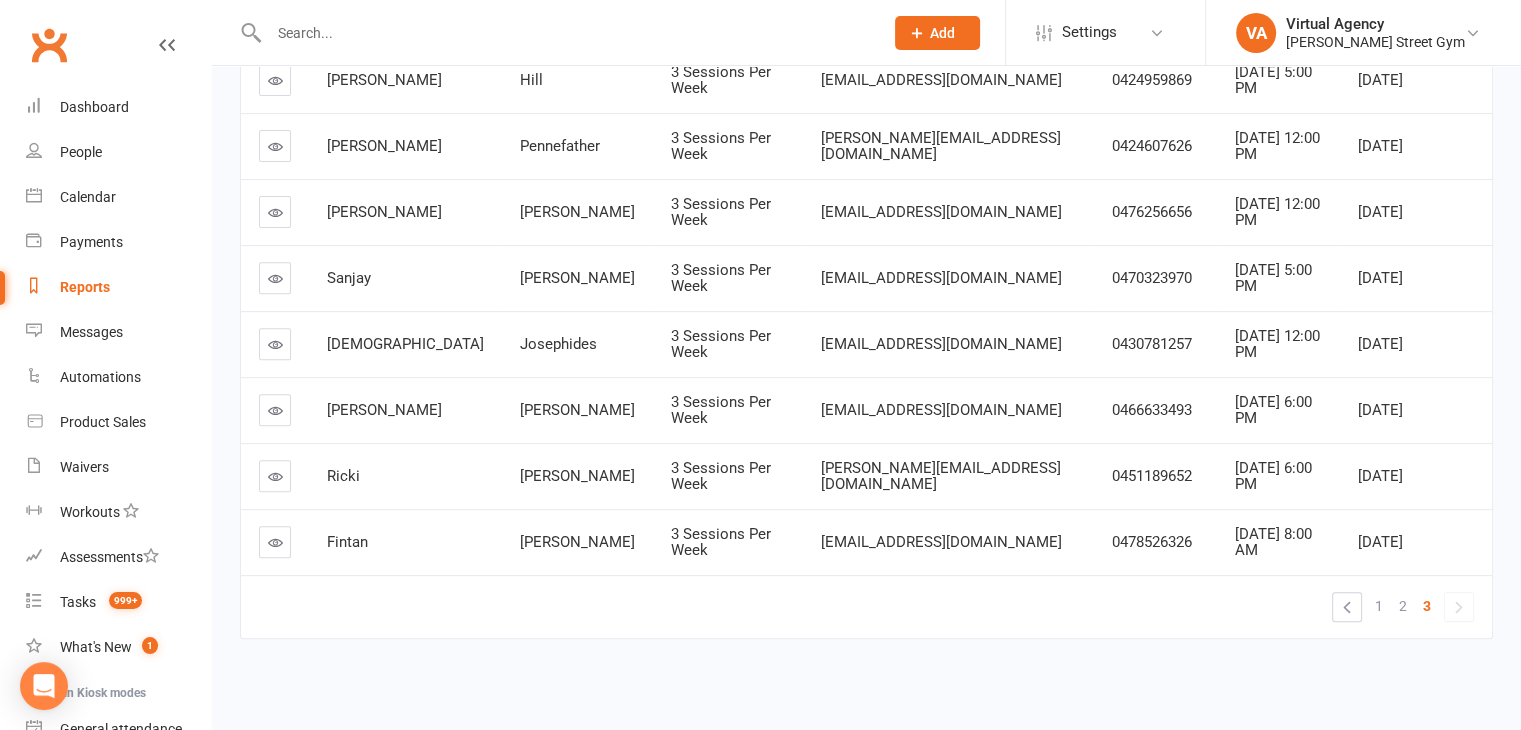 click on "Reports" at bounding box center (85, 287) 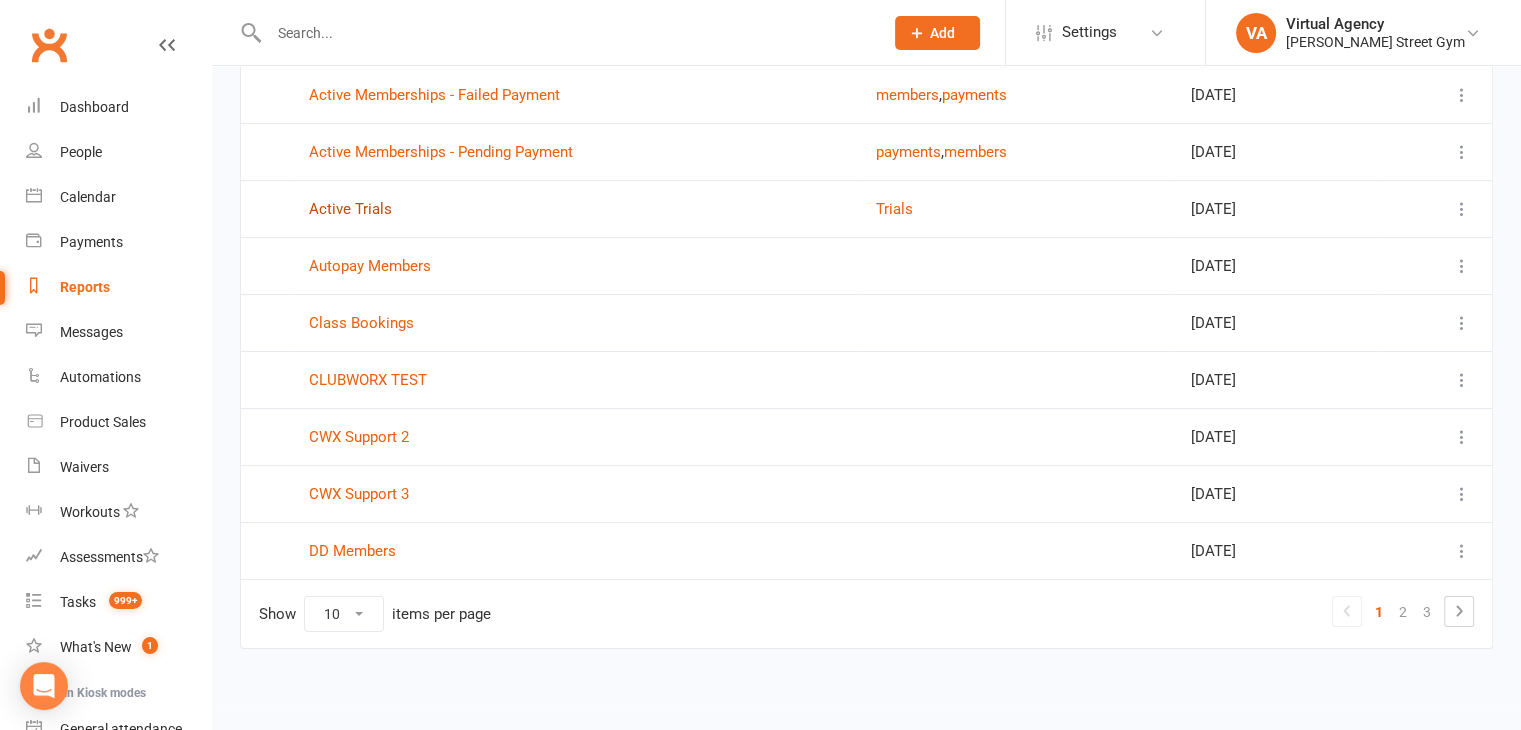 scroll, scrollTop: 264, scrollLeft: 0, axis: vertical 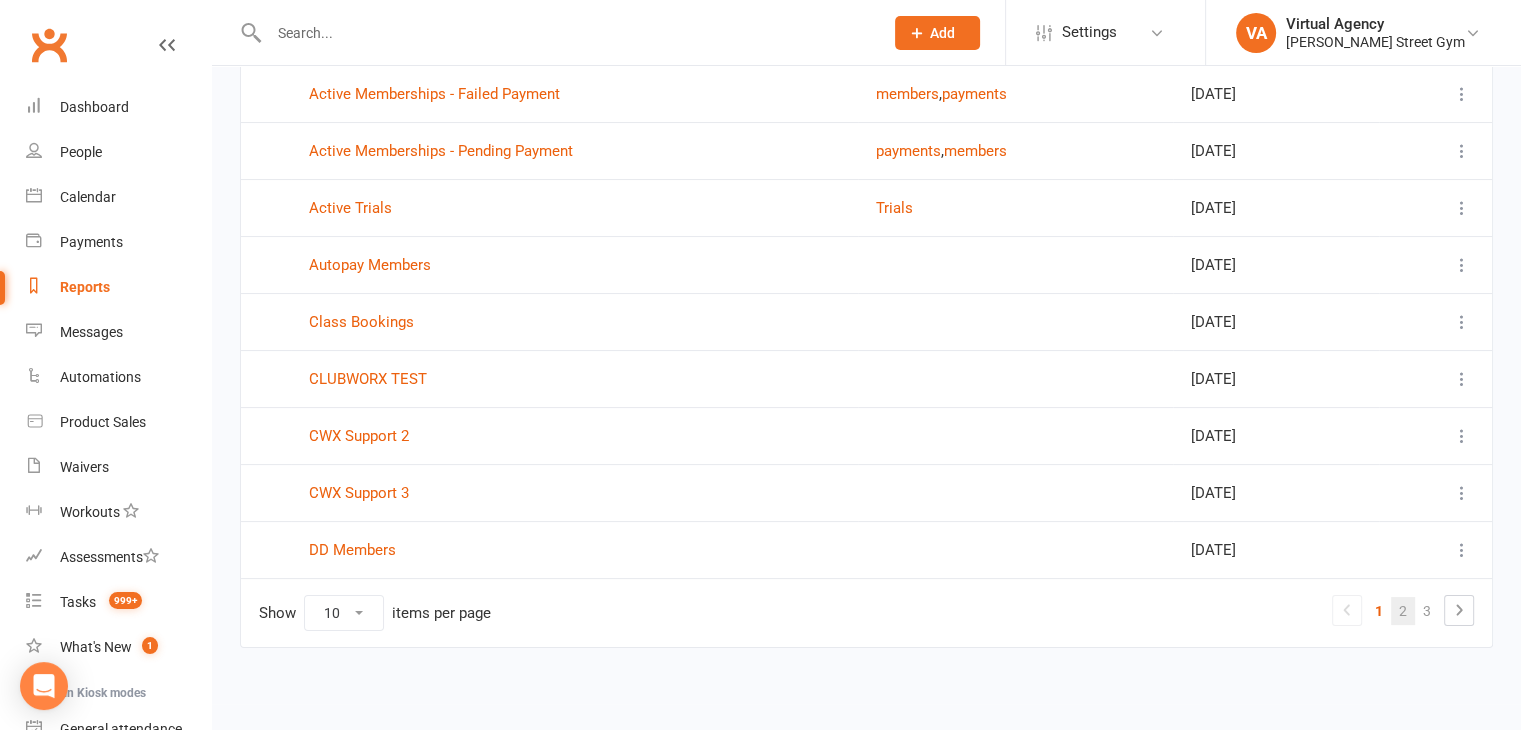 click on "2" at bounding box center [1403, 611] 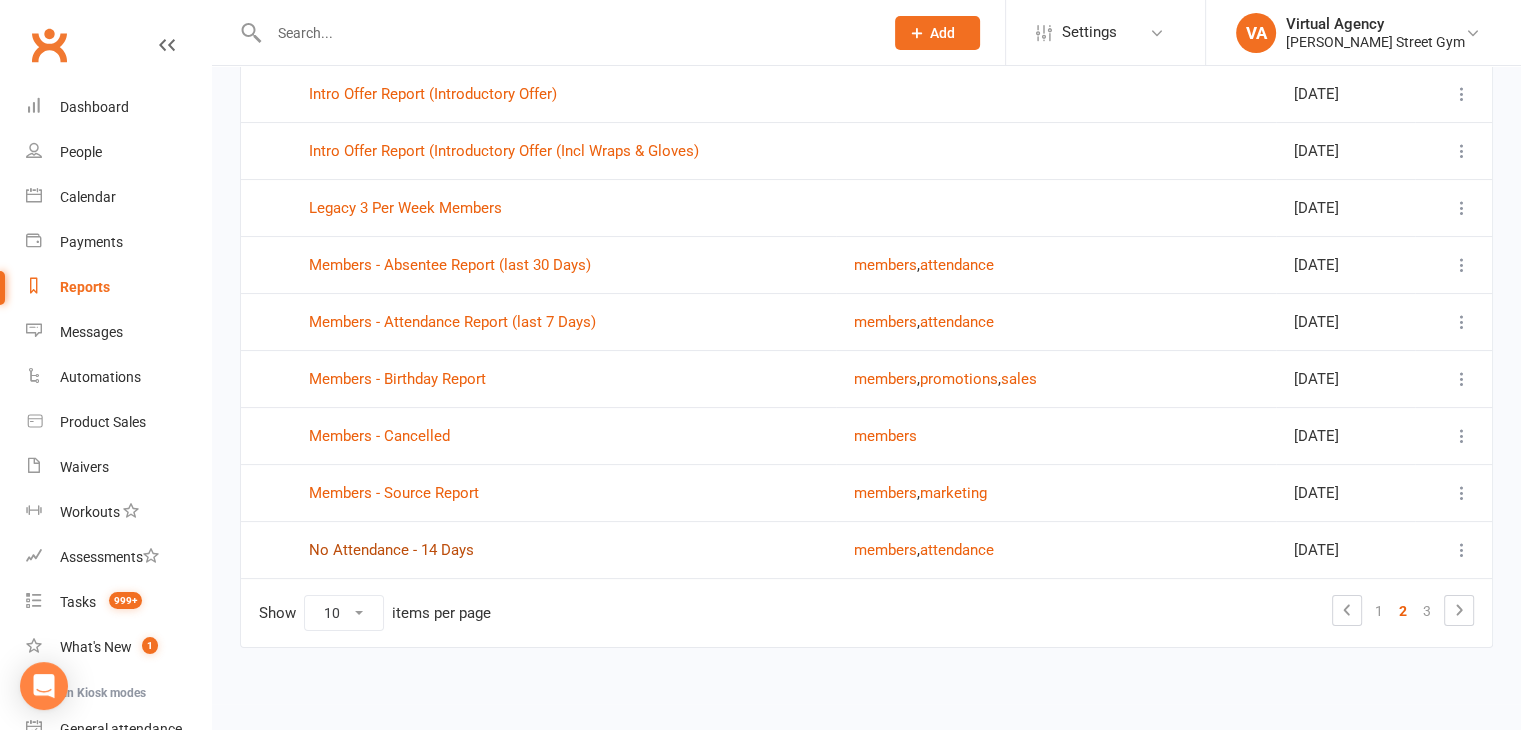 click on "No Attendance - 14 Days" at bounding box center [391, 550] 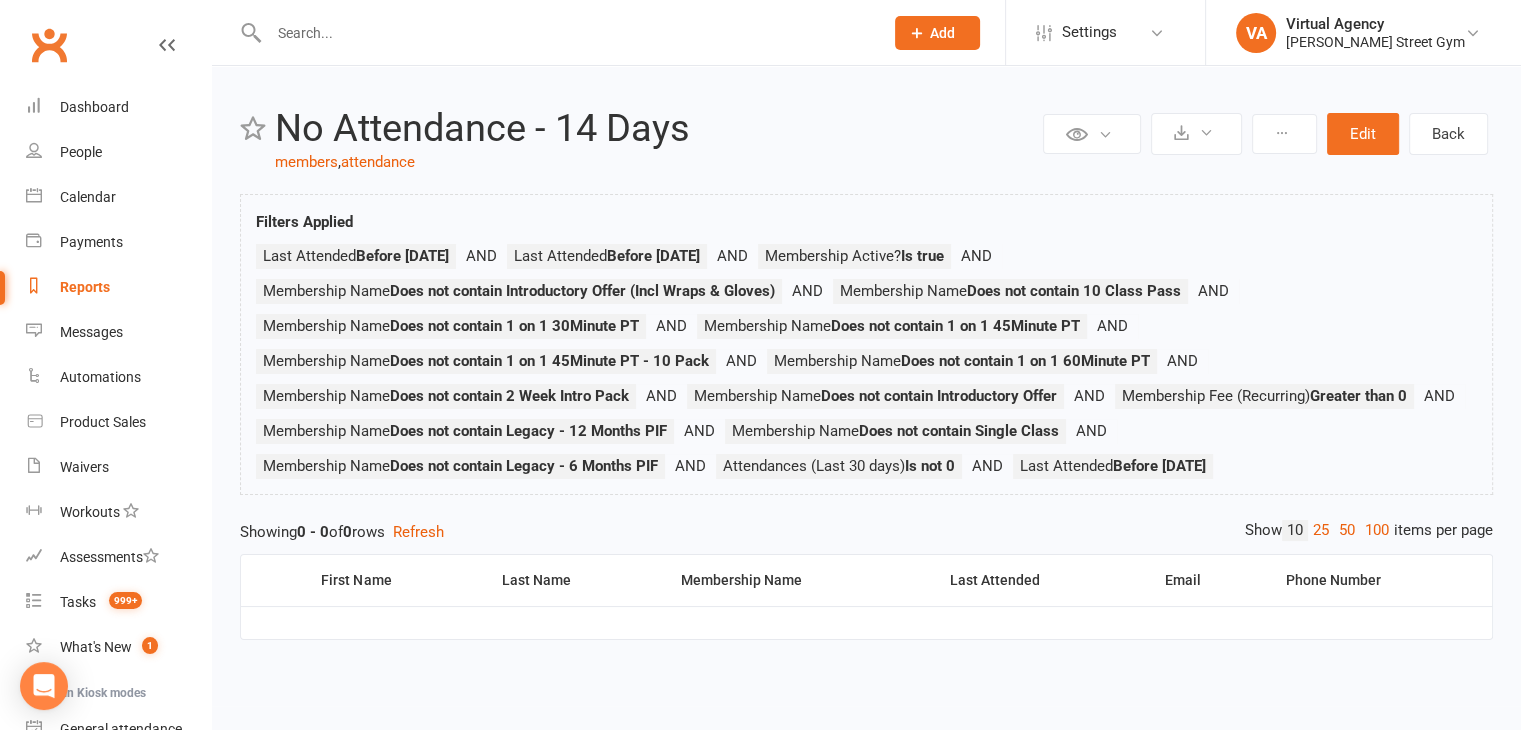 scroll, scrollTop: 0, scrollLeft: 0, axis: both 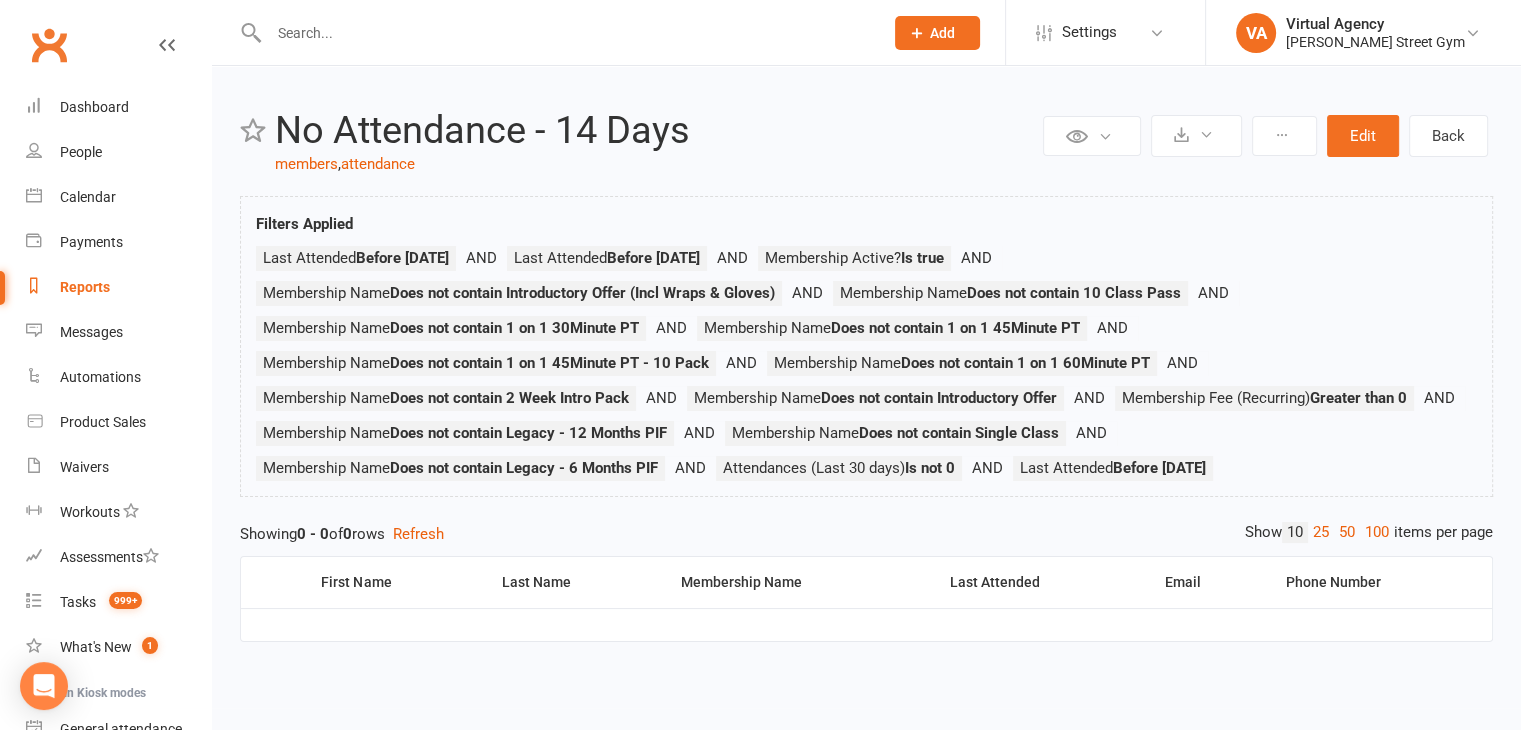 click on "Reports" at bounding box center [85, 287] 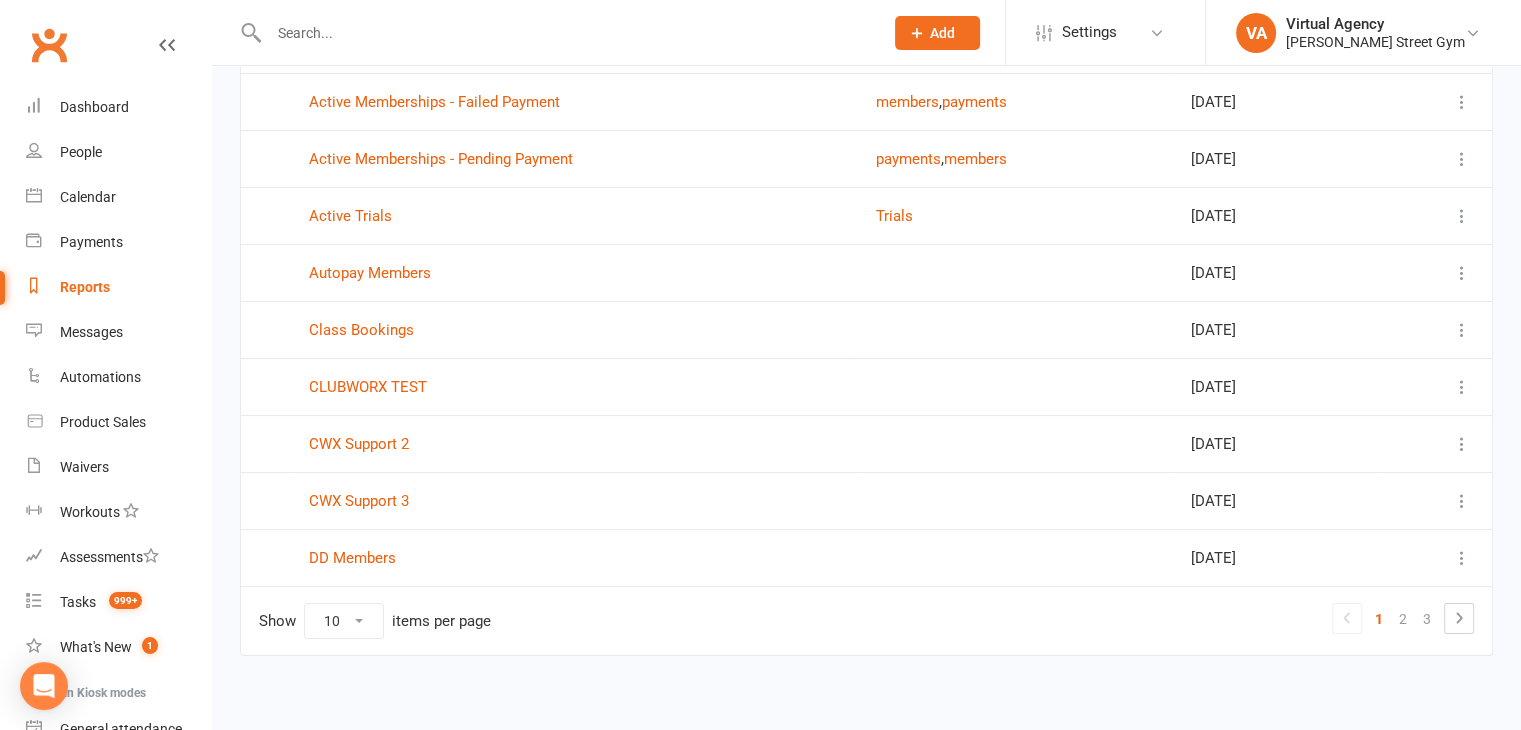 scroll, scrollTop: 264, scrollLeft: 0, axis: vertical 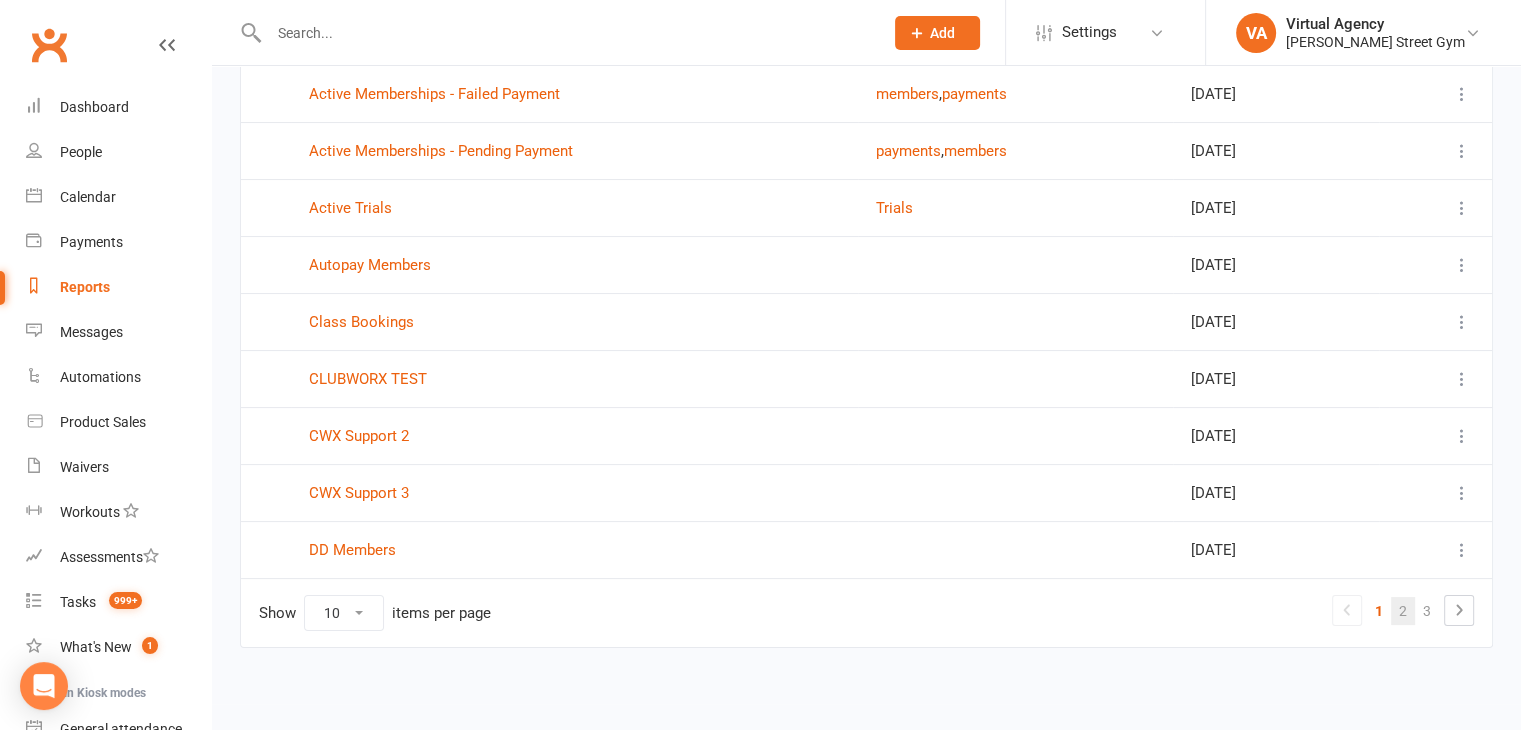 click on "2" at bounding box center (1403, 611) 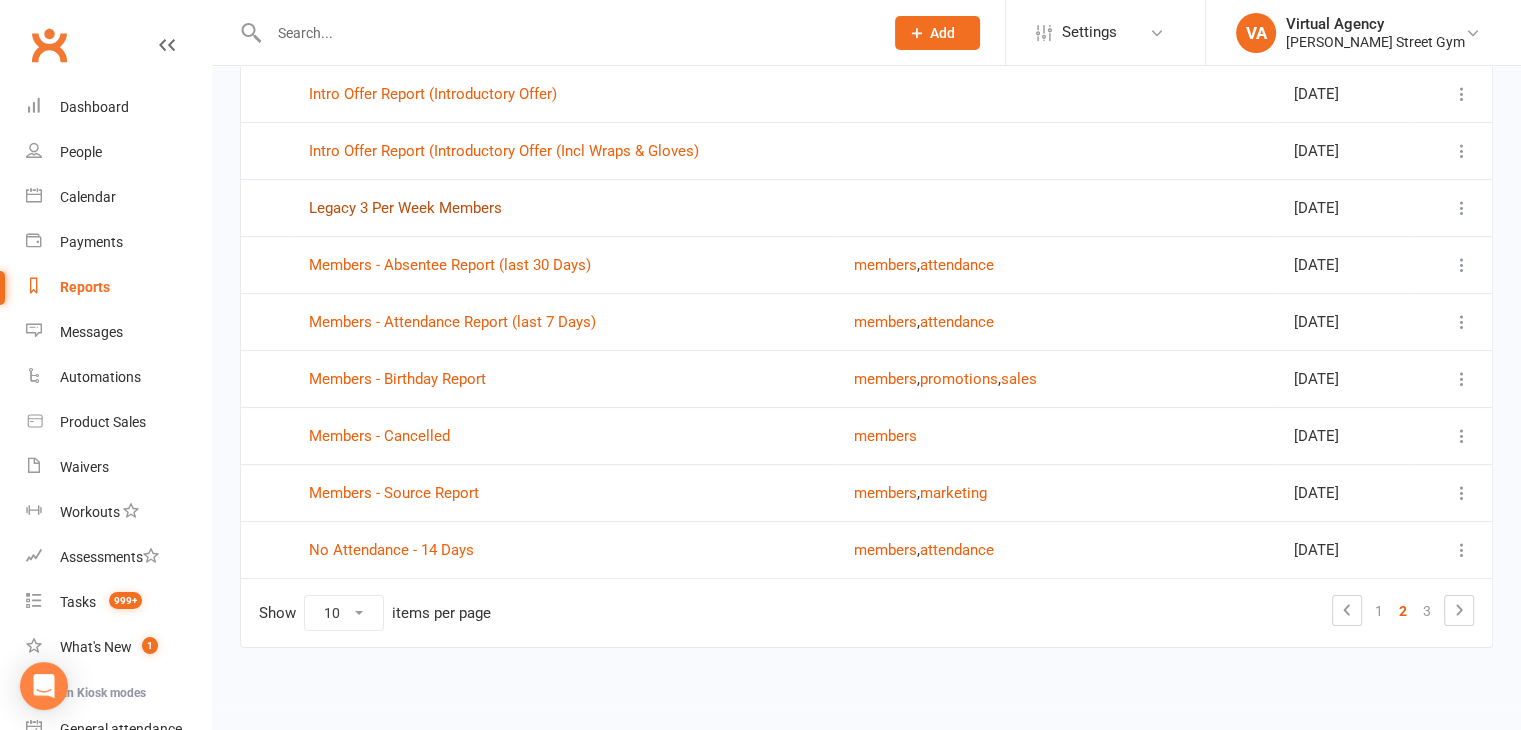scroll, scrollTop: 64, scrollLeft: 0, axis: vertical 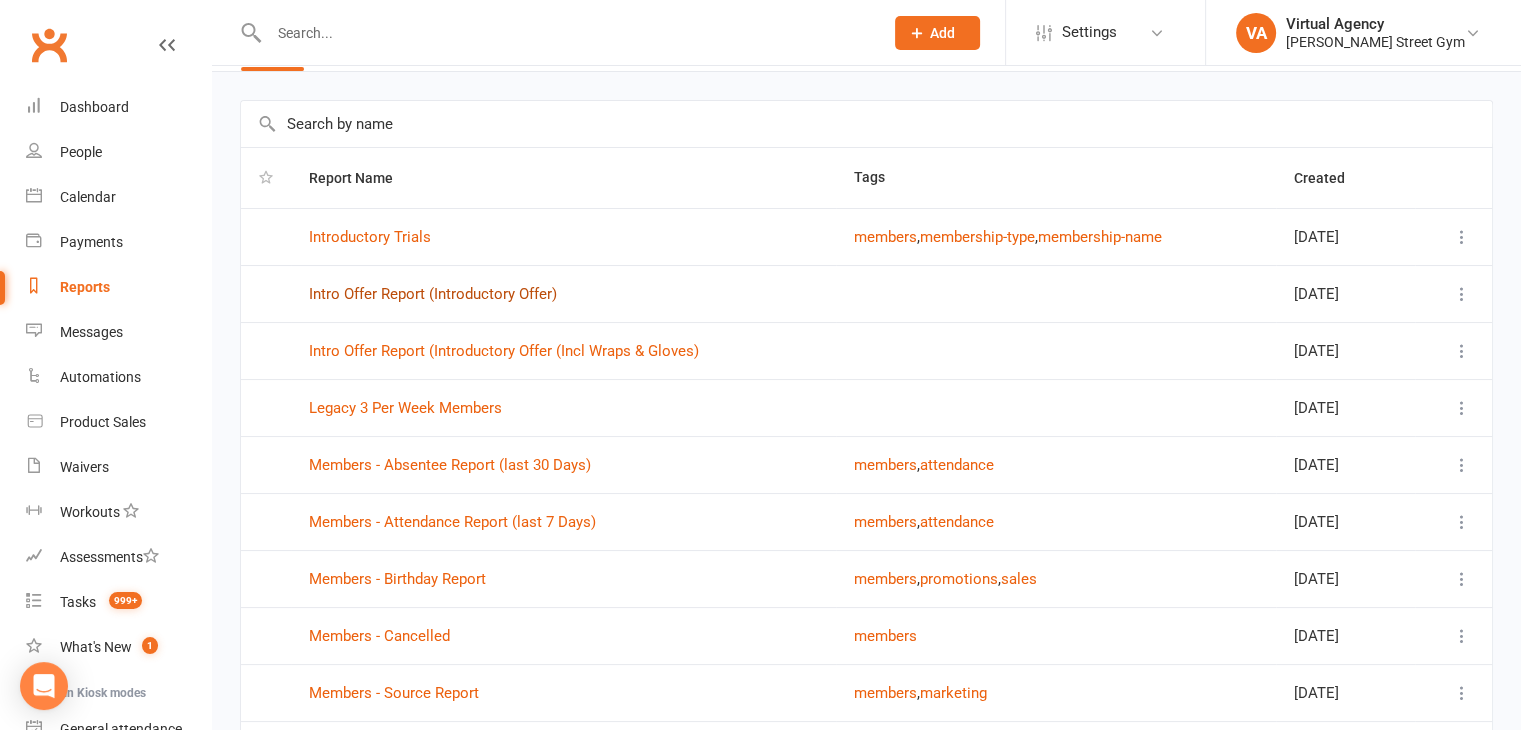 click on "Intro Offer Report (Introductory Offer)" at bounding box center (433, 294) 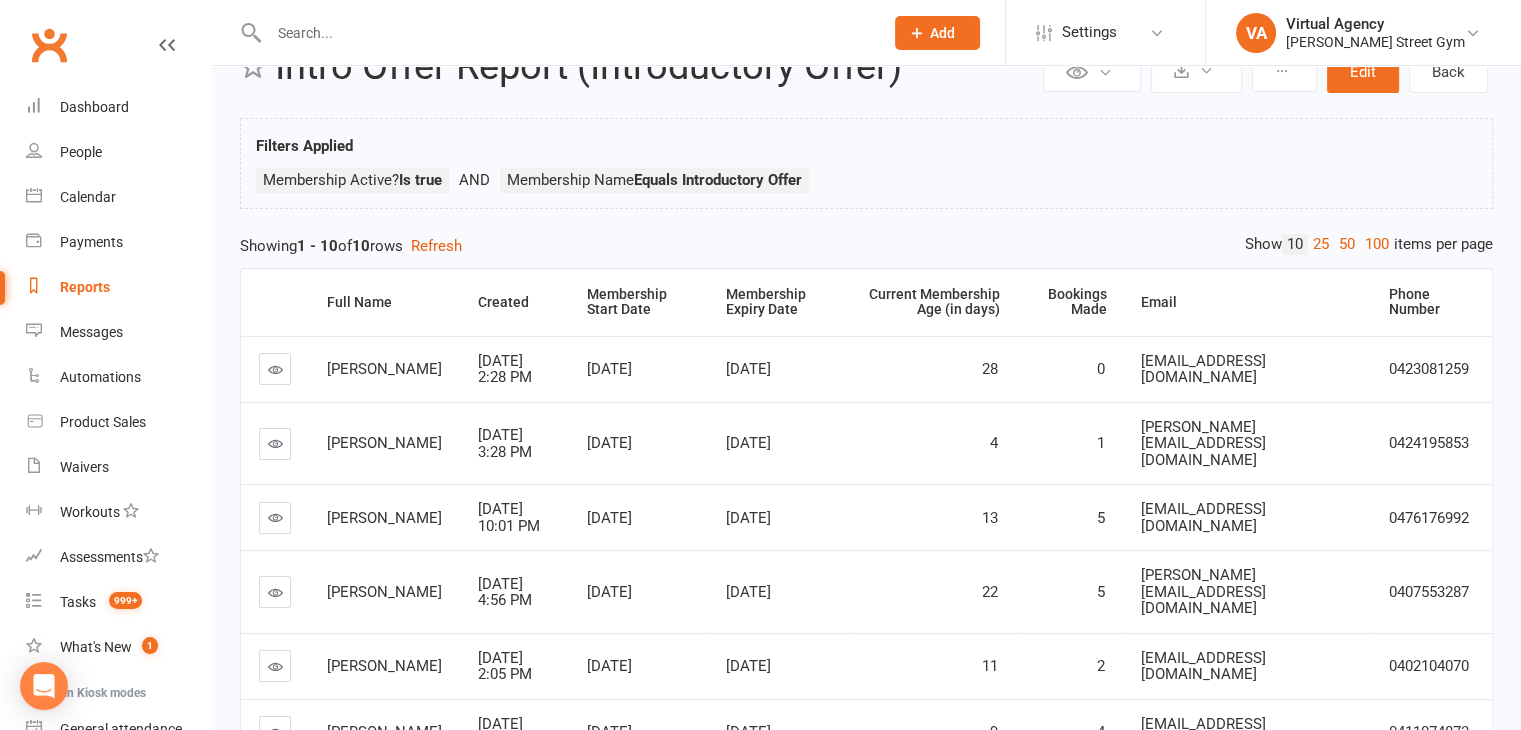 scroll, scrollTop: 0, scrollLeft: 0, axis: both 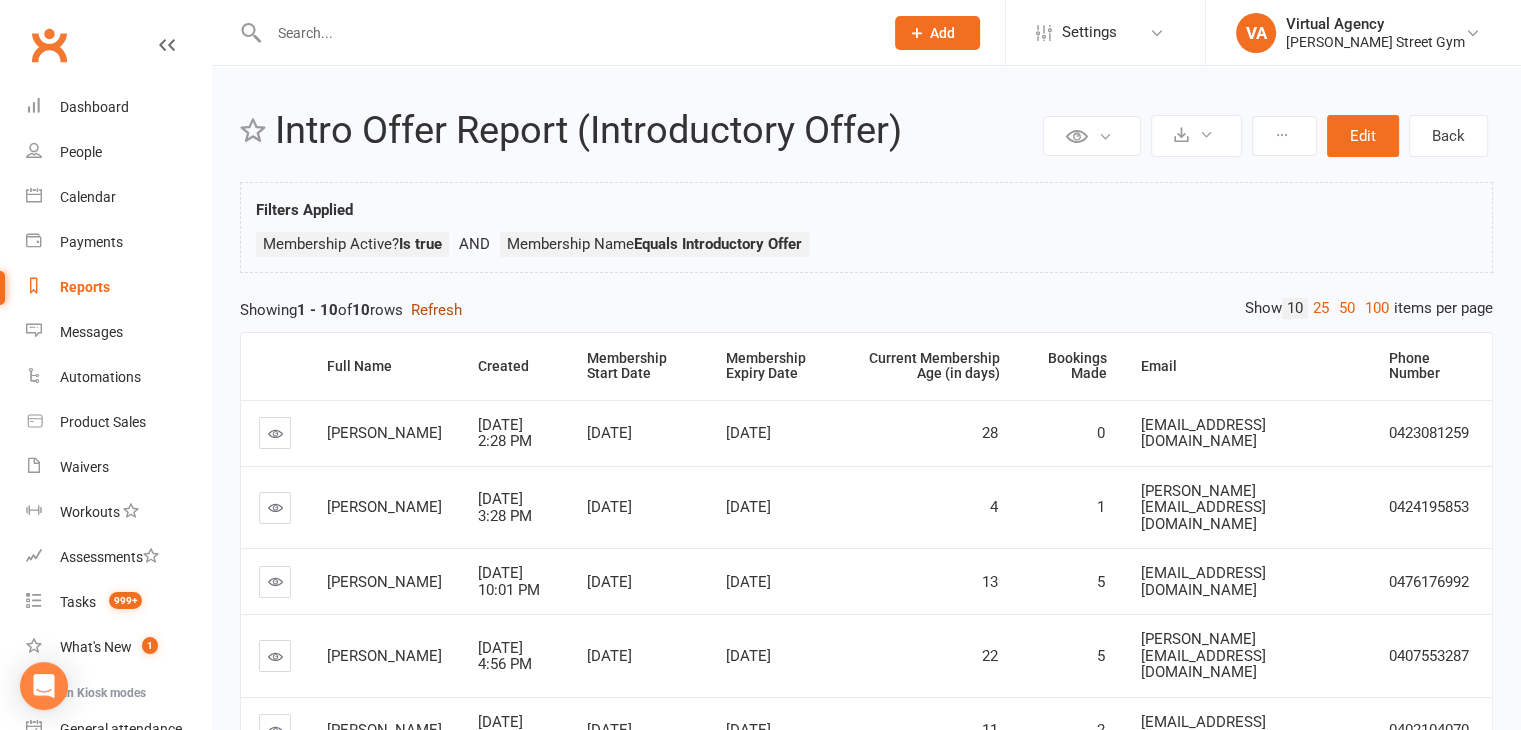 click on "Refresh" at bounding box center (436, 310) 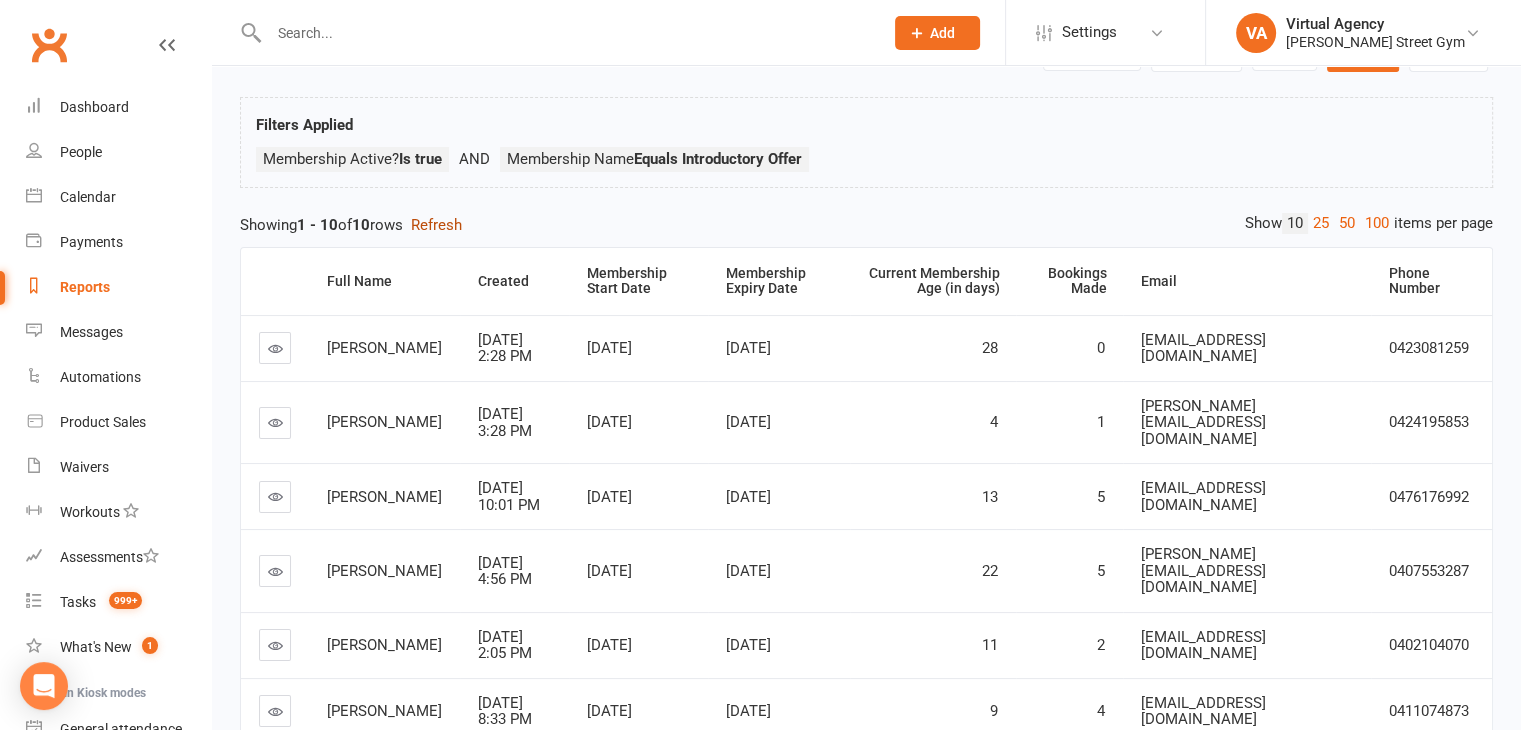 scroll, scrollTop: 0, scrollLeft: 0, axis: both 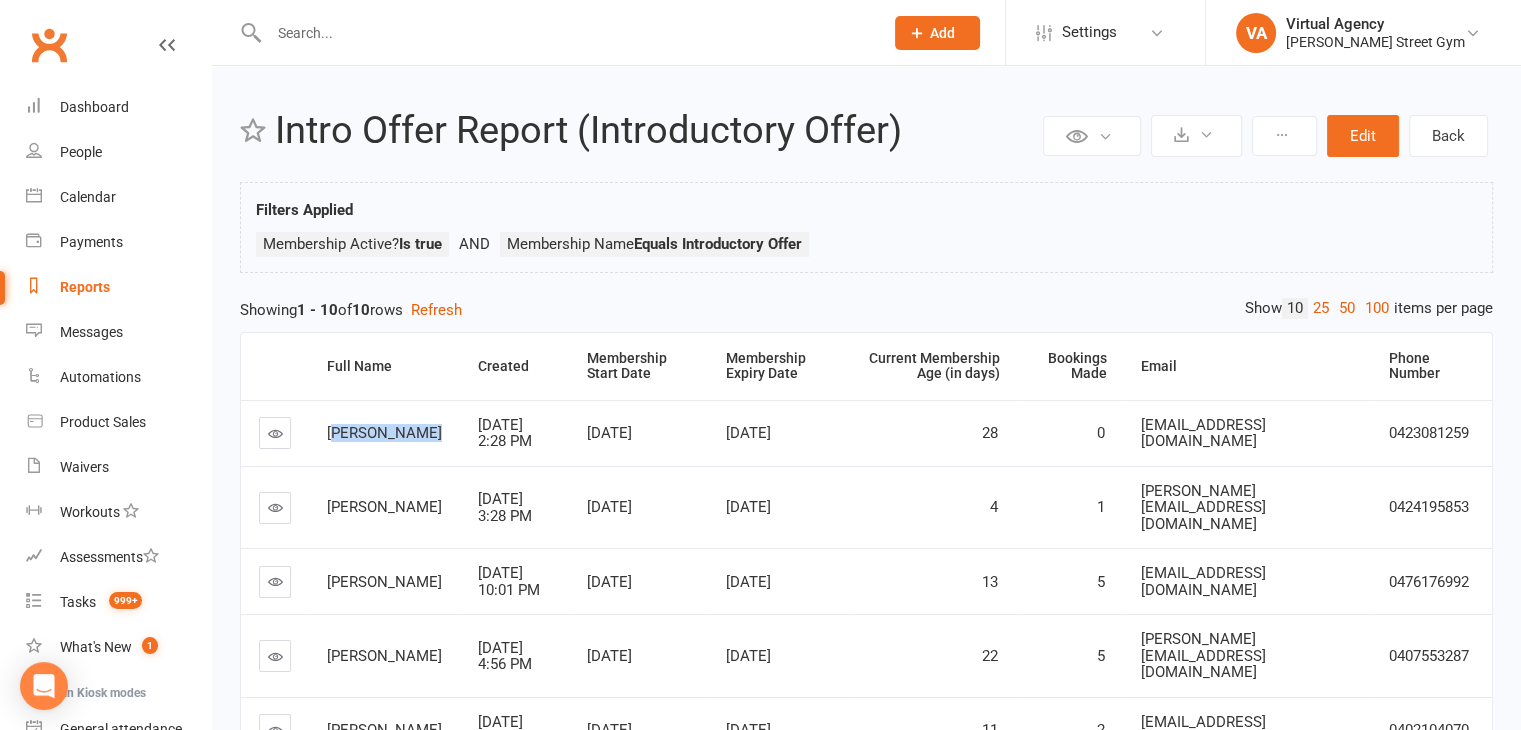 drag, startPoint x: 390, startPoint y: 444, endPoint x: 332, endPoint y: 424, distance: 61.351448 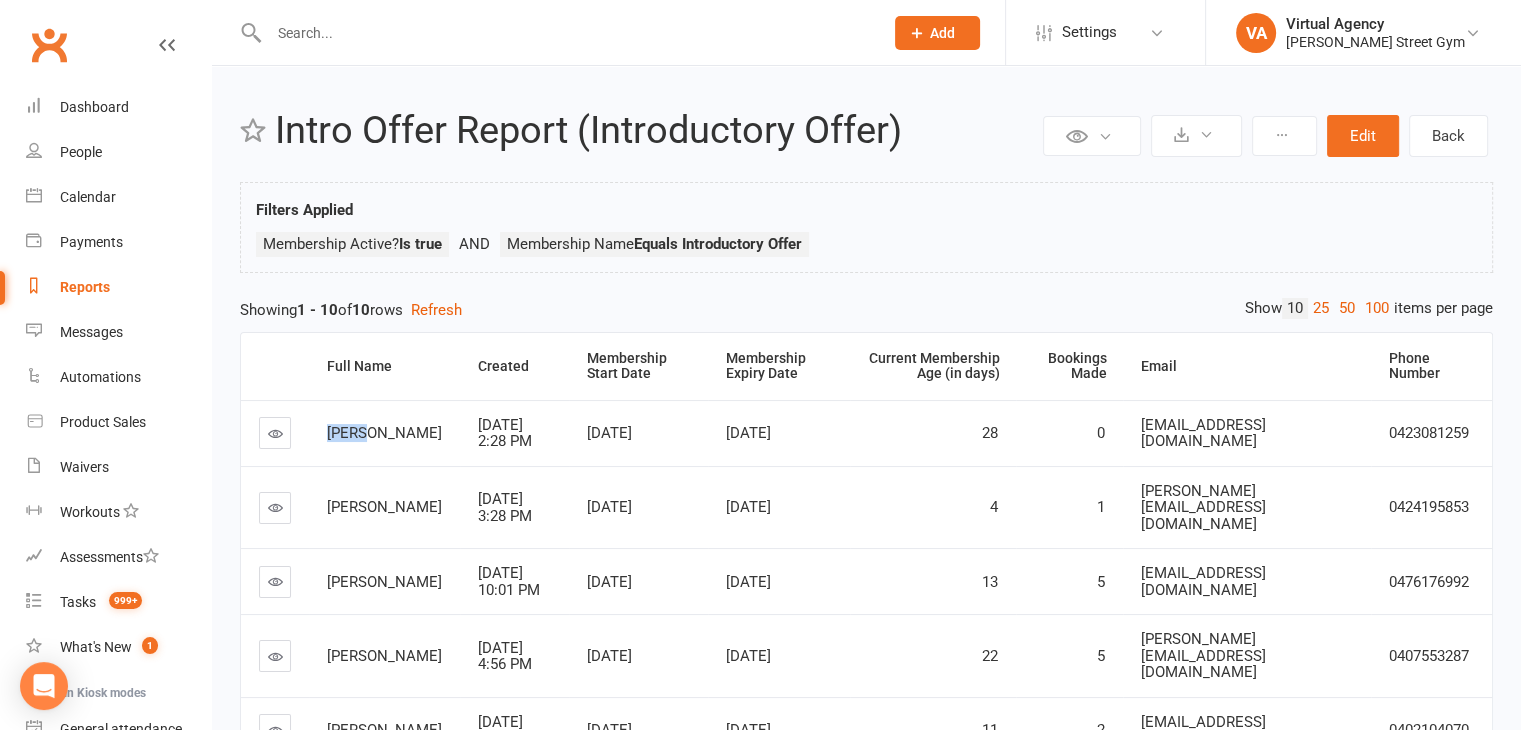 click on "[PERSON_NAME]" at bounding box center [384, 433] 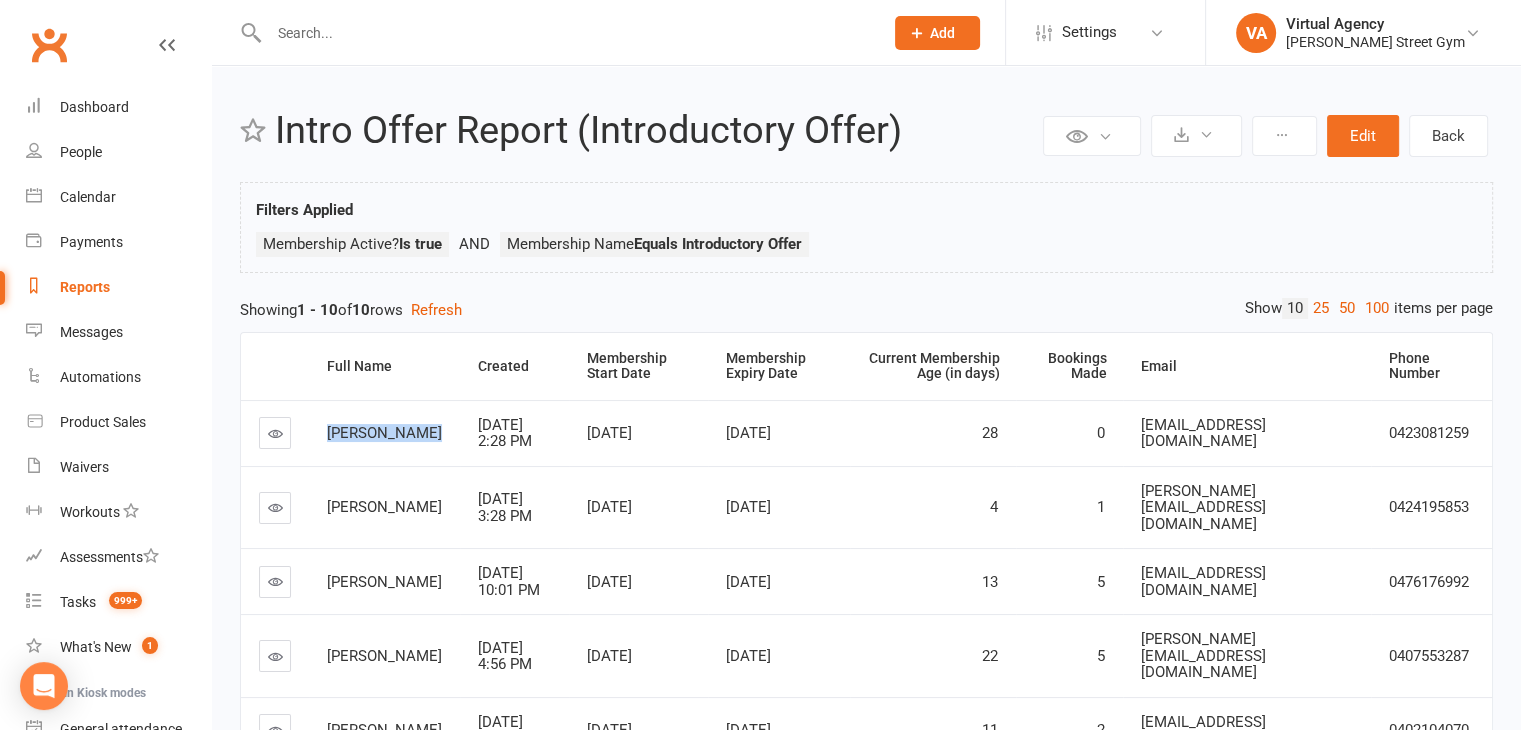 drag, startPoint x: 411, startPoint y: 441, endPoint x: 339, endPoint y: 414, distance: 76.896034 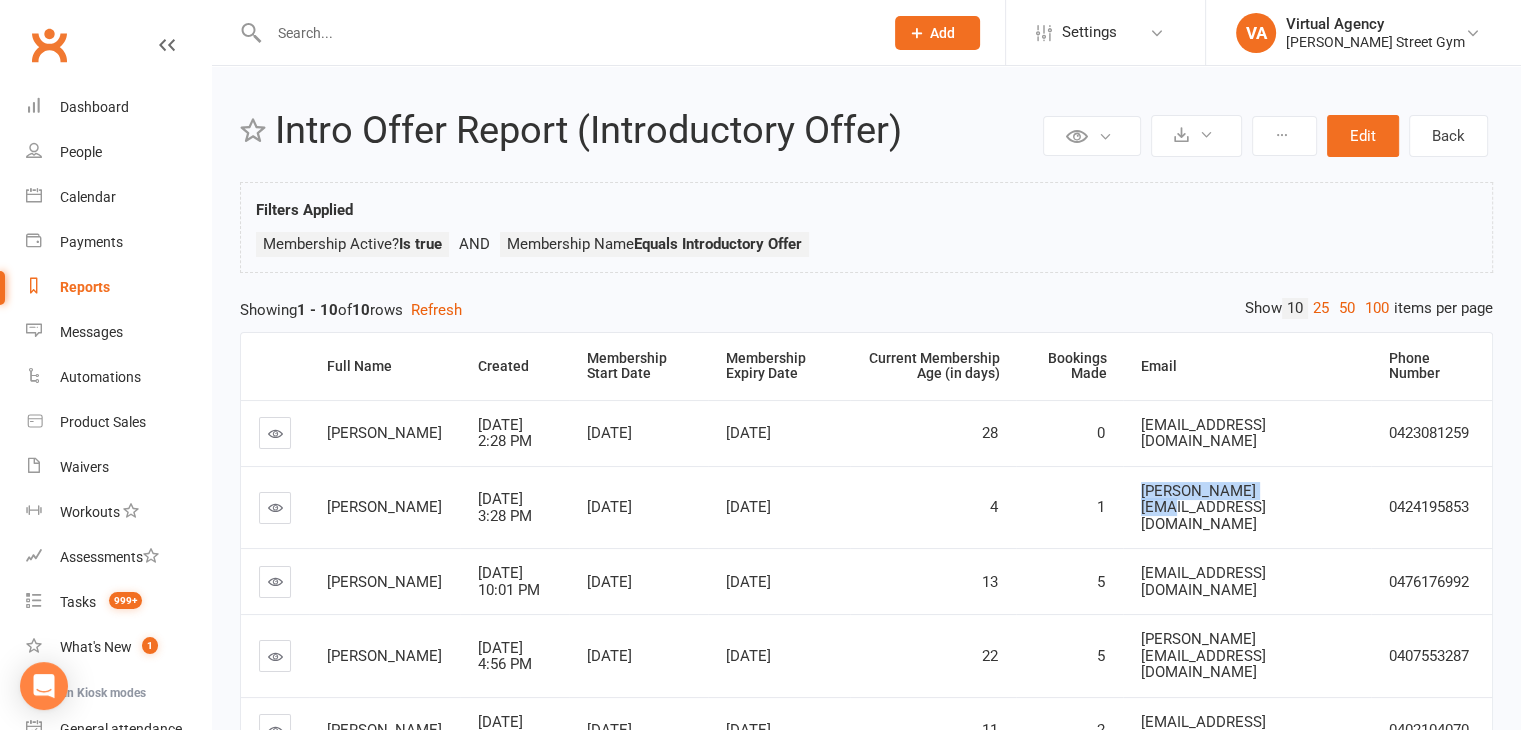drag, startPoint x: 1298, startPoint y: 496, endPoint x: 1173, endPoint y: 502, distance: 125.14392 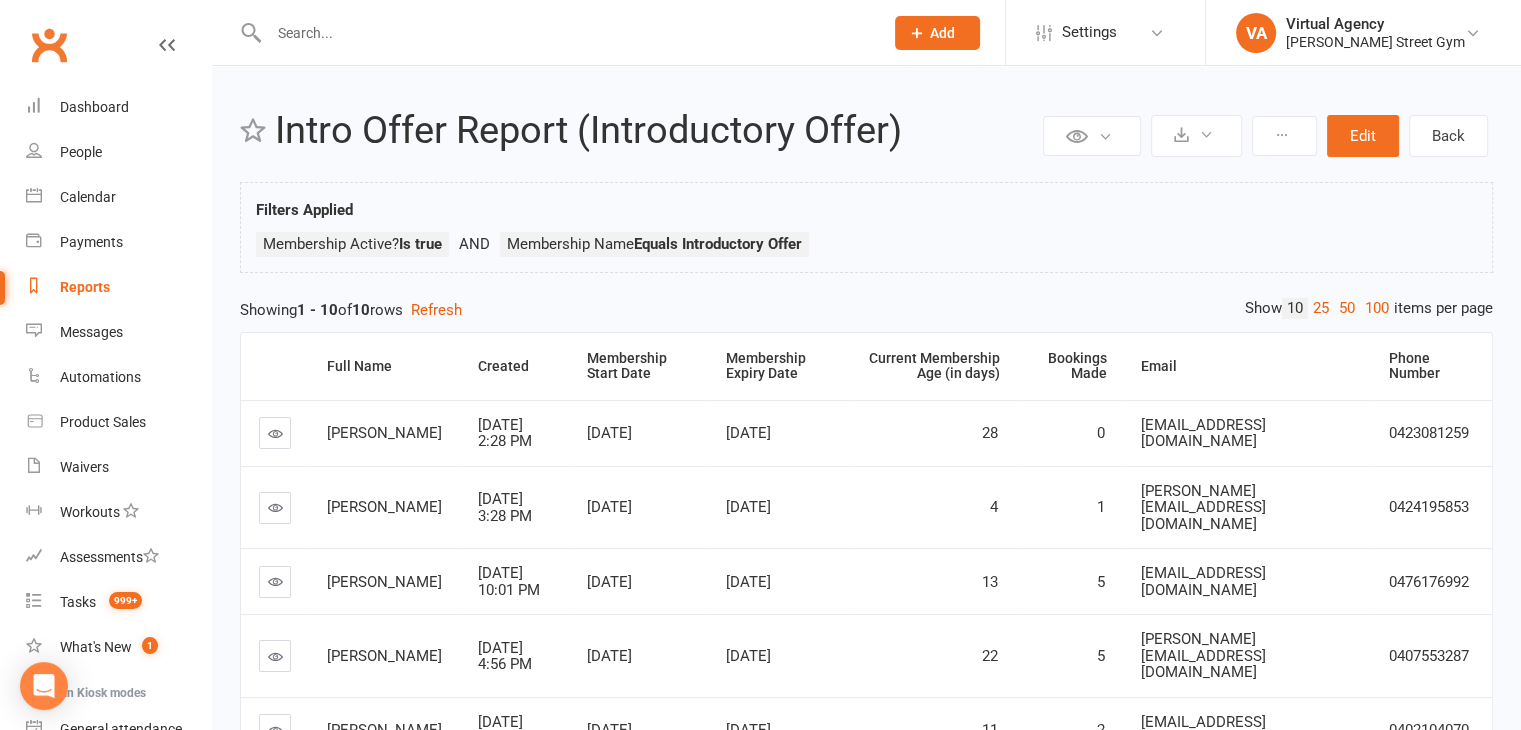 click on "Membership Active?  Is true Membership Name  Equals Introductory Offer" at bounding box center (866, 249) 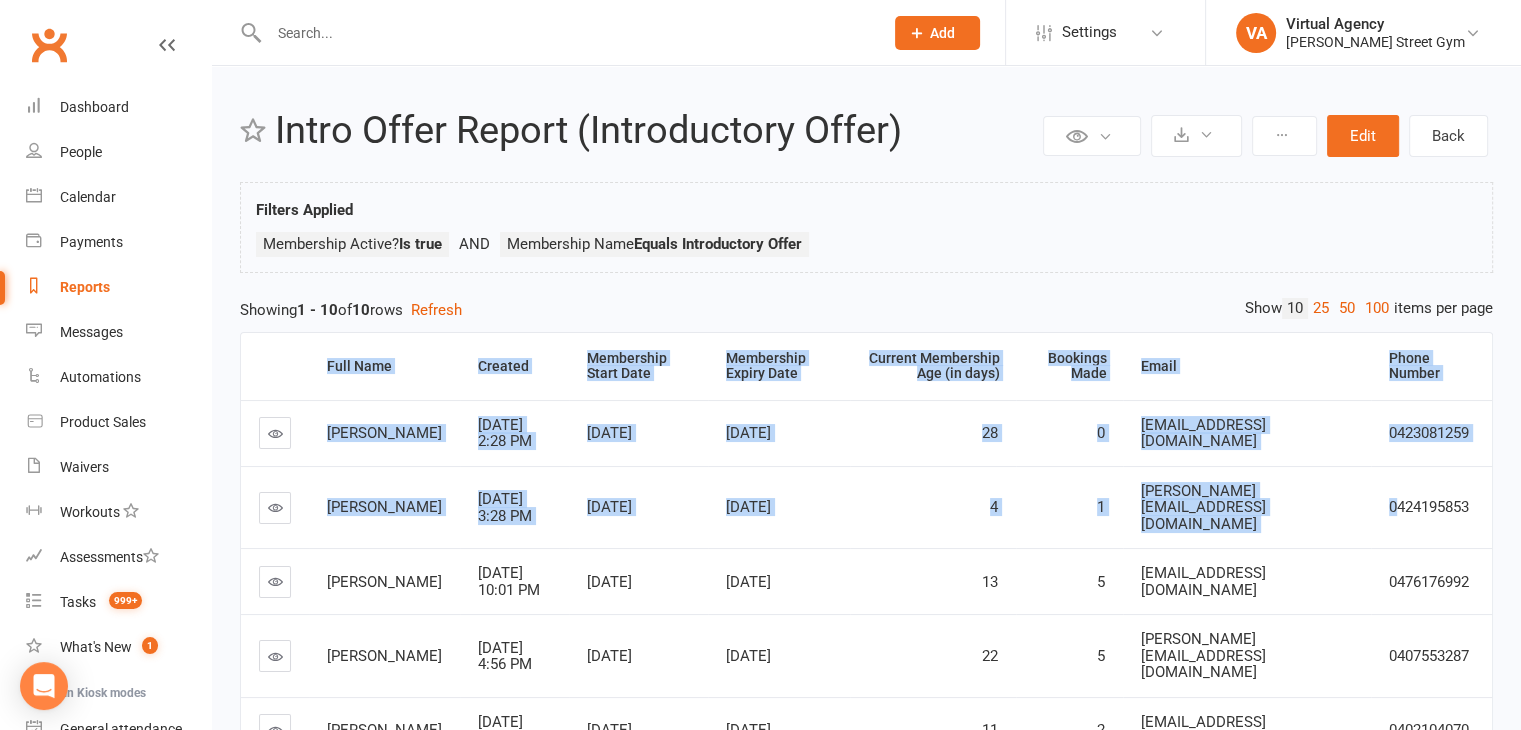 drag, startPoint x: 1496, startPoint y: 494, endPoint x: 1394, endPoint y: 499, distance: 102.122475 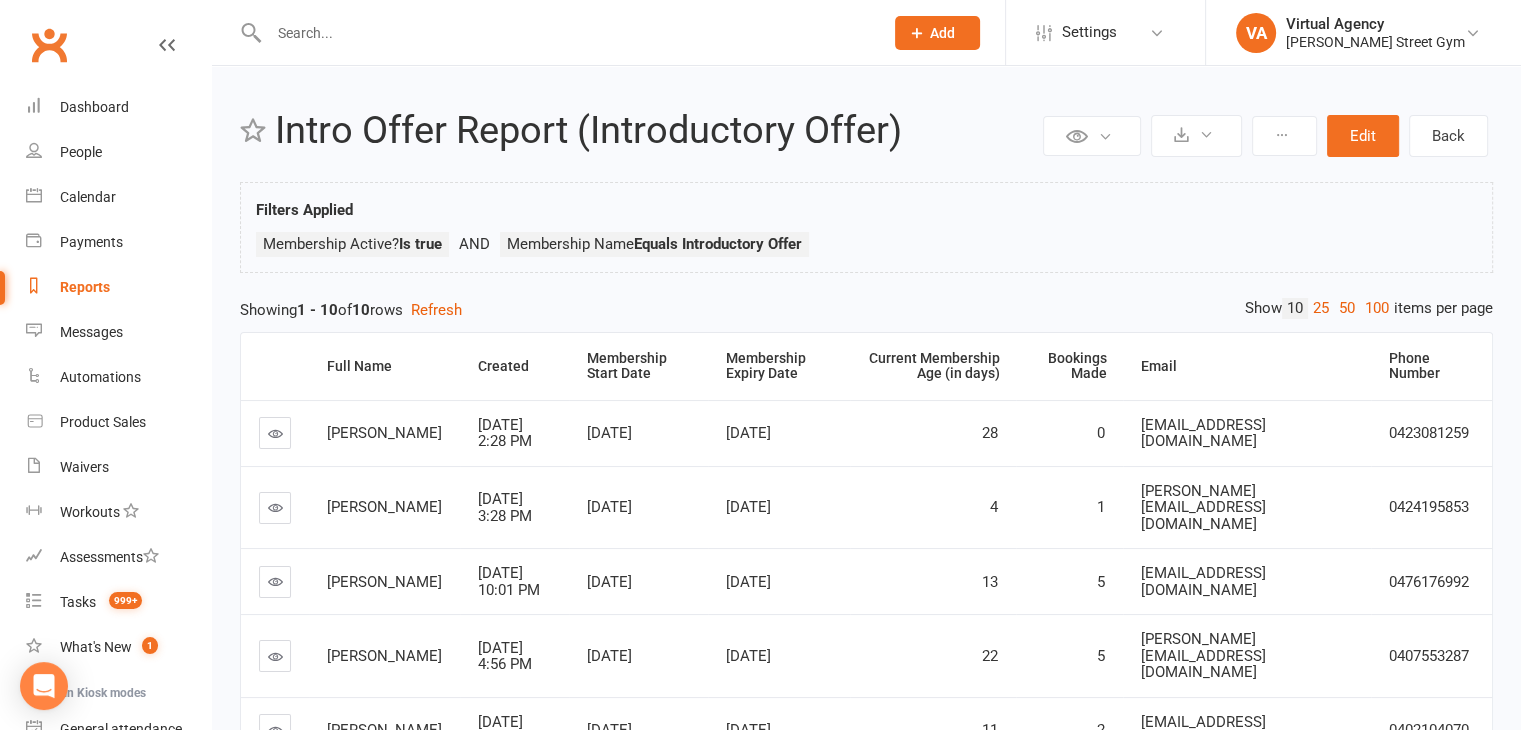 click on "[PERSON_NAME][EMAIL_ADDRESS][DOMAIN_NAME]" at bounding box center (1247, 508) 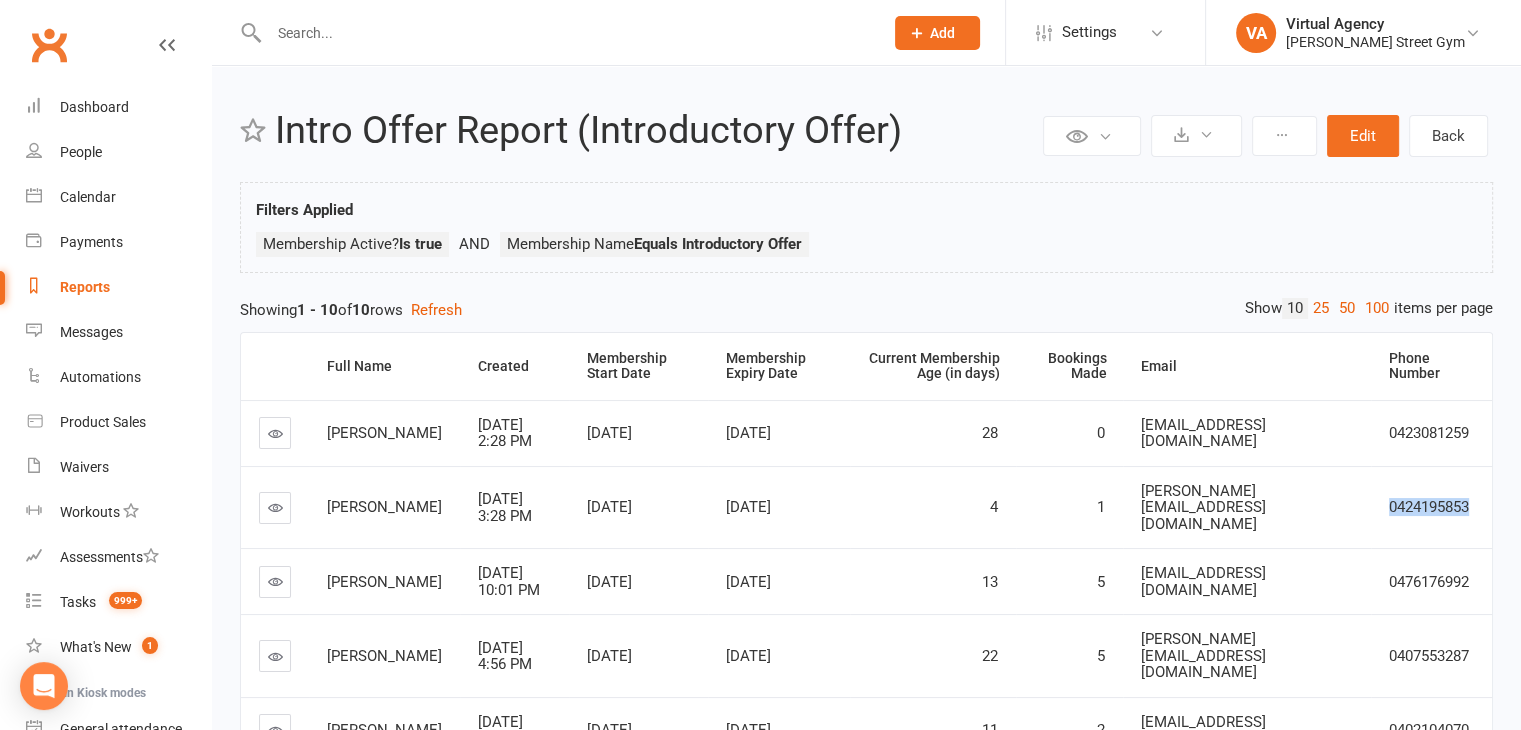 drag, startPoint x: 1472, startPoint y: 497, endPoint x: 1384, endPoint y: 494, distance: 88.051125 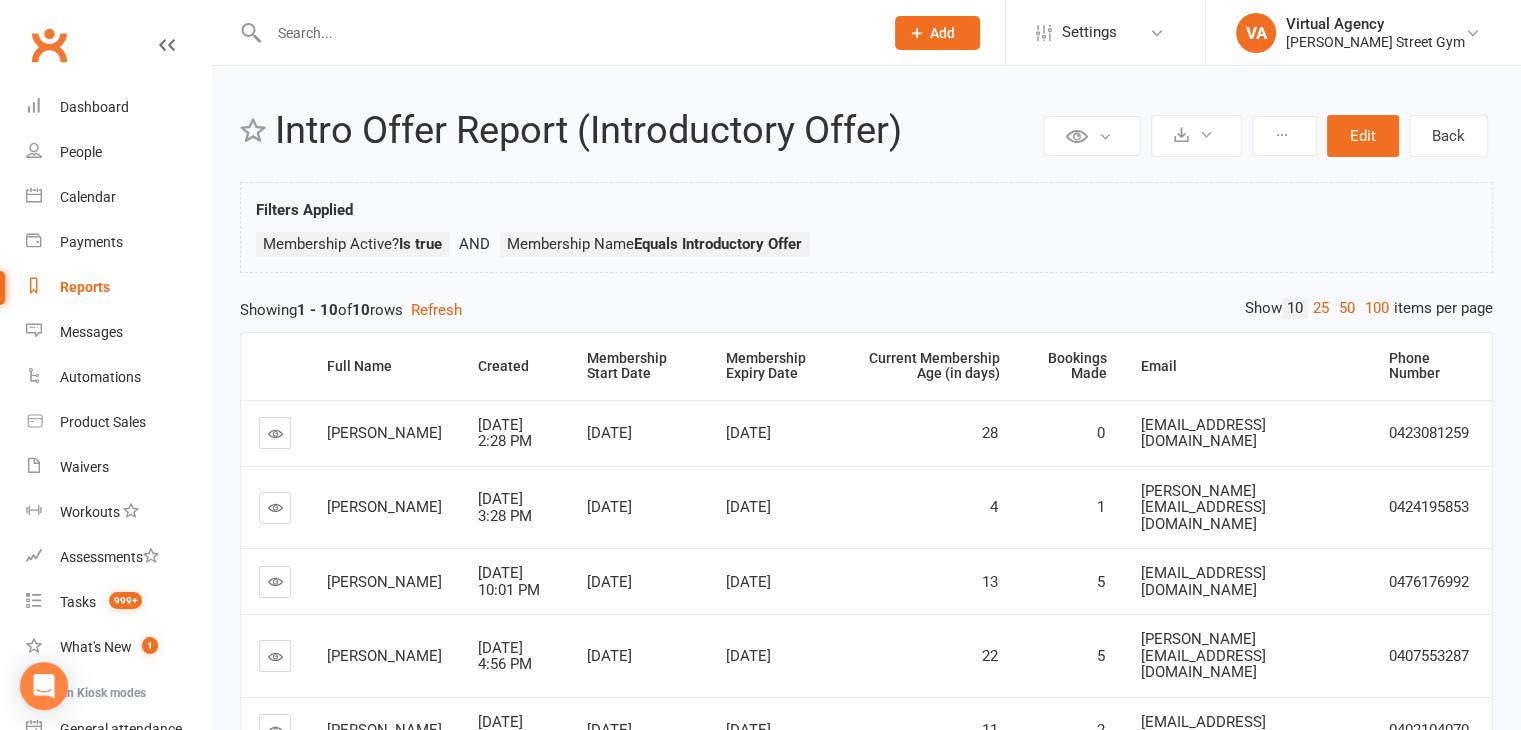 click on "[PERSON_NAME]" at bounding box center [384, 507] 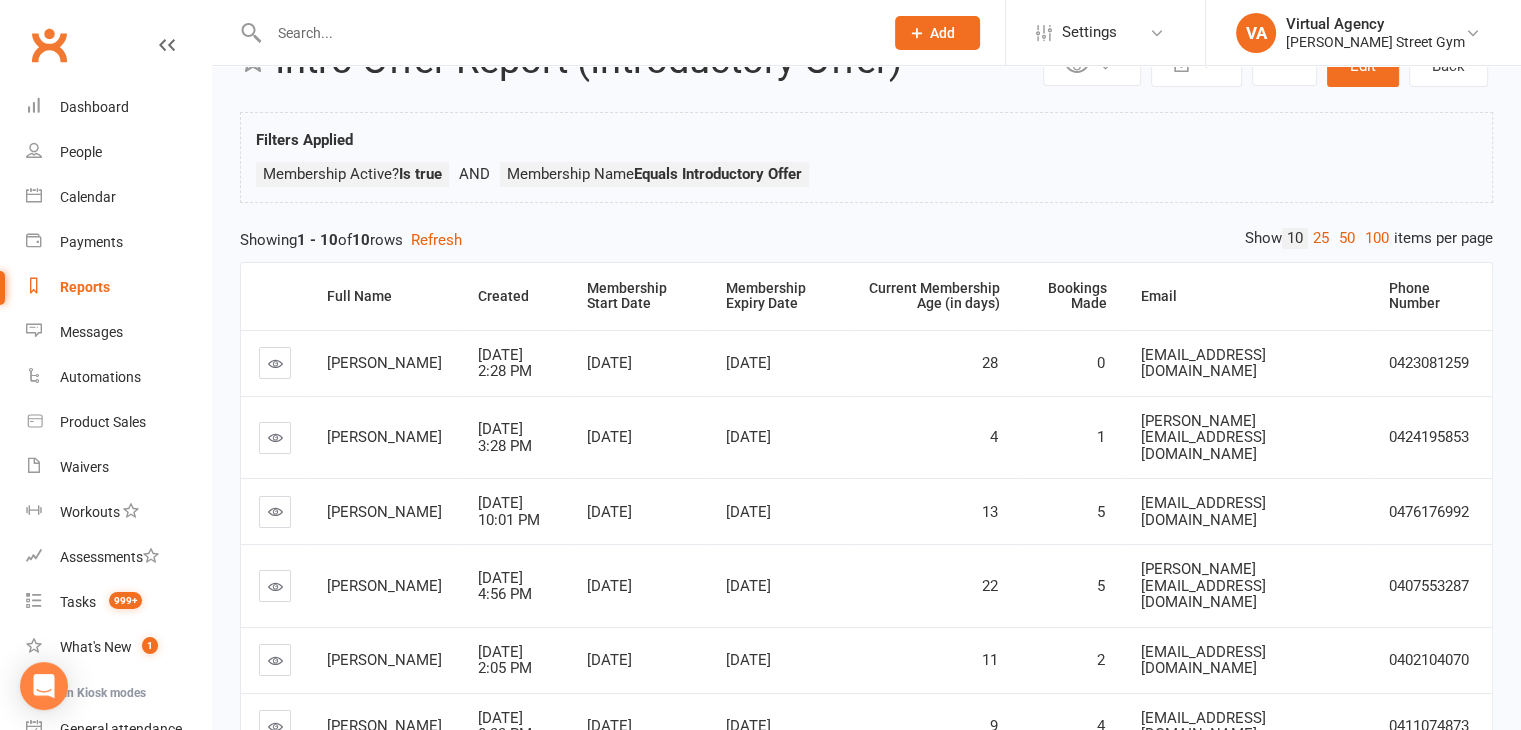scroll, scrollTop: 100, scrollLeft: 0, axis: vertical 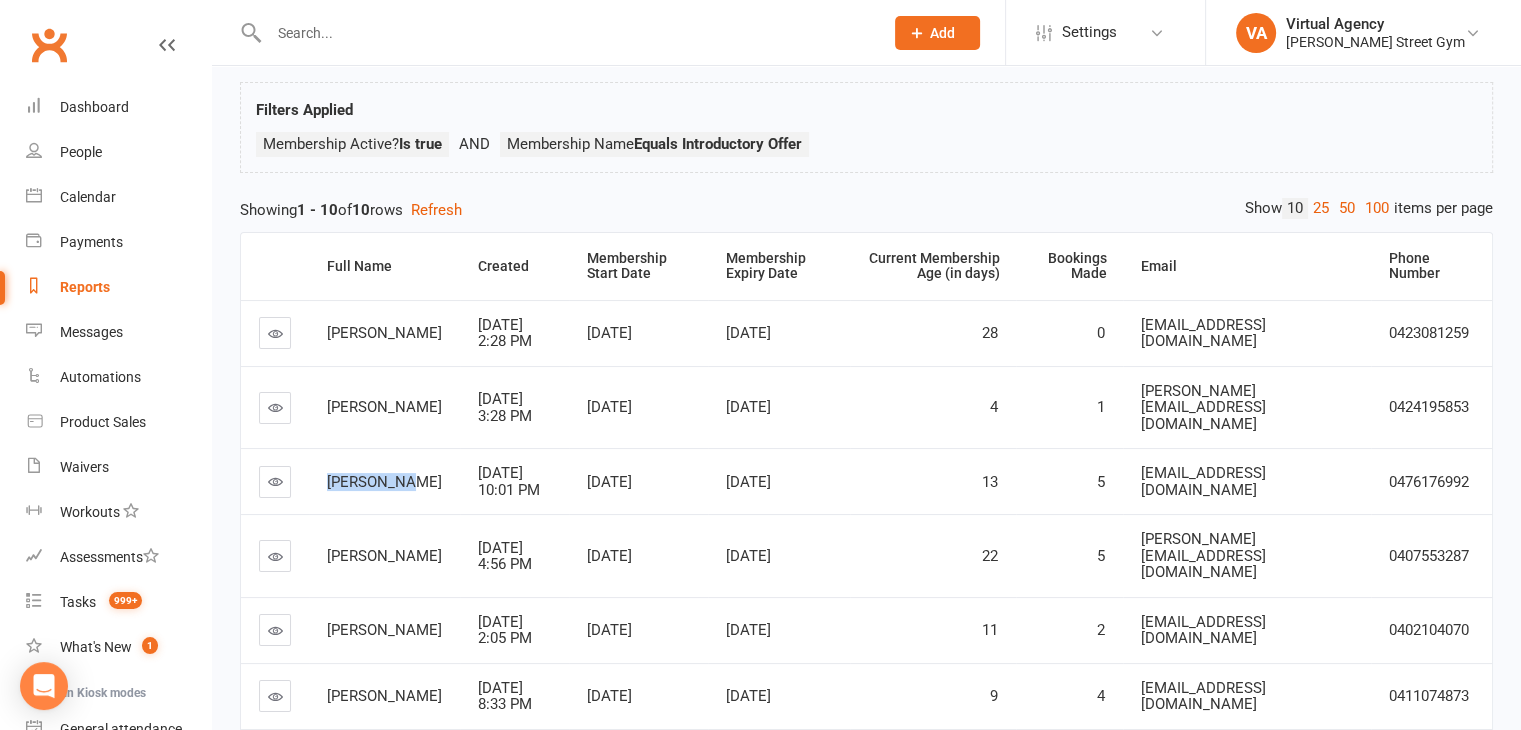 drag, startPoint x: 400, startPoint y: 465, endPoint x: 333, endPoint y: 457, distance: 67.47592 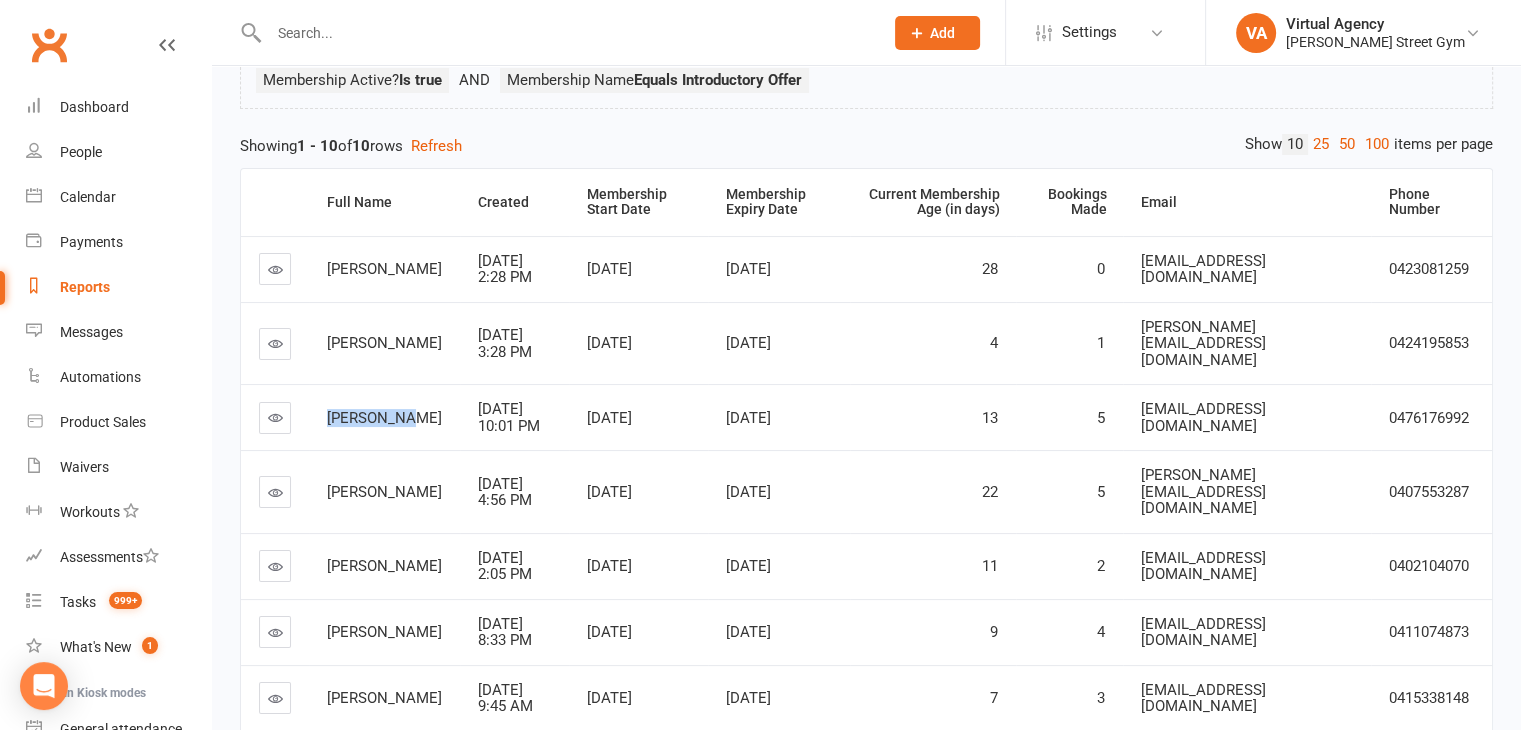 scroll, scrollTop: 200, scrollLeft: 0, axis: vertical 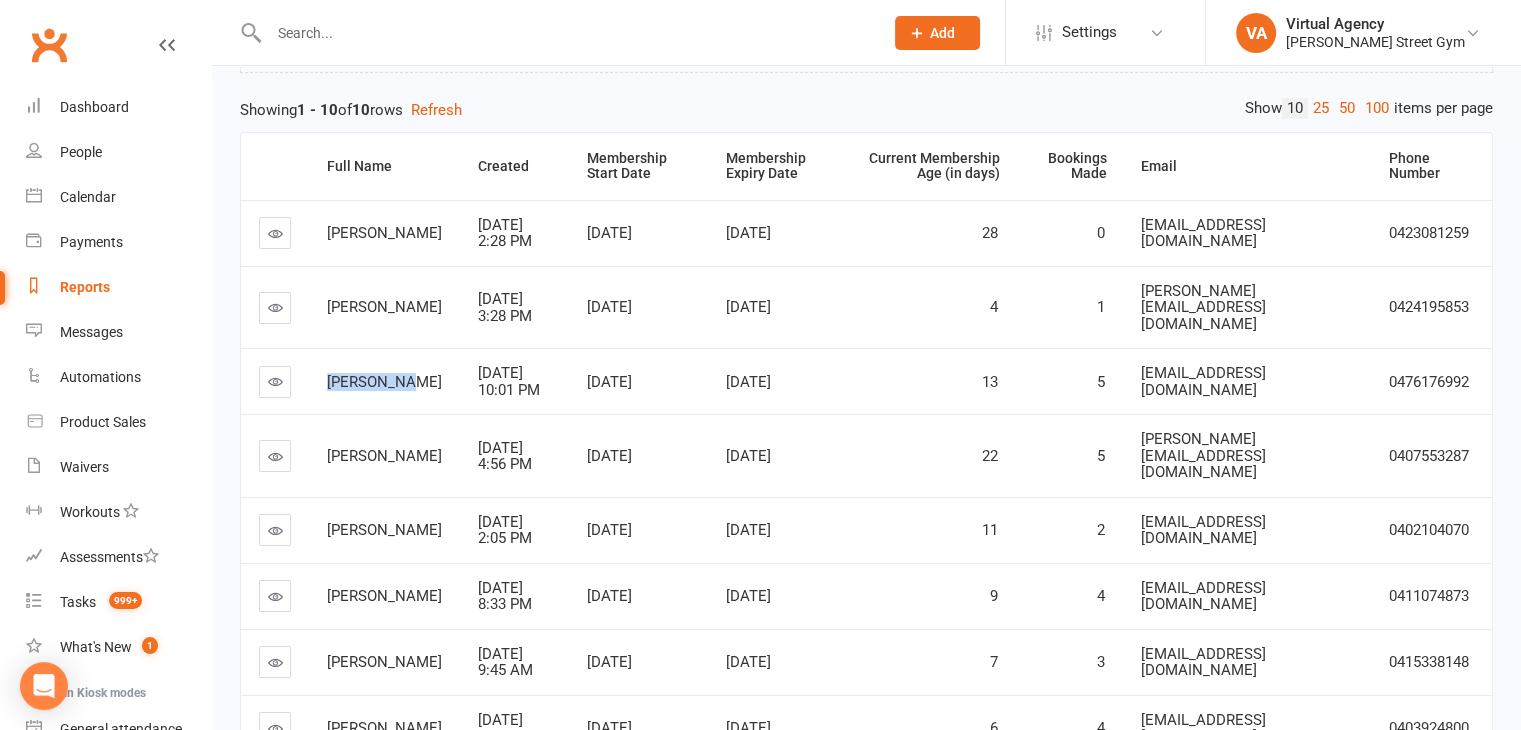 drag, startPoint x: 397, startPoint y: 434, endPoint x: 330, endPoint y: 417, distance: 69.12308 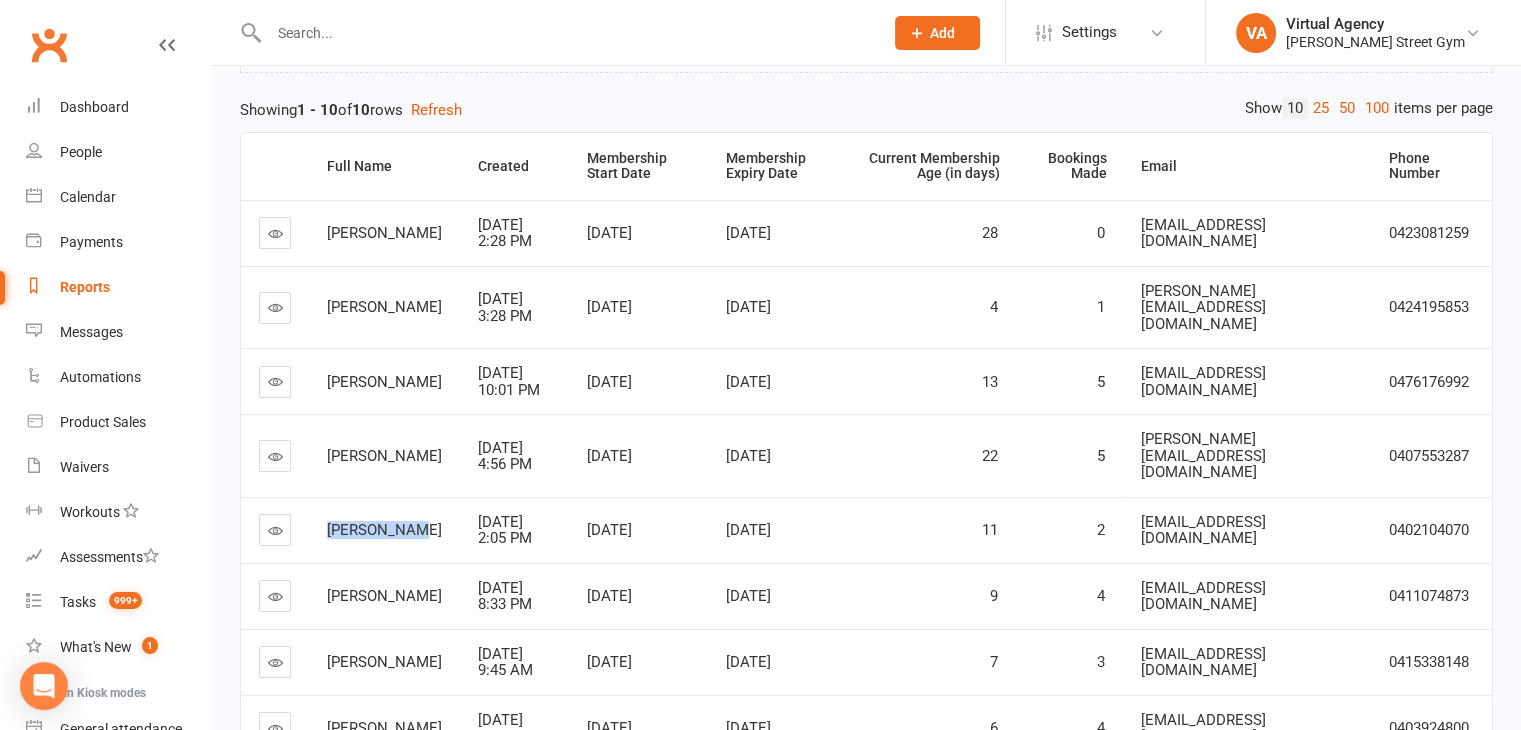 drag, startPoint x: 423, startPoint y: 497, endPoint x: 315, endPoint y: 485, distance: 108.66462 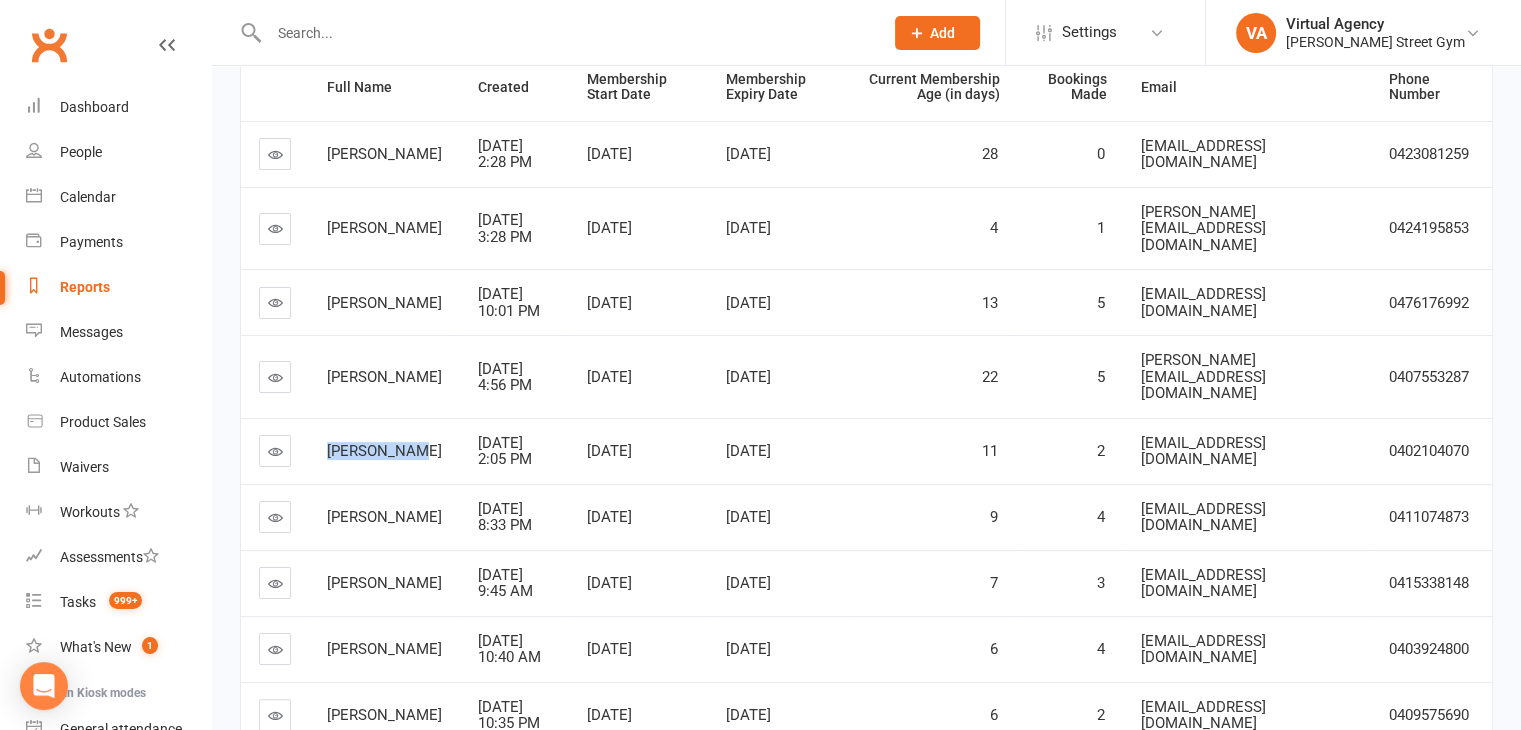 scroll, scrollTop: 400, scrollLeft: 0, axis: vertical 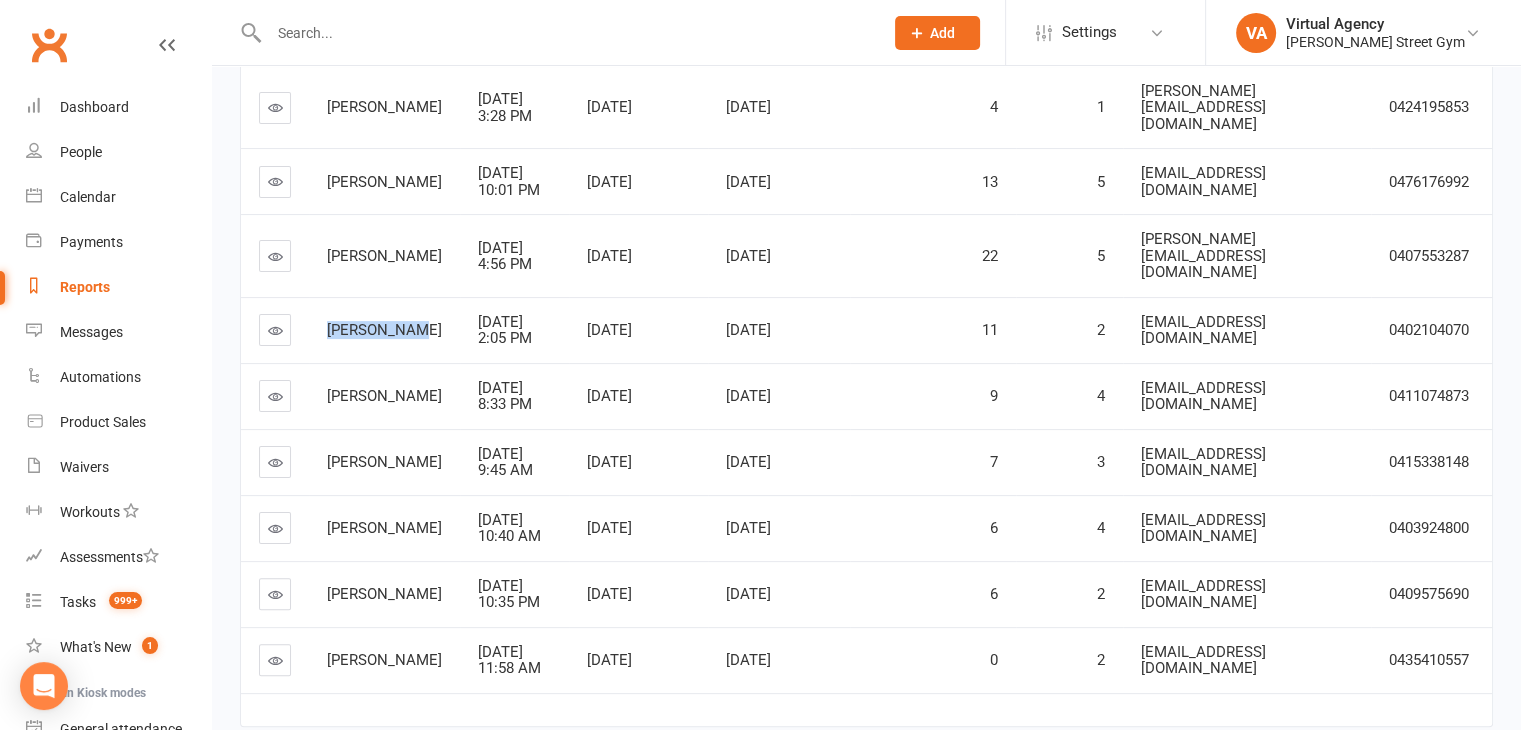 drag, startPoint x: 403, startPoint y: 369, endPoint x: 322, endPoint y: 348, distance: 83.677956 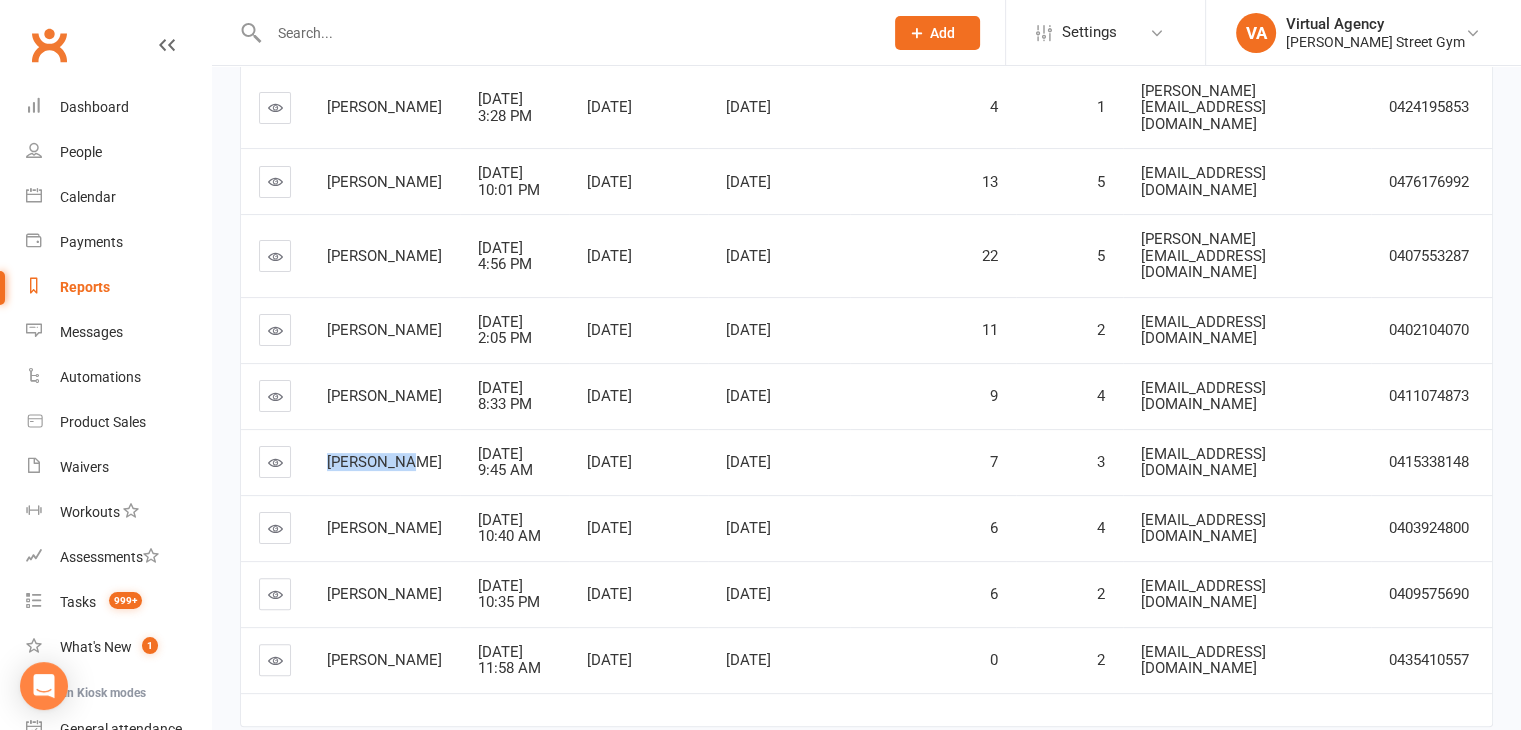 drag, startPoint x: 424, startPoint y: 418, endPoint x: 307, endPoint y: 435, distance: 118.22859 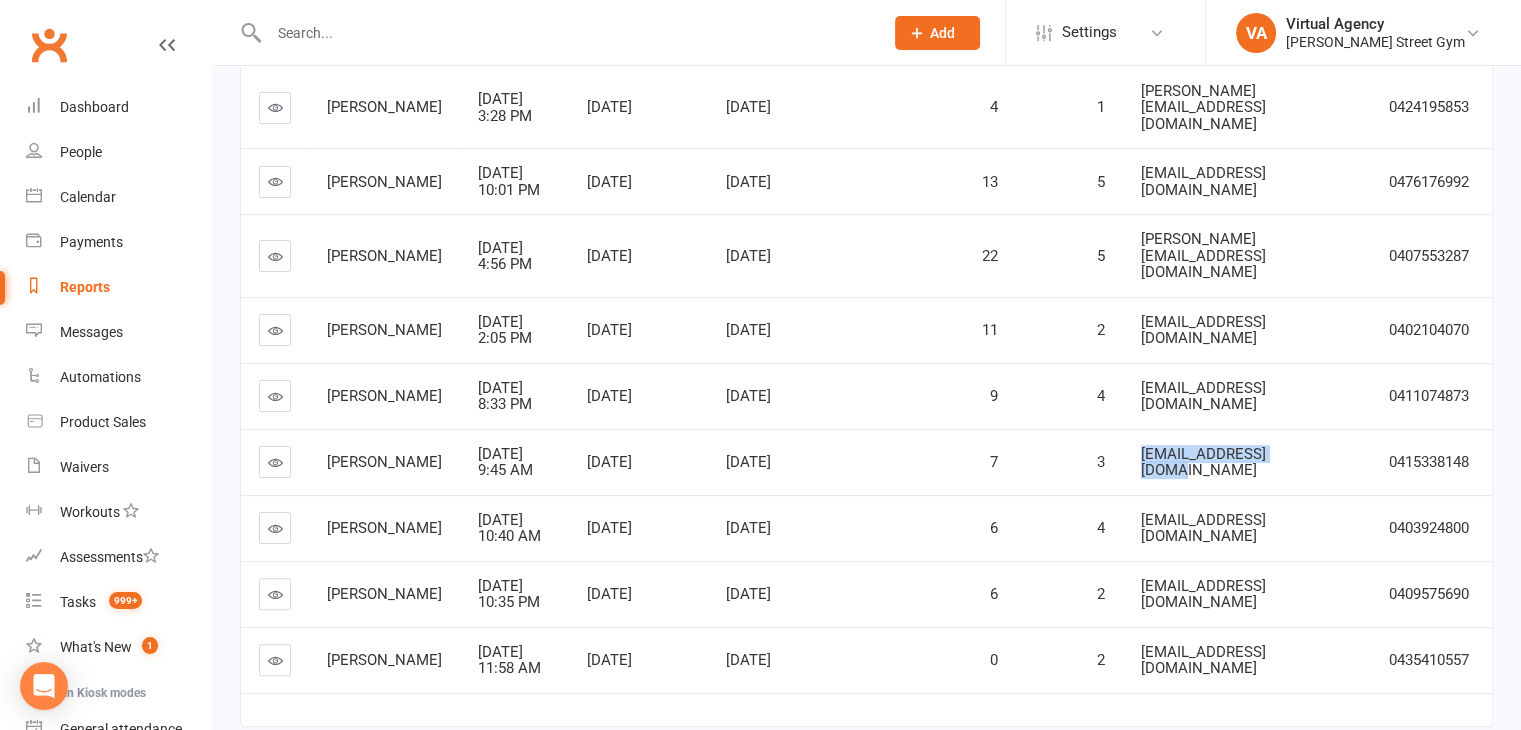 drag, startPoint x: 1335, startPoint y: 431, endPoint x: 1168, endPoint y: 426, distance: 167.07483 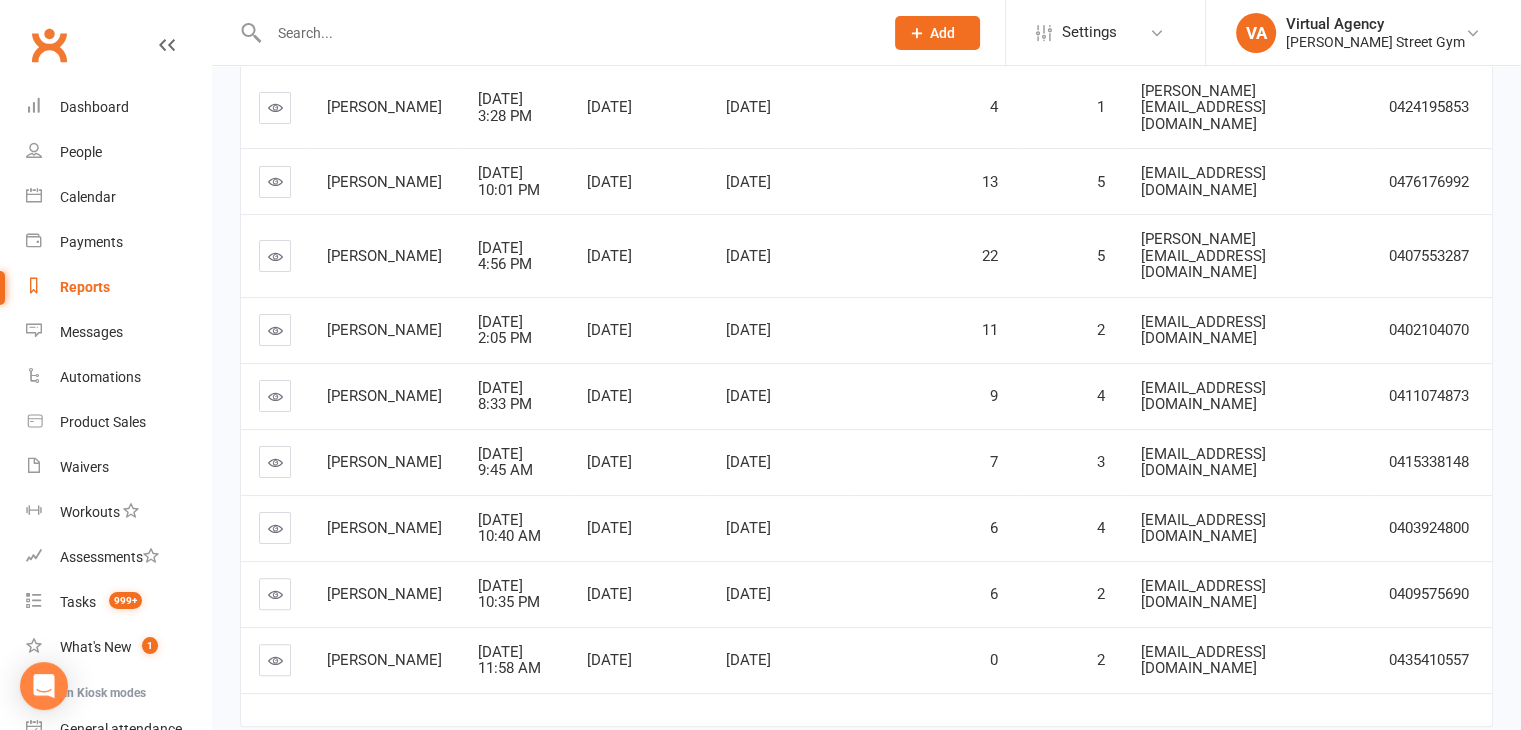 drag, startPoint x: 1170, startPoint y: 426, endPoint x: 1053, endPoint y: 433, distance: 117.20921 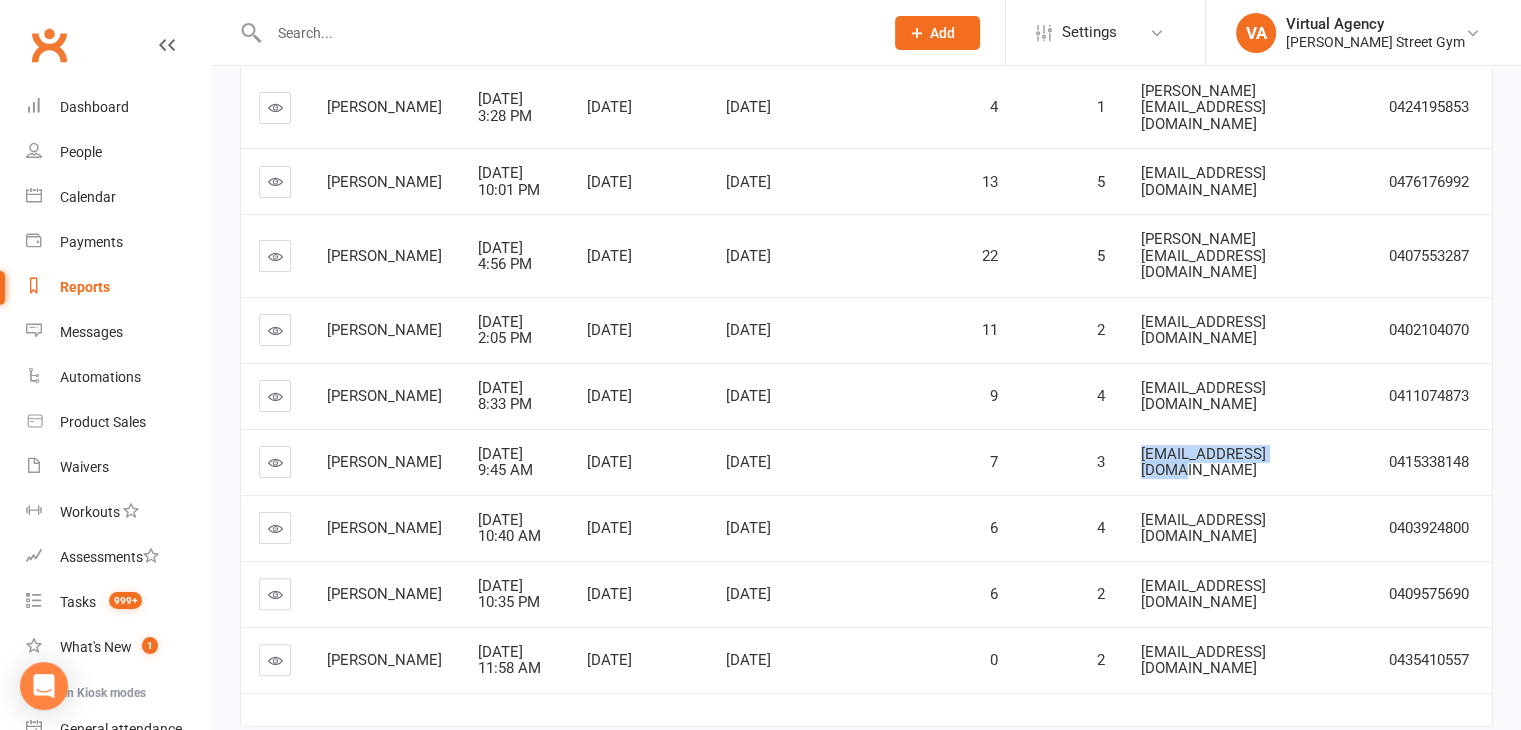 drag, startPoint x: 1284, startPoint y: 425, endPoint x: 1168, endPoint y: 437, distance: 116.61904 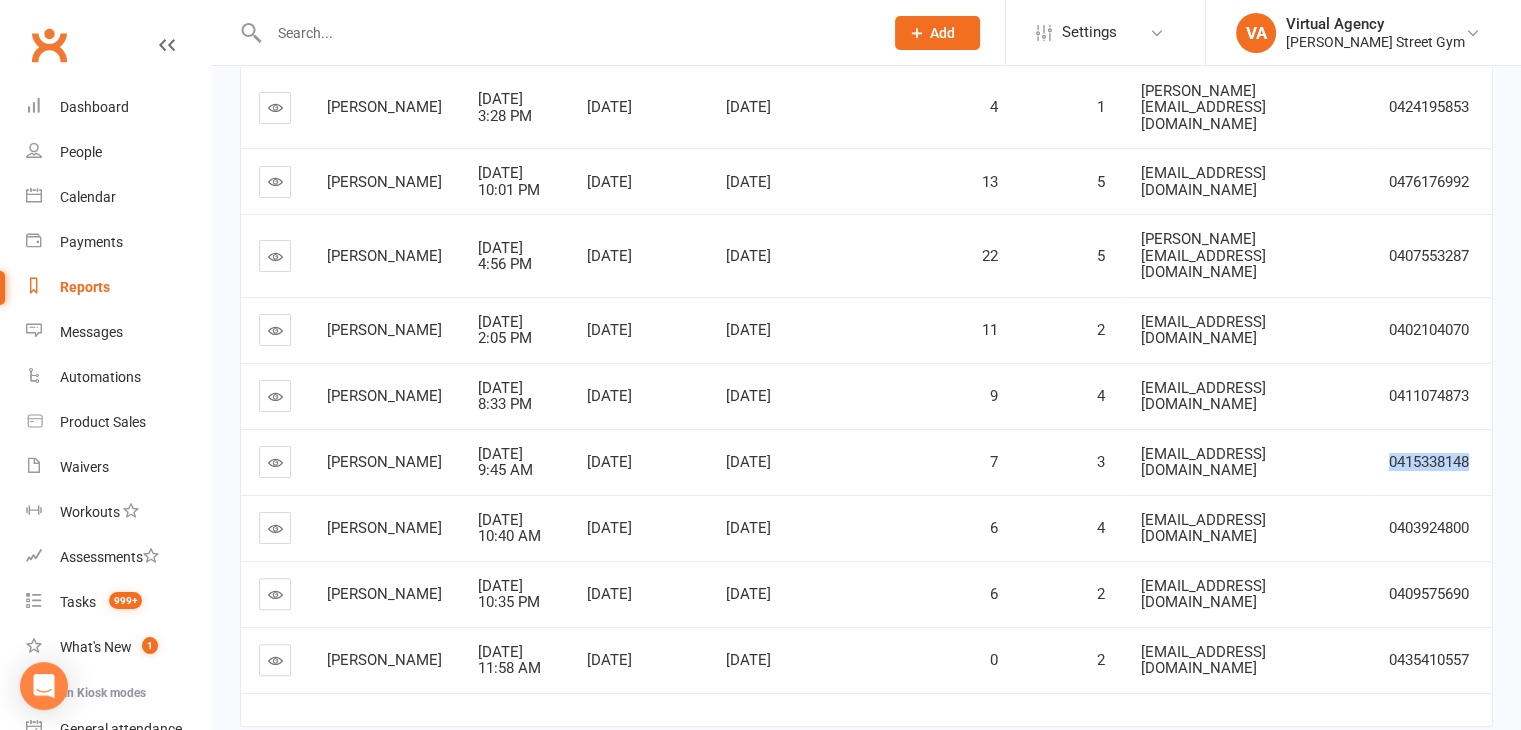 drag, startPoint x: 1476, startPoint y: 412, endPoint x: 1377, endPoint y: 418, distance: 99.18165 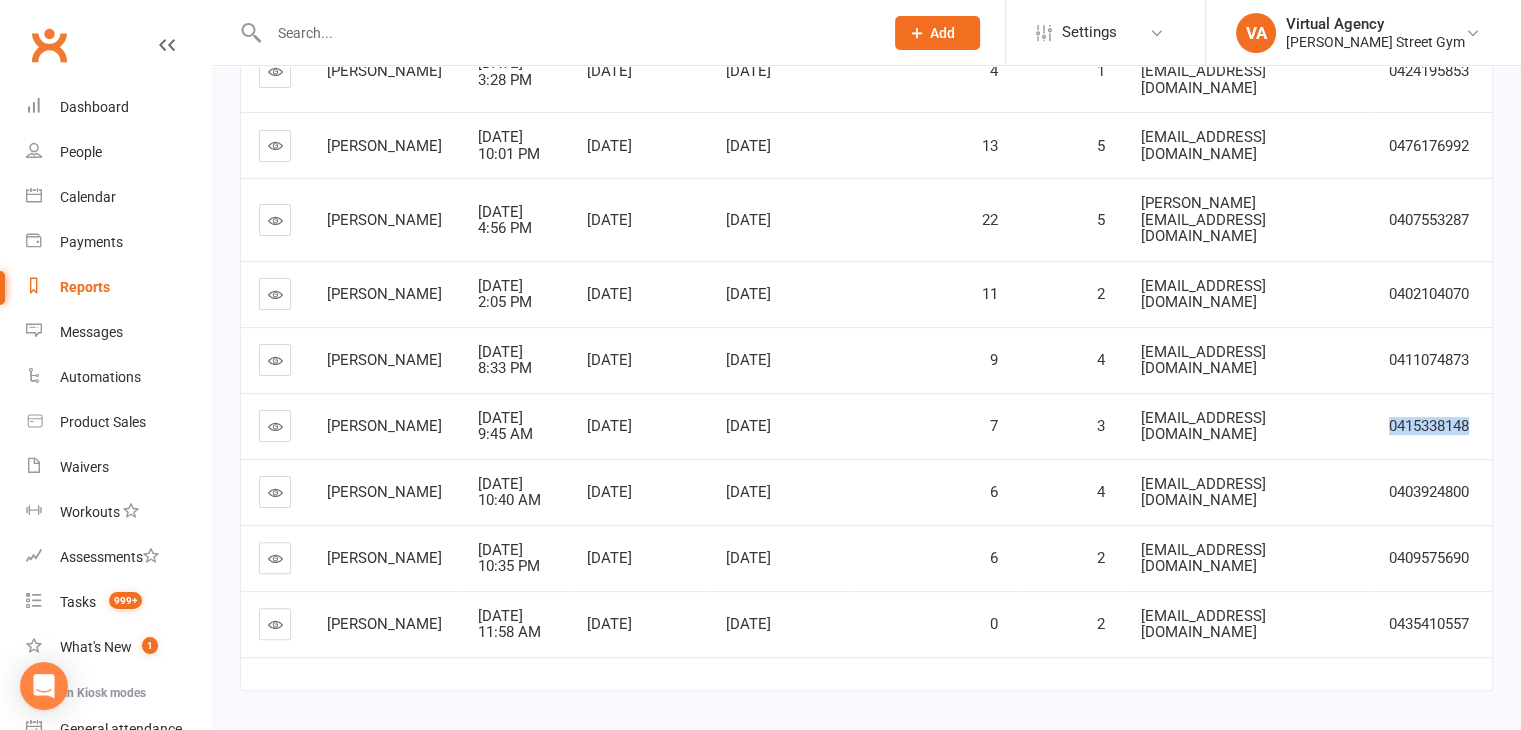 scroll, scrollTop: 456, scrollLeft: 0, axis: vertical 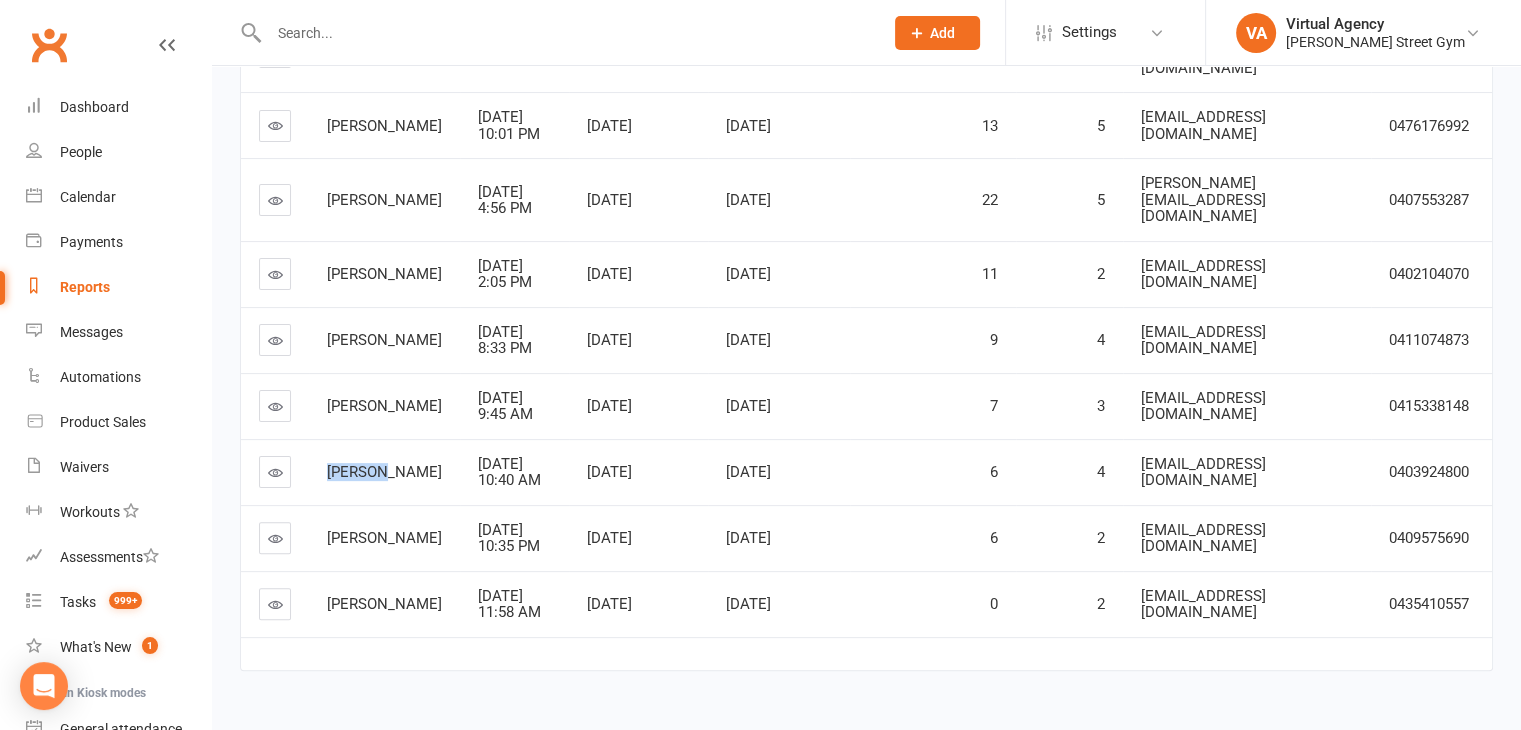 drag, startPoint x: 372, startPoint y: 438, endPoint x: 331, endPoint y: 433, distance: 41.303753 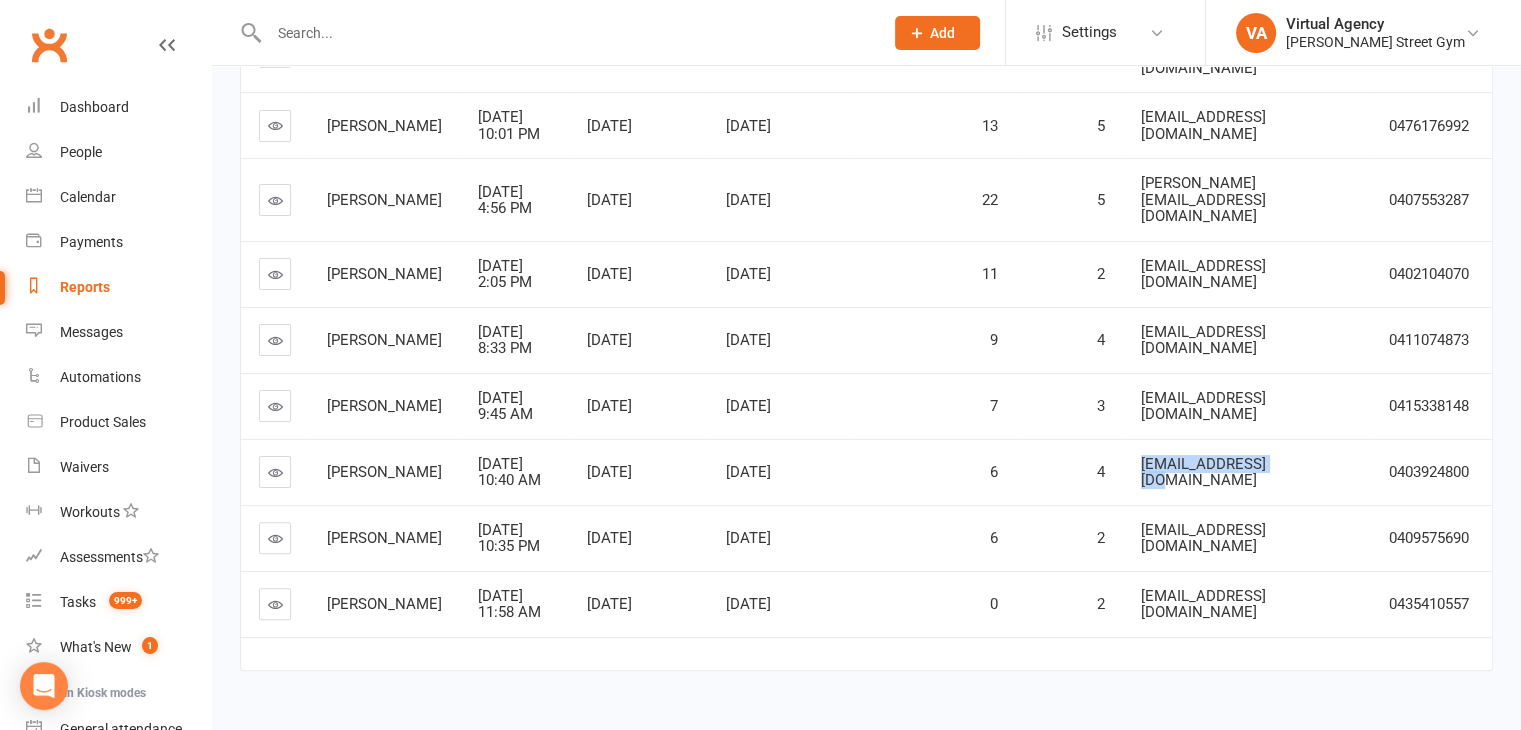 drag, startPoint x: 1299, startPoint y: 437, endPoint x: 1168, endPoint y: 449, distance: 131.54848 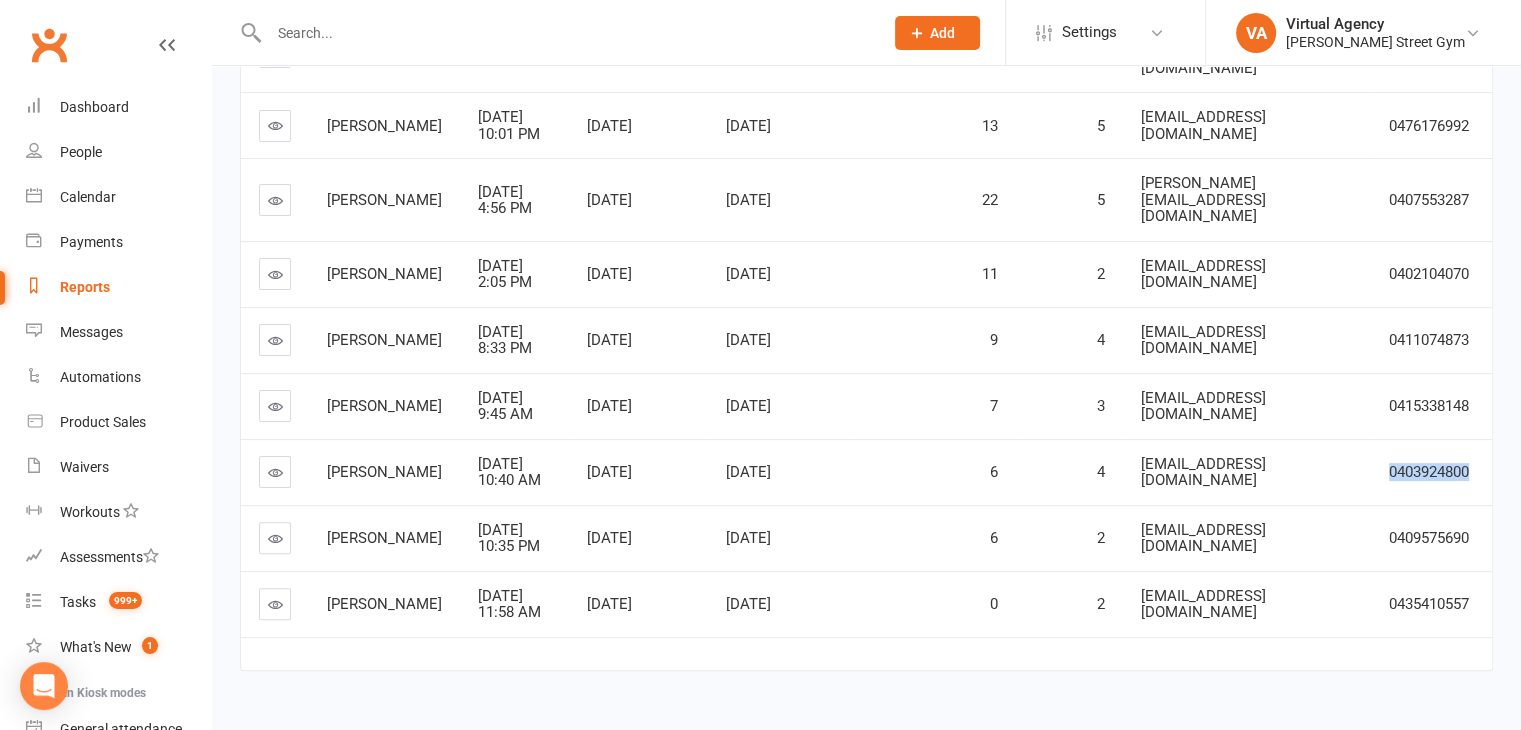 drag, startPoint x: 1470, startPoint y: 438, endPoint x: 1381, endPoint y: 437, distance: 89.005615 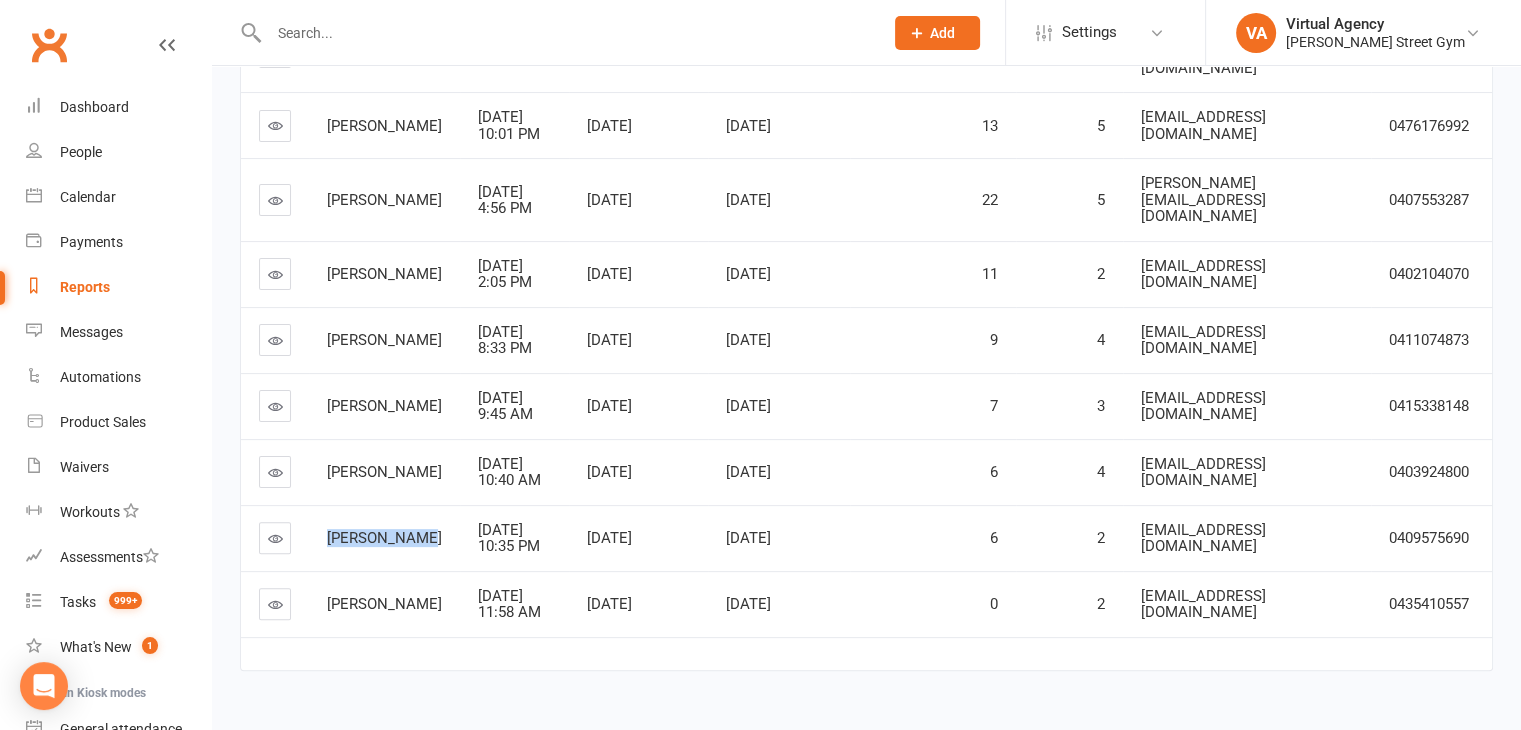 drag, startPoint x: 419, startPoint y: 501, endPoint x: 310, endPoint y: 502, distance: 109.004585 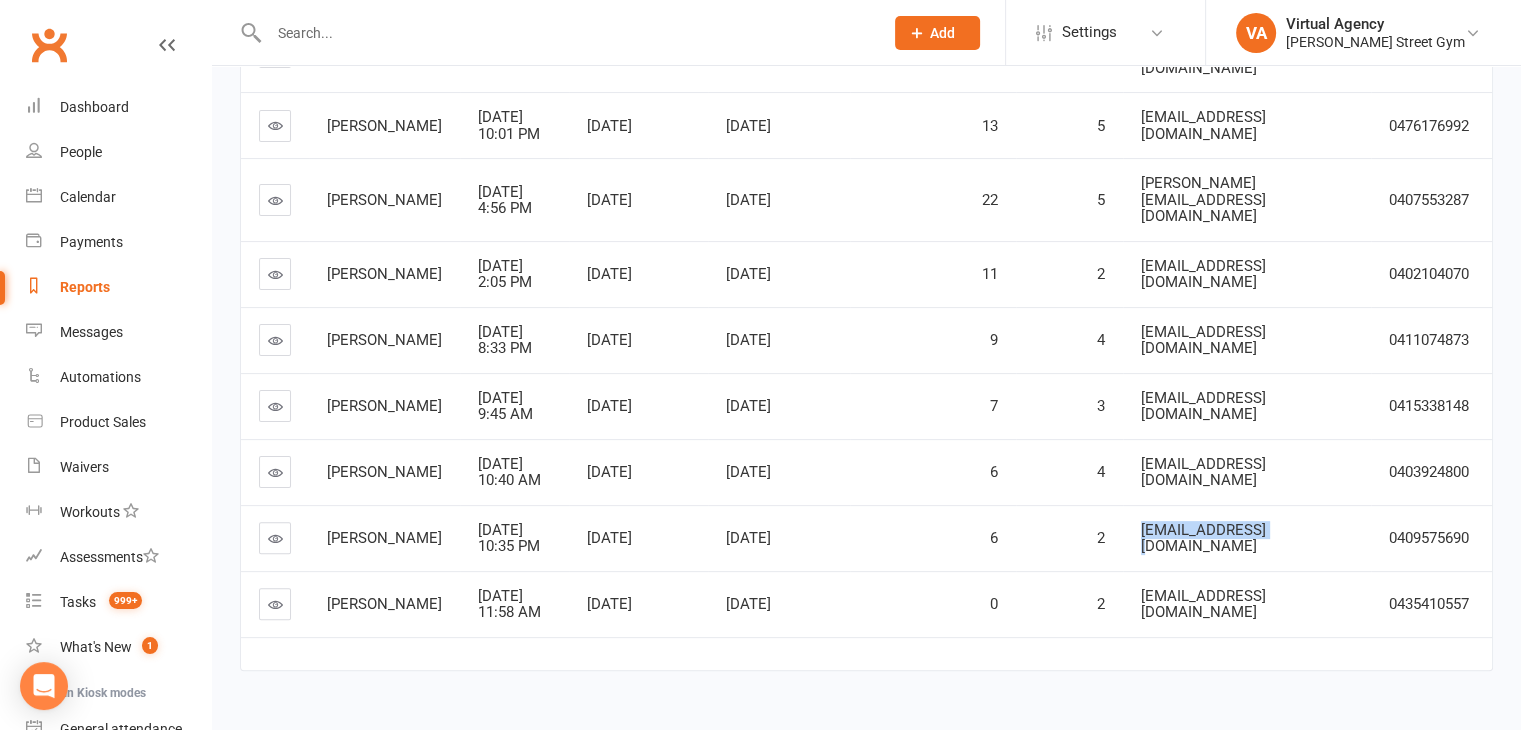 drag, startPoint x: 1288, startPoint y: 503, endPoint x: 1168, endPoint y: 513, distance: 120.41595 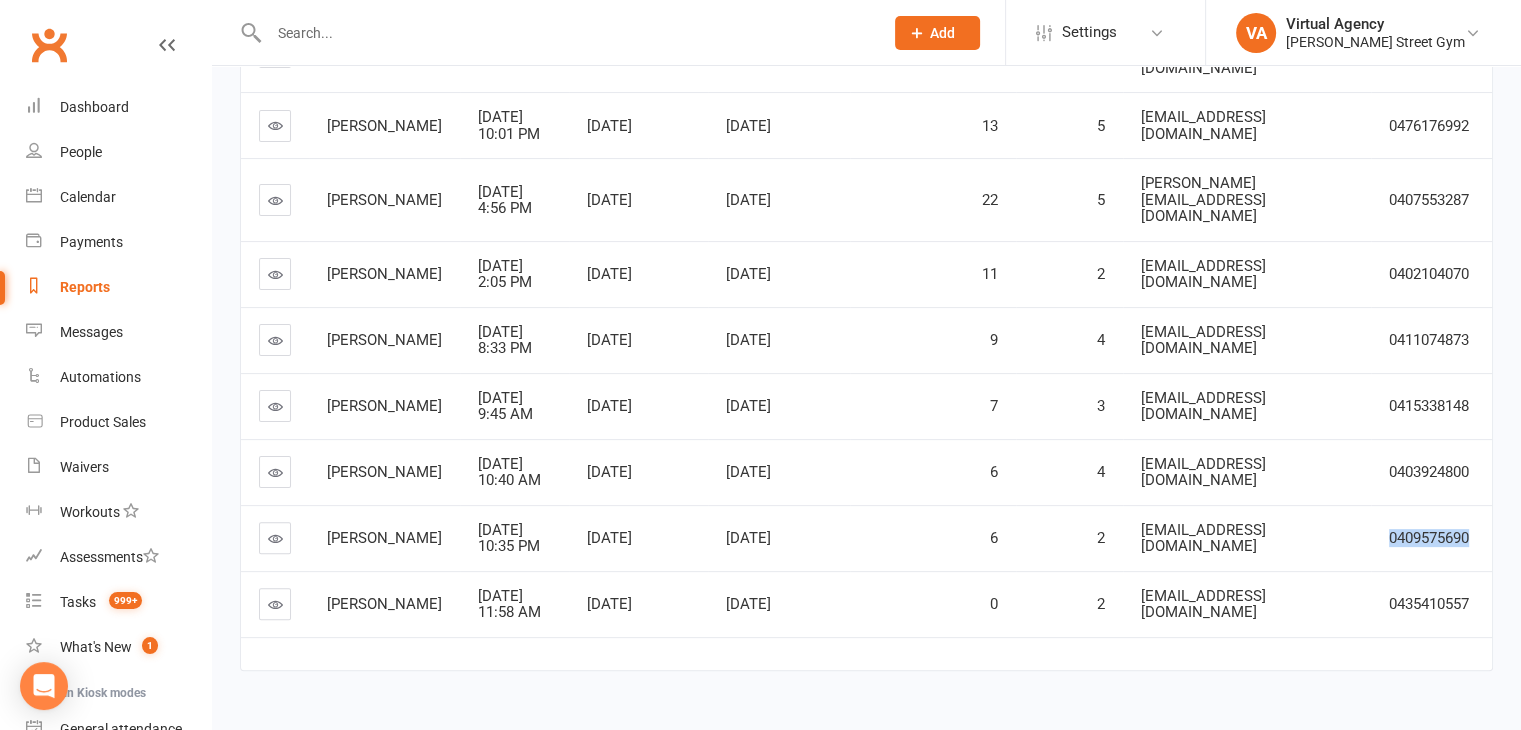drag, startPoint x: 1492, startPoint y: 493, endPoint x: 1376, endPoint y: 505, distance: 116.61904 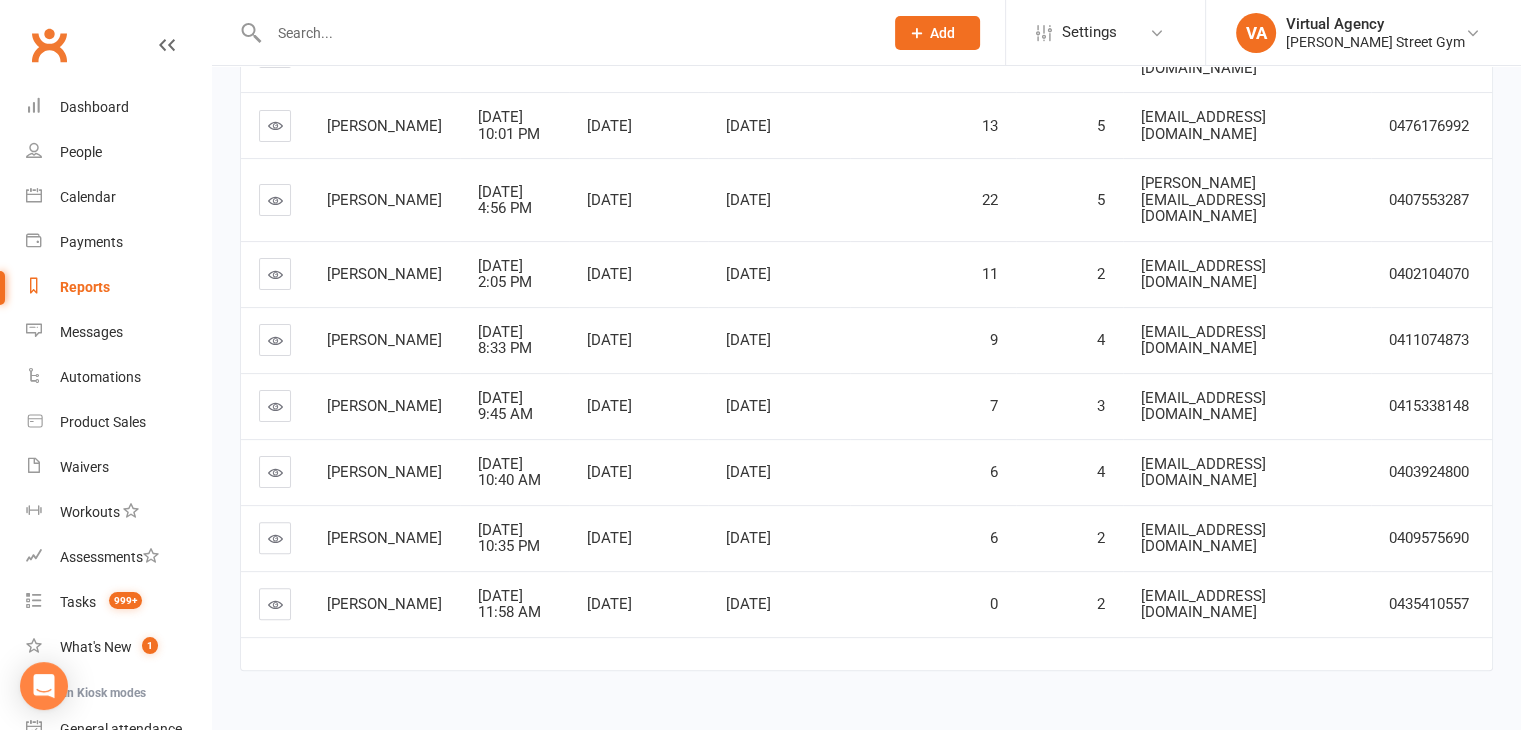 click on "[DATE]" at bounding box center [638, 604] 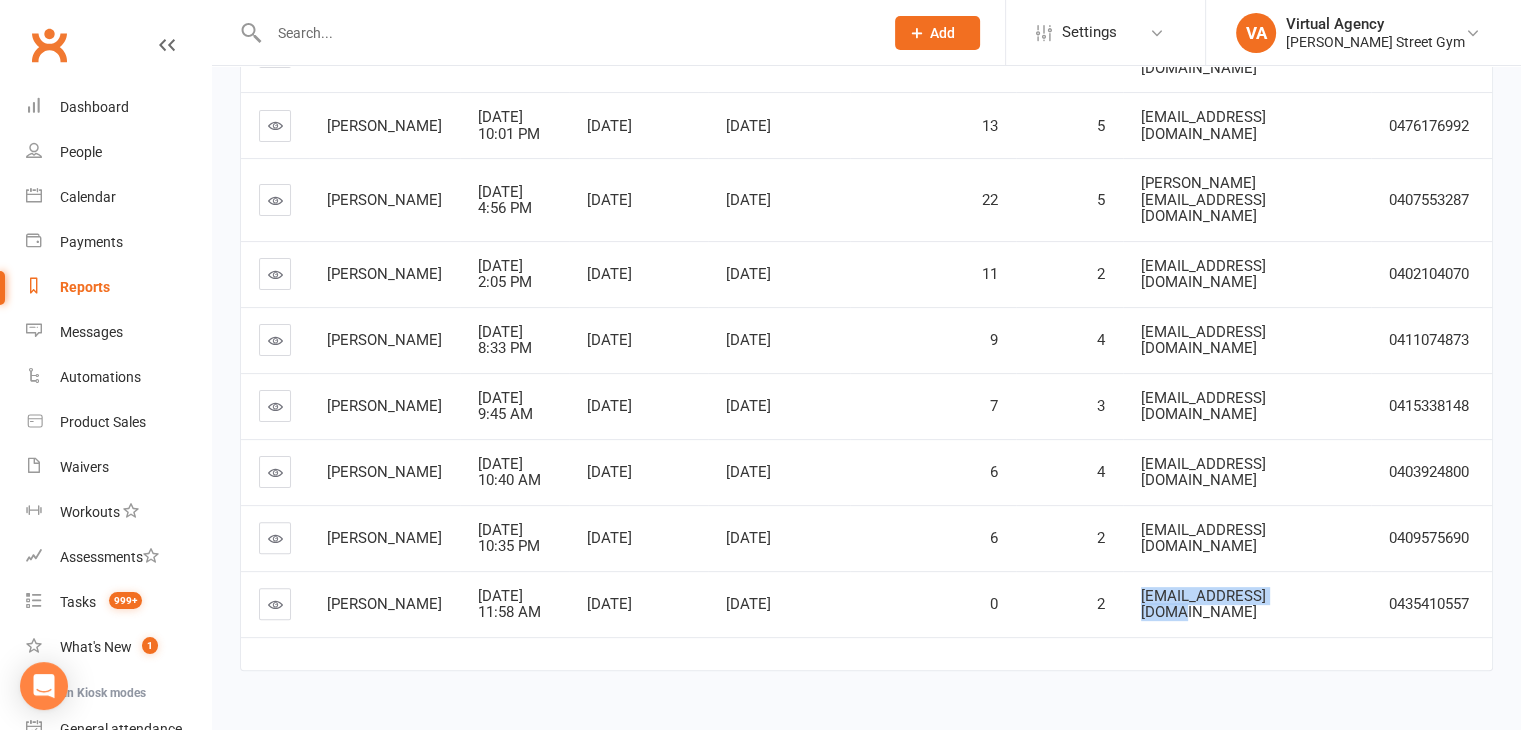 drag, startPoint x: 1334, startPoint y: 575, endPoint x: 1172, endPoint y: 577, distance: 162.01234 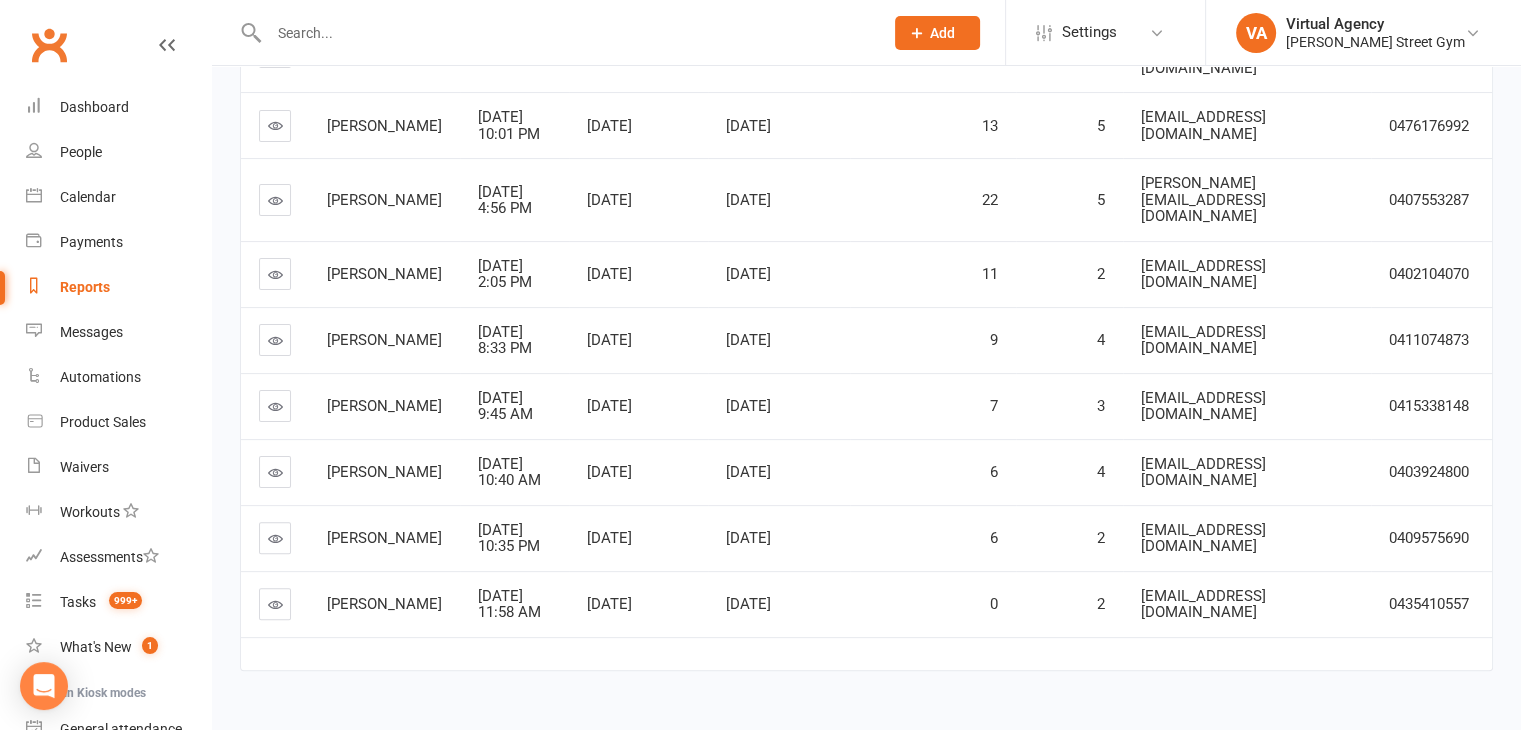 drag, startPoint x: 1179, startPoint y: 571, endPoint x: 939, endPoint y: 299, distance: 362.7451 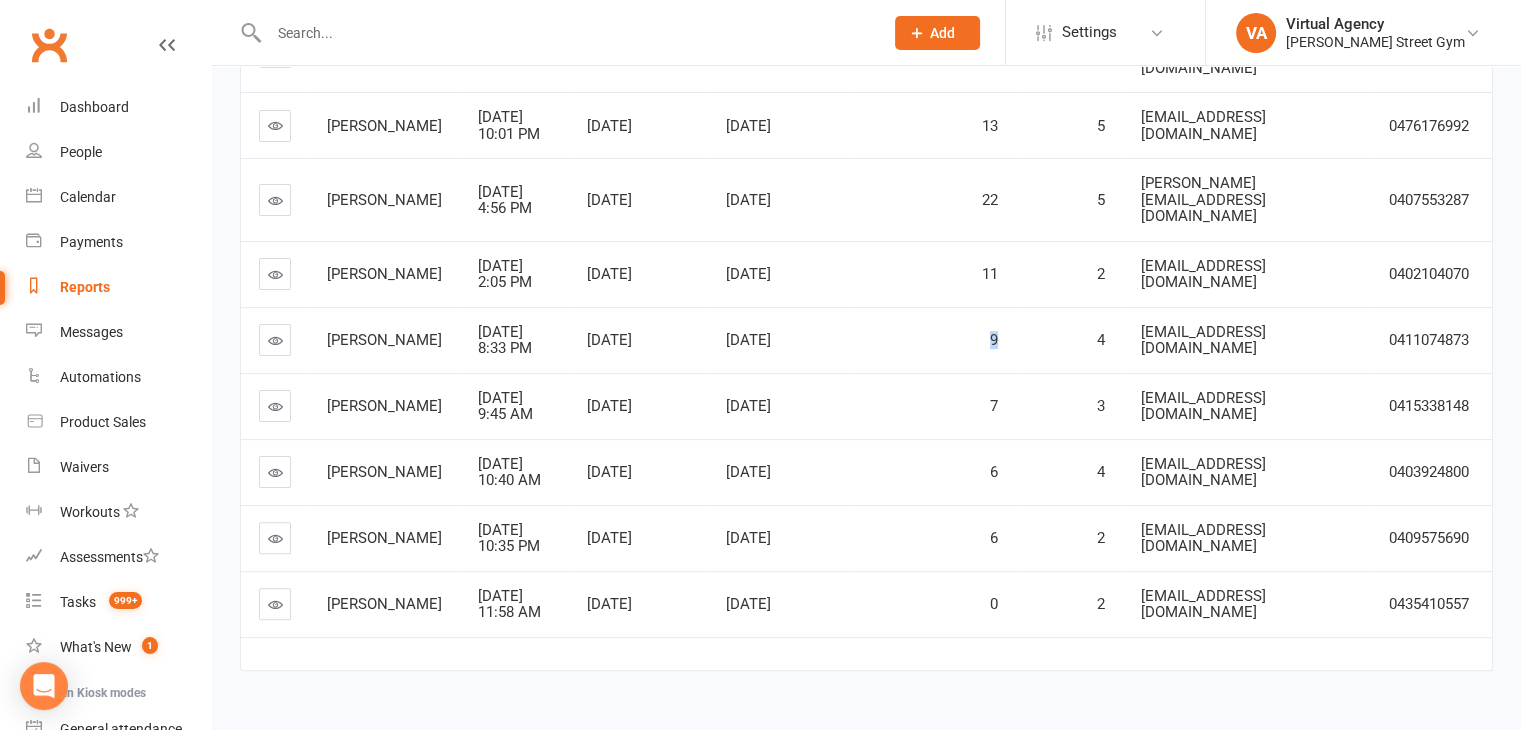 click on "9" at bounding box center (933, 340) 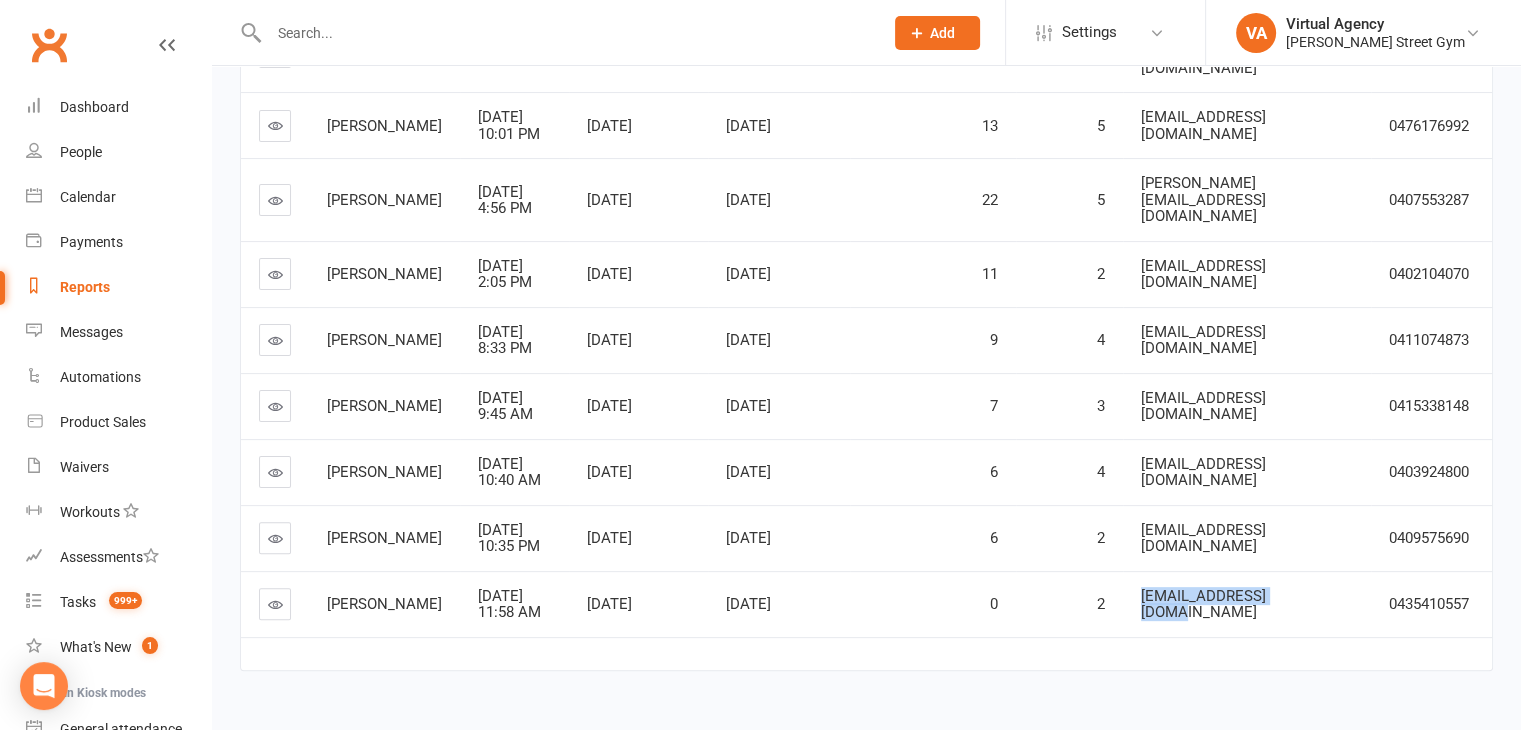 drag, startPoint x: 1351, startPoint y: 573, endPoint x: 1173, endPoint y: 570, distance: 178.02528 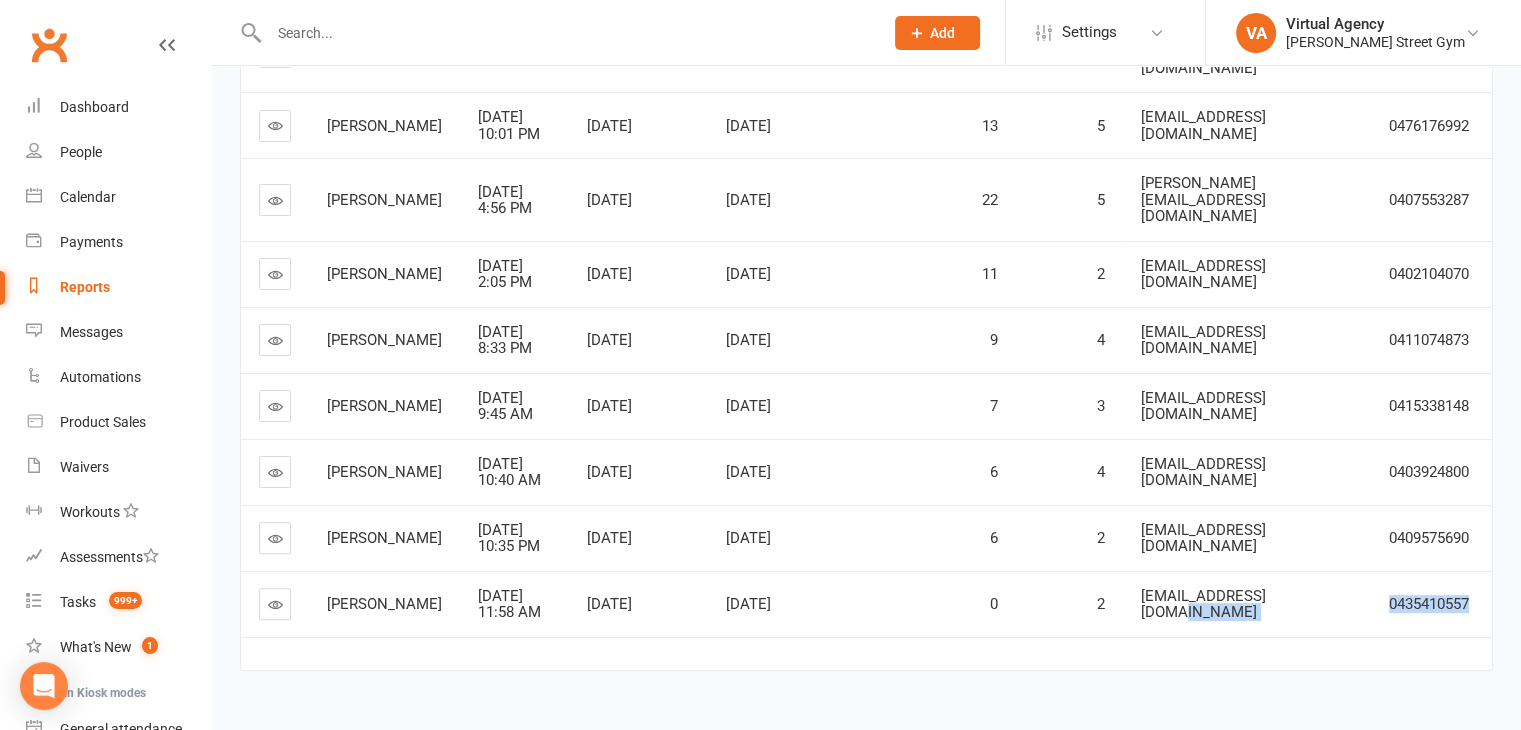 drag, startPoint x: 1481, startPoint y: 569, endPoint x: 1397, endPoint y: 559, distance: 84.59315 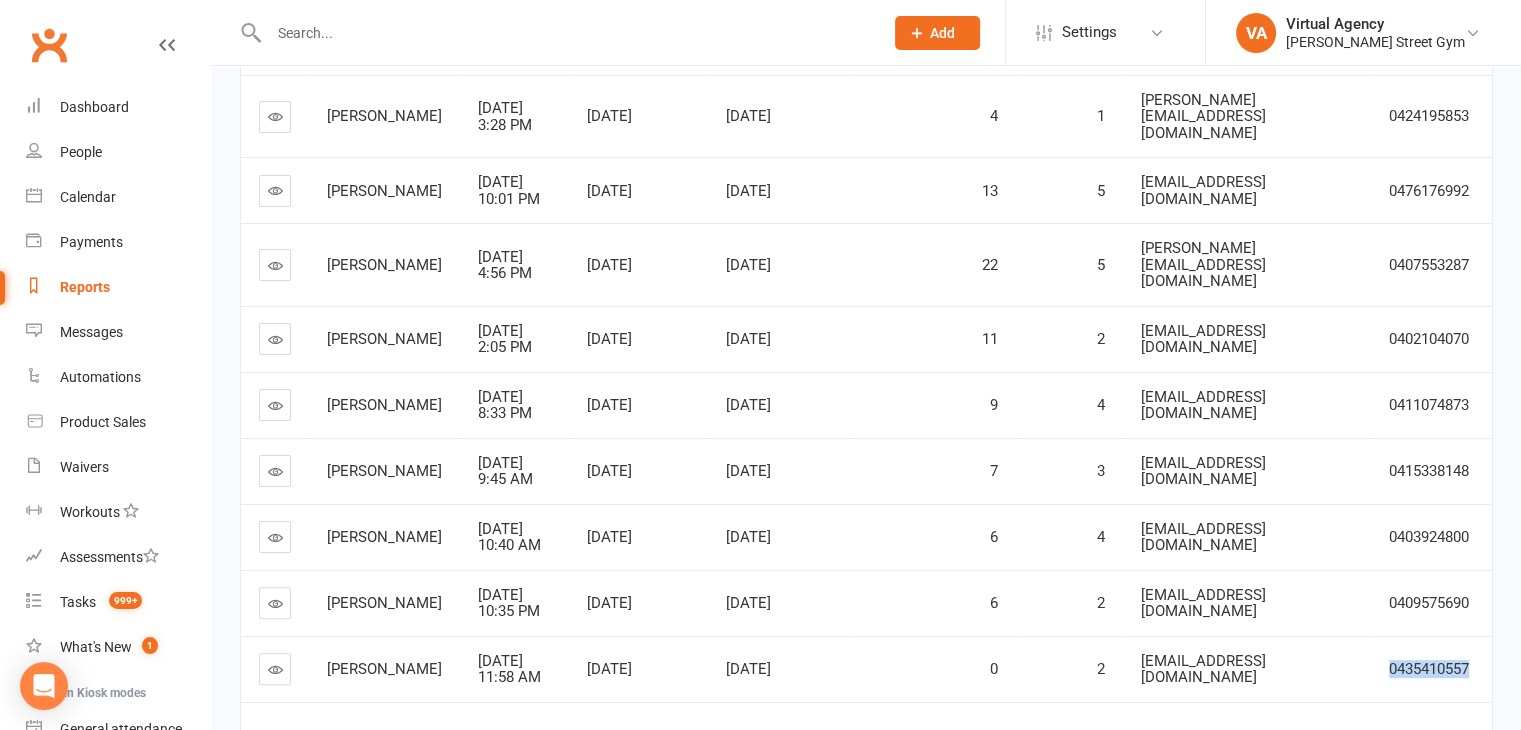 scroll, scrollTop: 356, scrollLeft: 0, axis: vertical 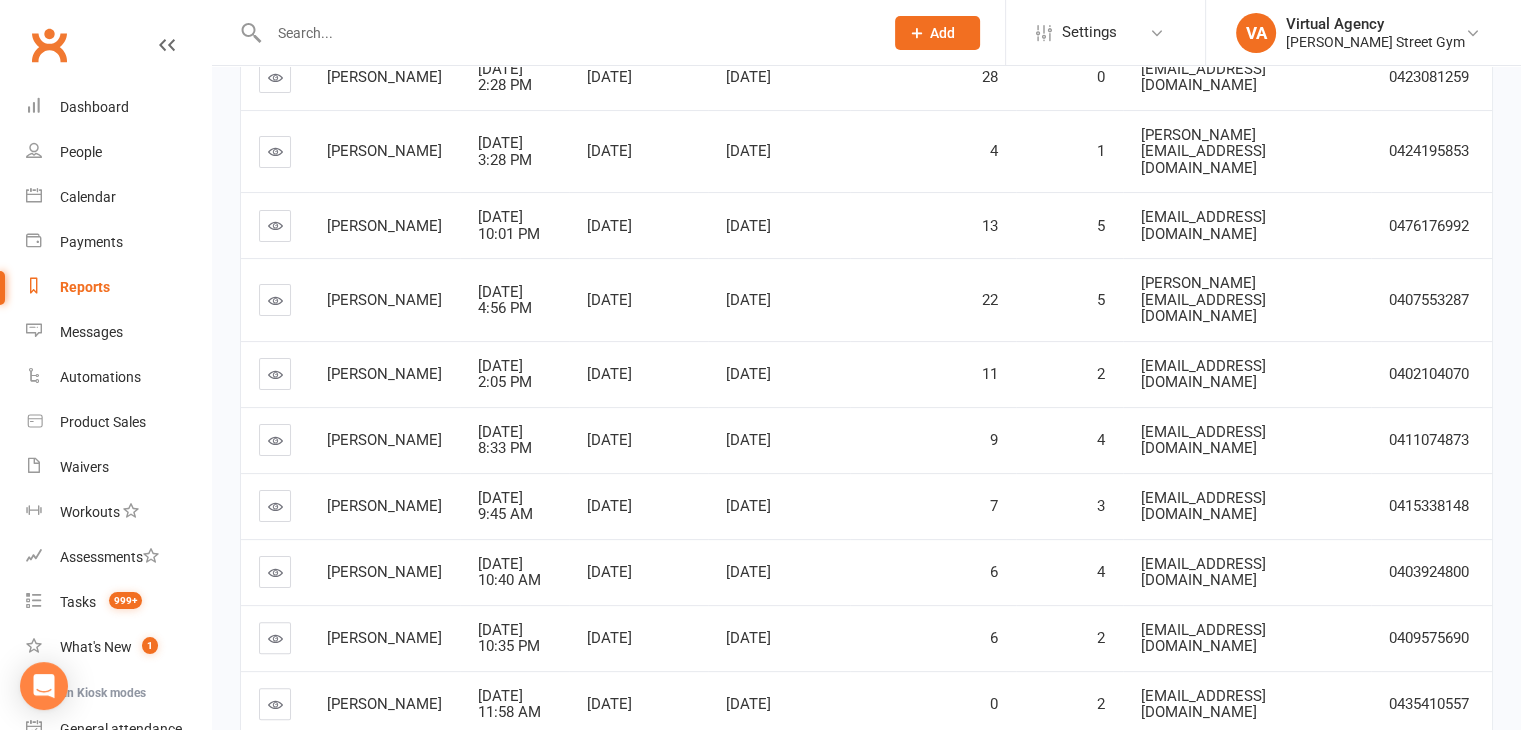 click at bounding box center (566, 33) 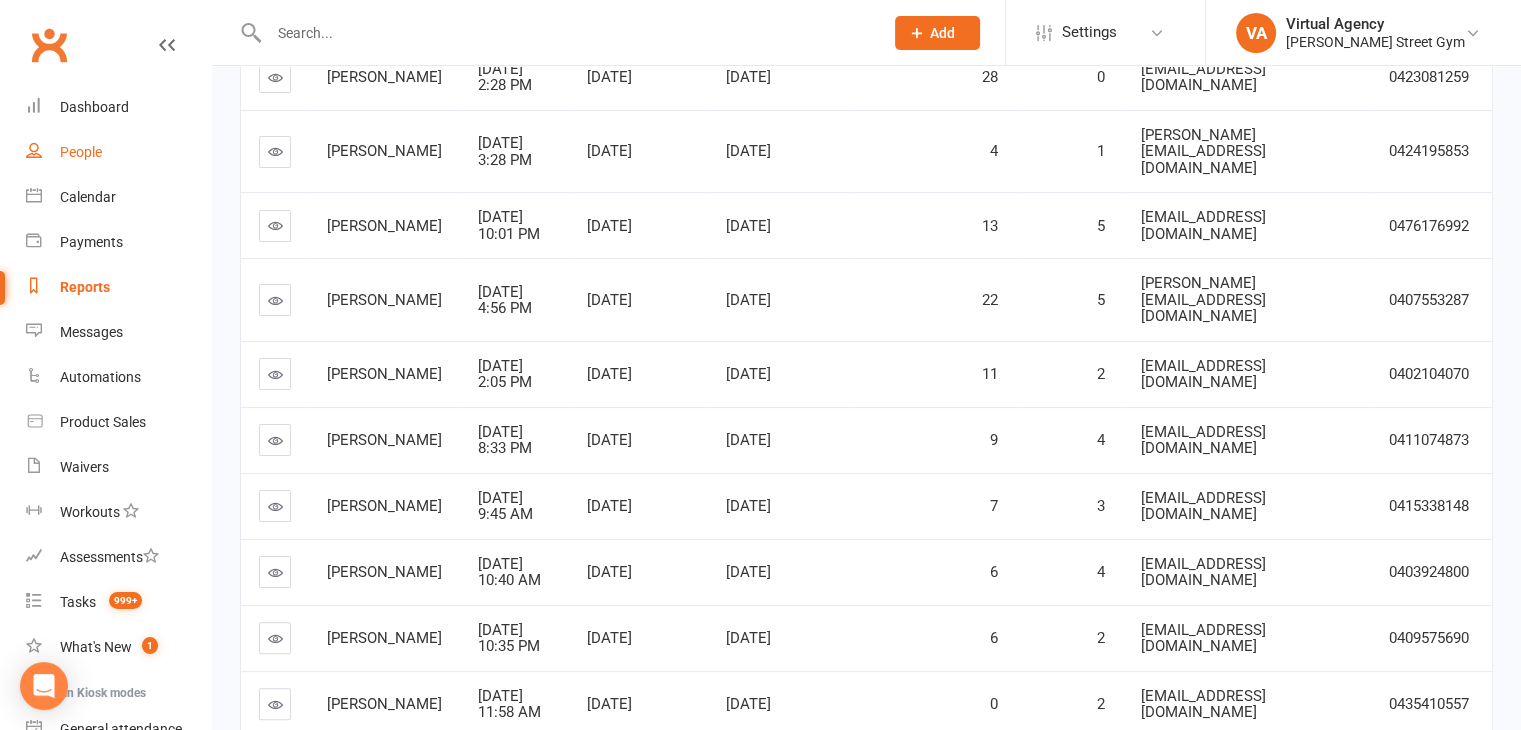 click on "People" at bounding box center (118, 152) 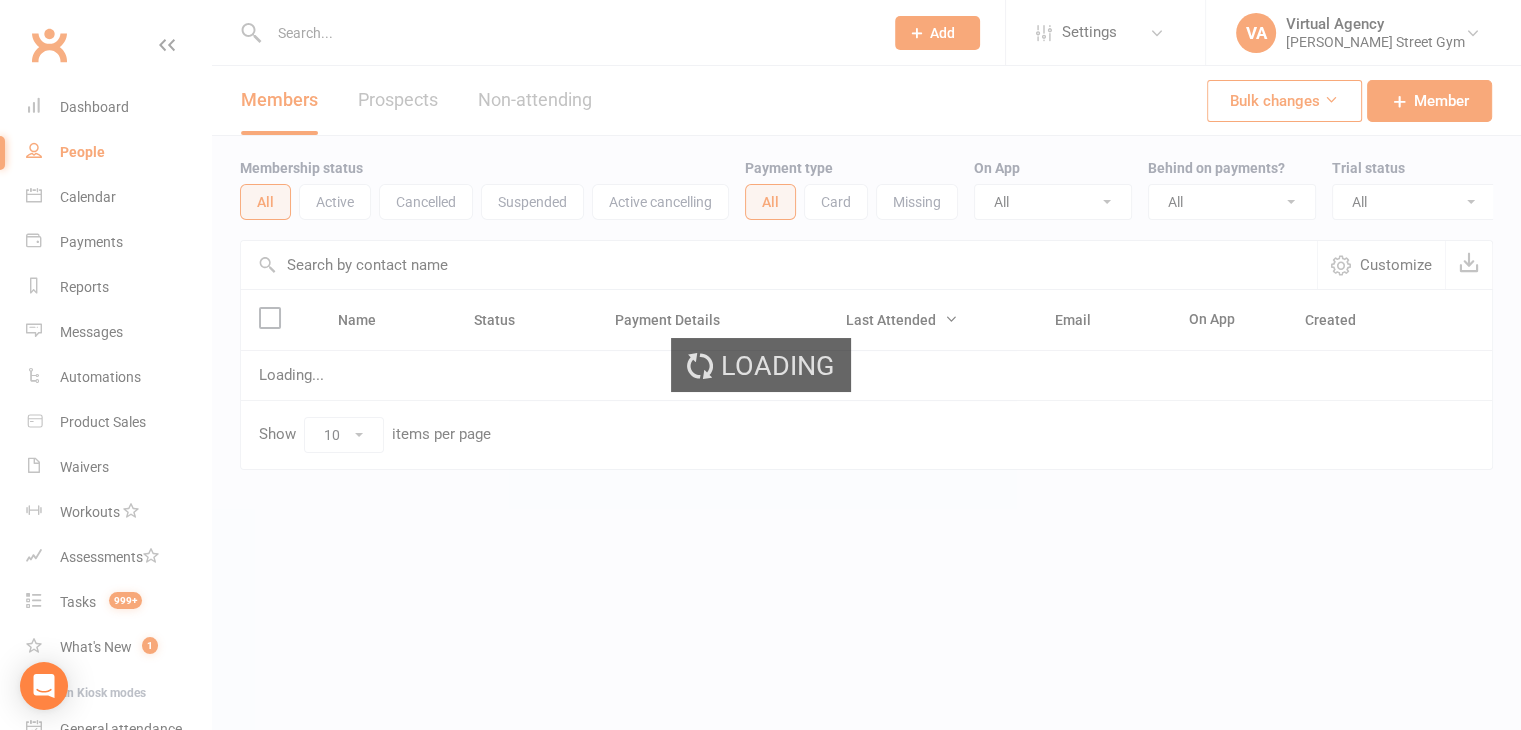 scroll, scrollTop: 0, scrollLeft: 0, axis: both 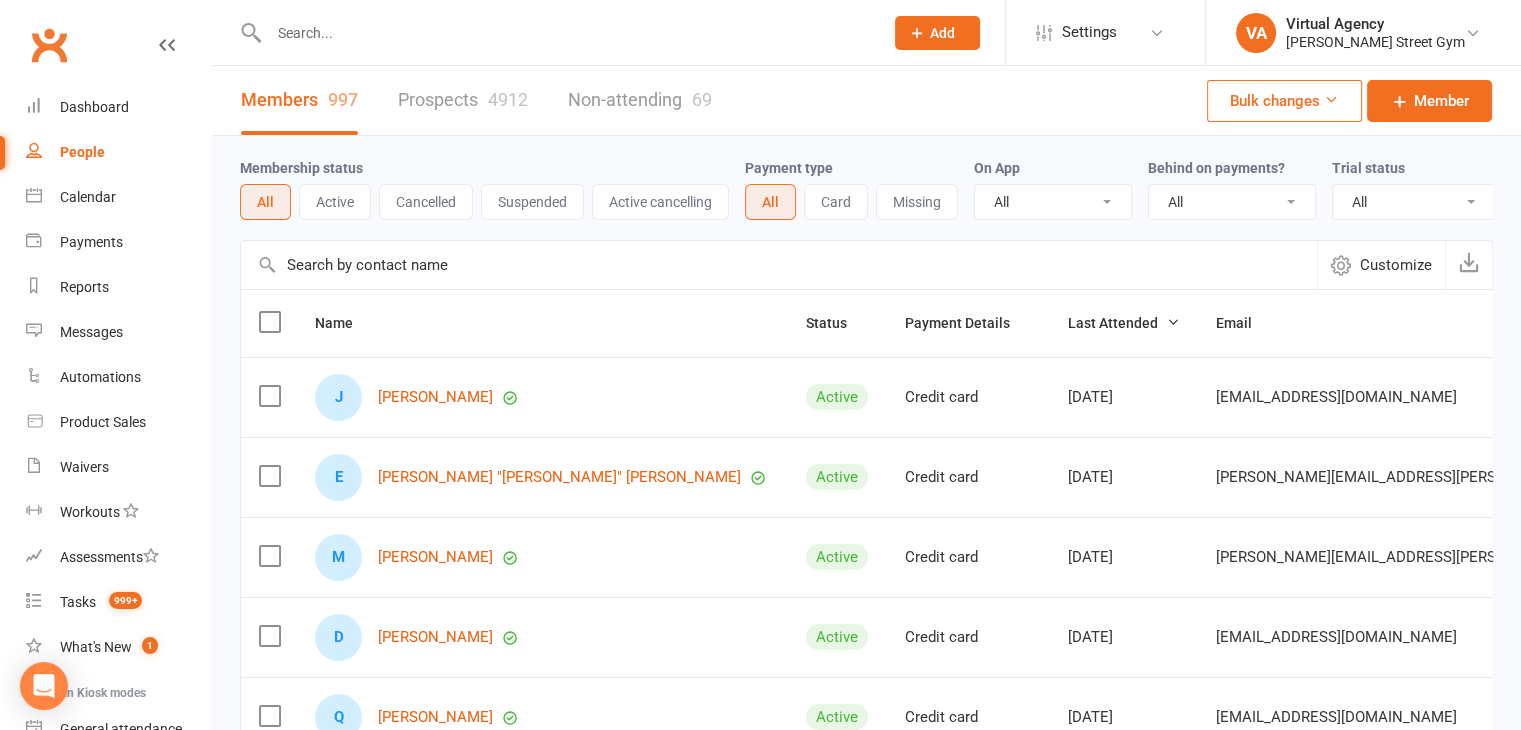 click at bounding box center [566, 33] 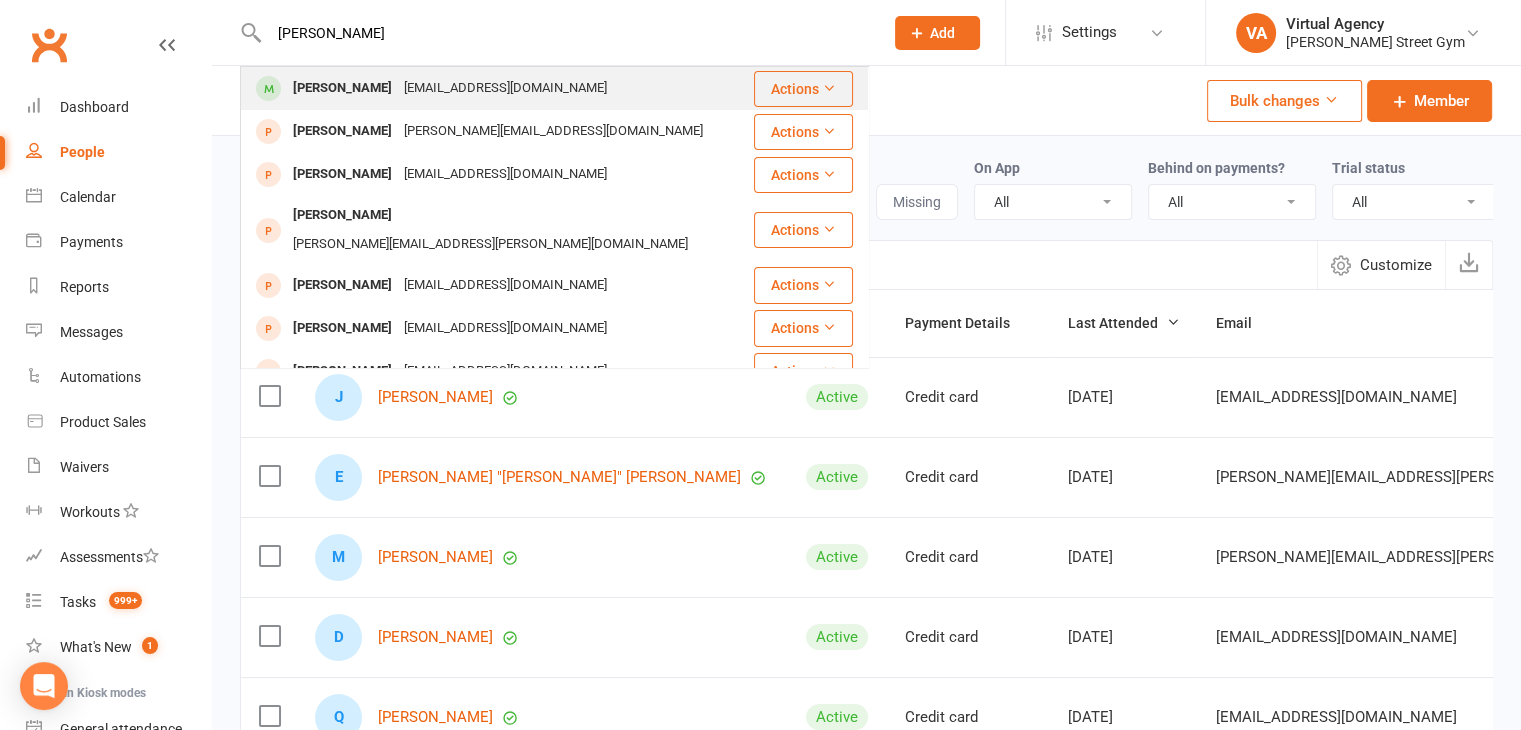 type on "[PERSON_NAME]" 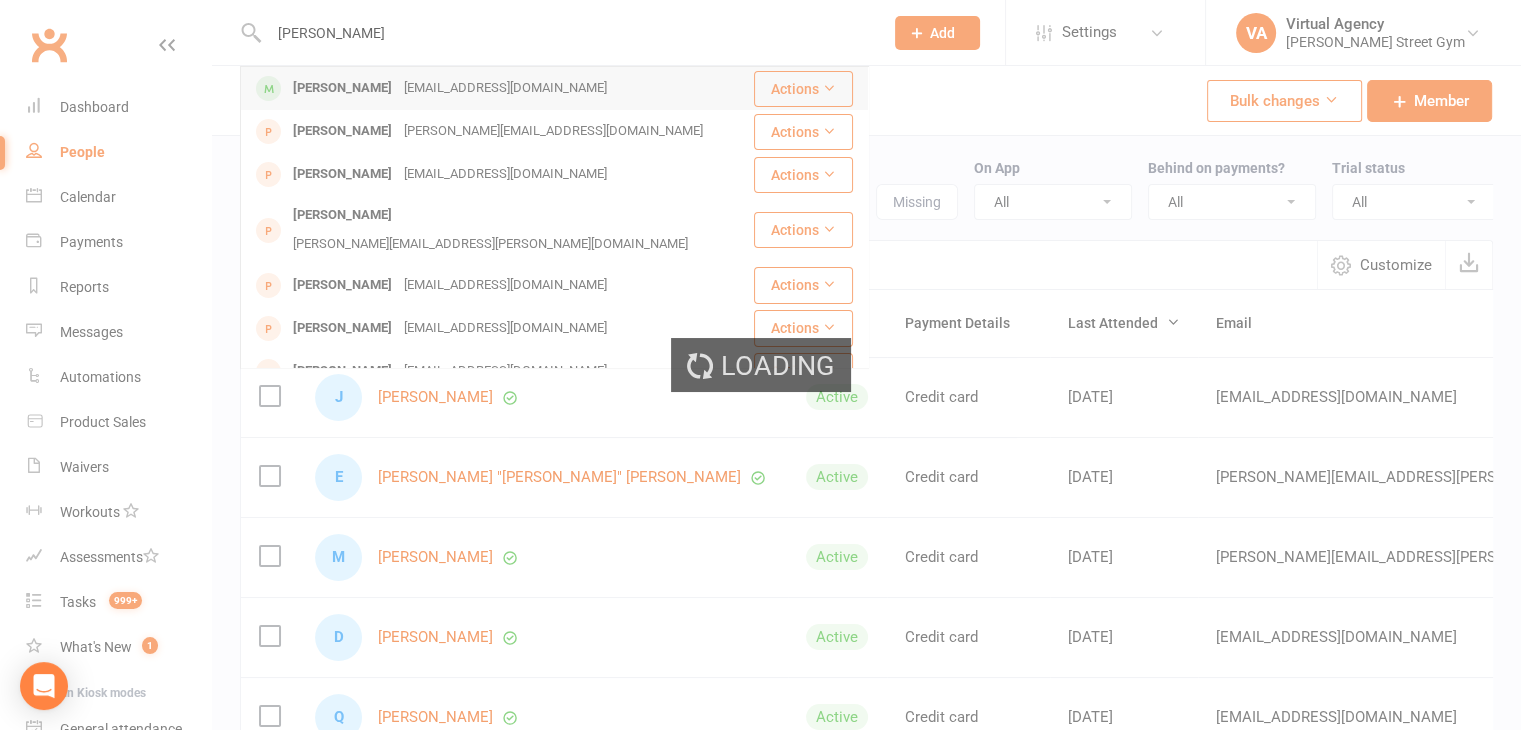 type 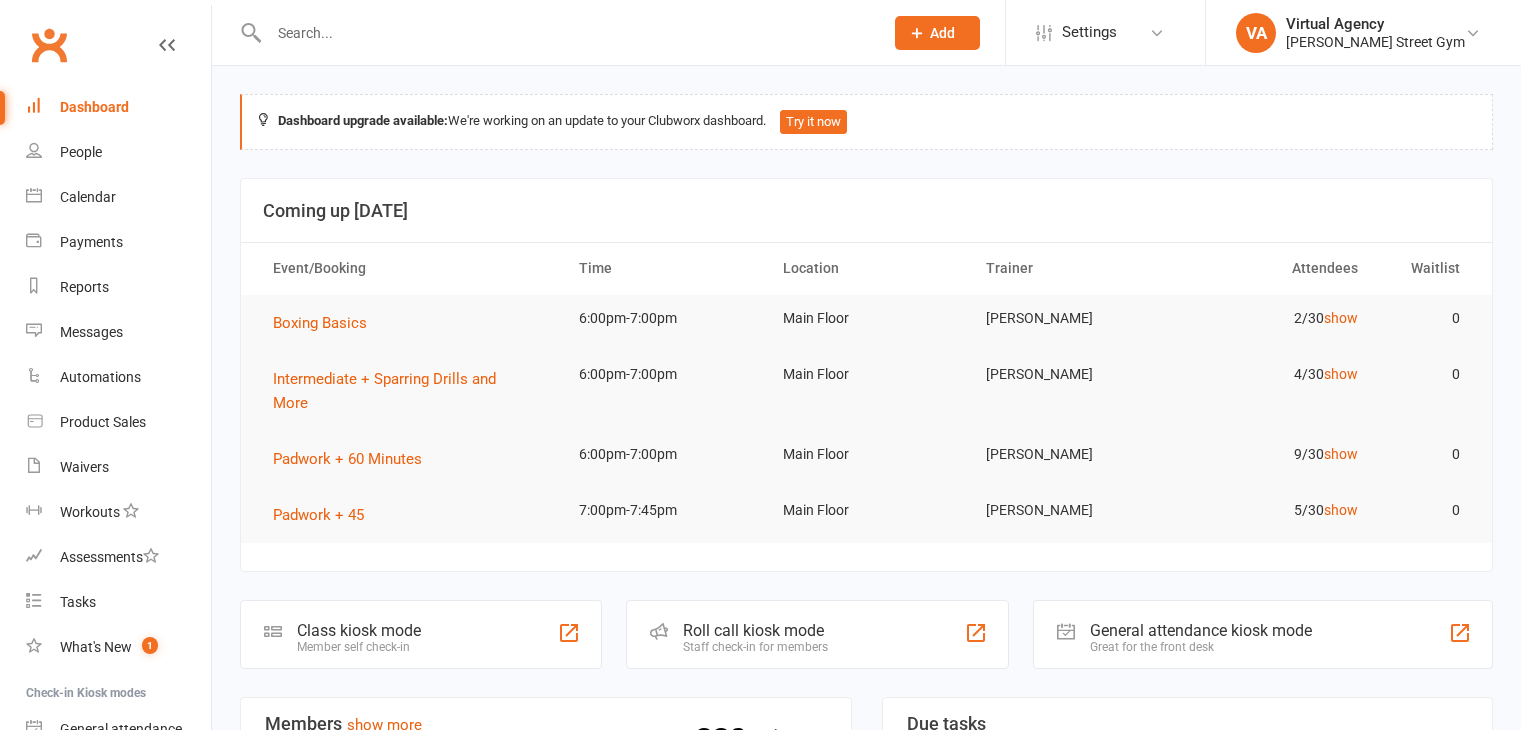 scroll, scrollTop: 0, scrollLeft: 0, axis: both 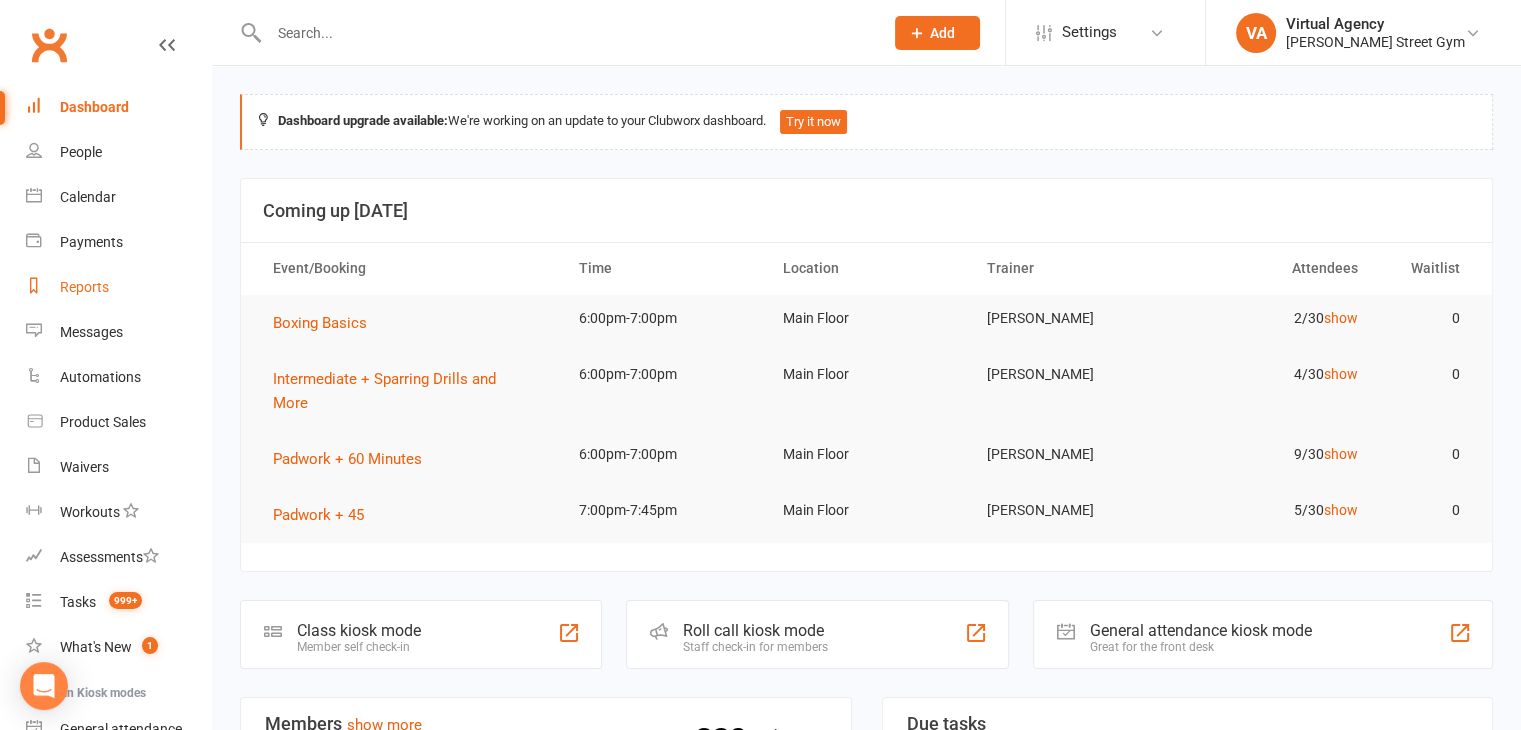 click on "Reports" at bounding box center [84, 287] 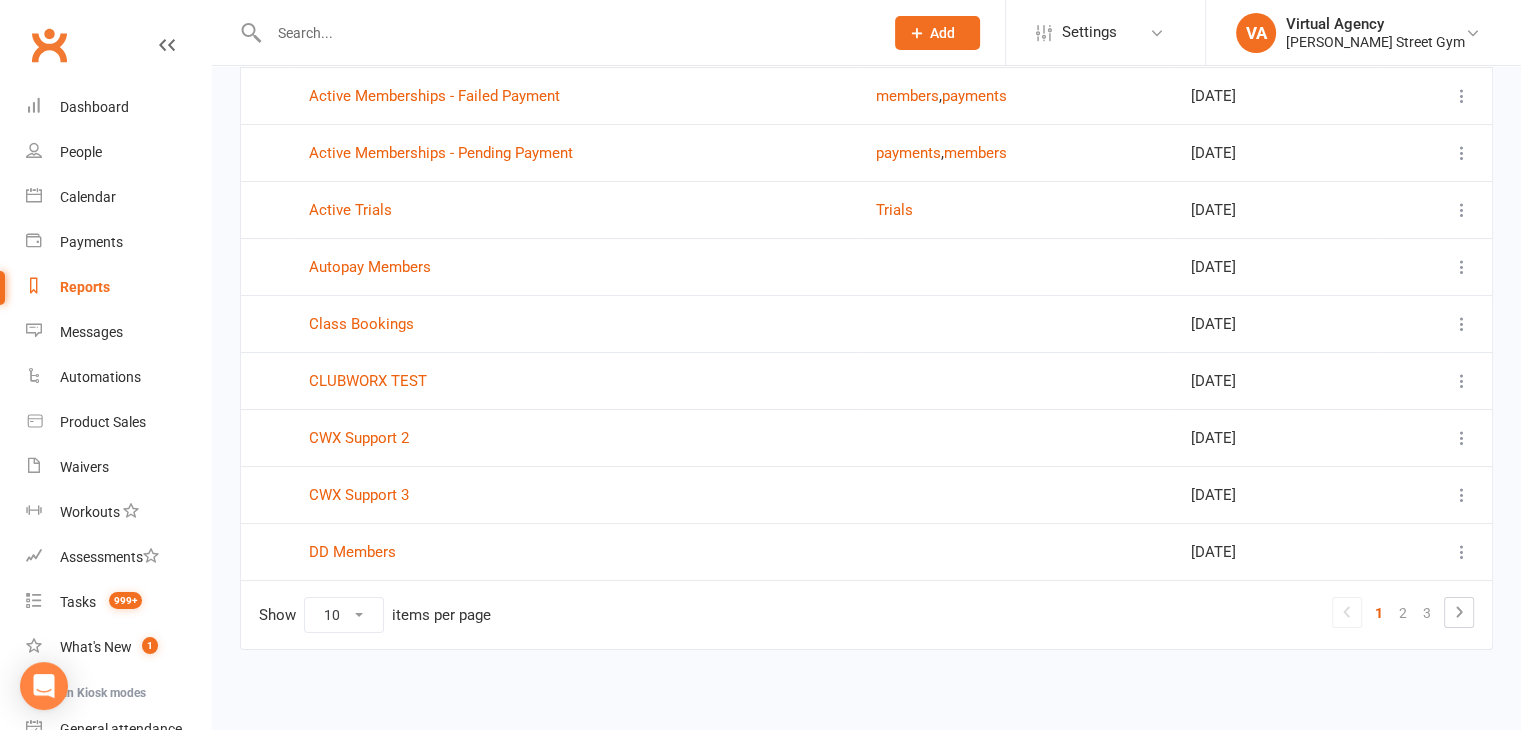 scroll, scrollTop: 264, scrollLeft: 0, axis: vertical 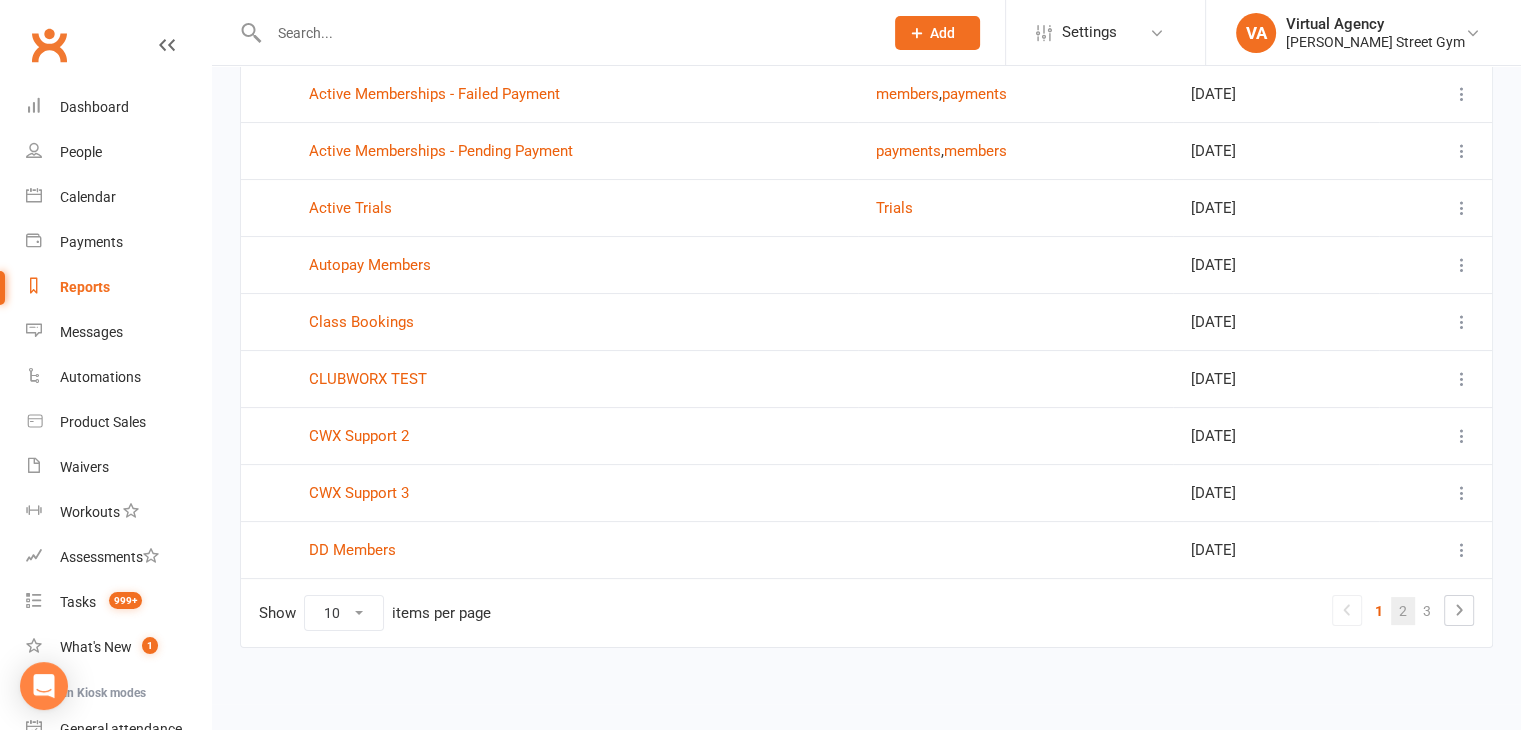 click on "2" at bounding box center (1403, 611) 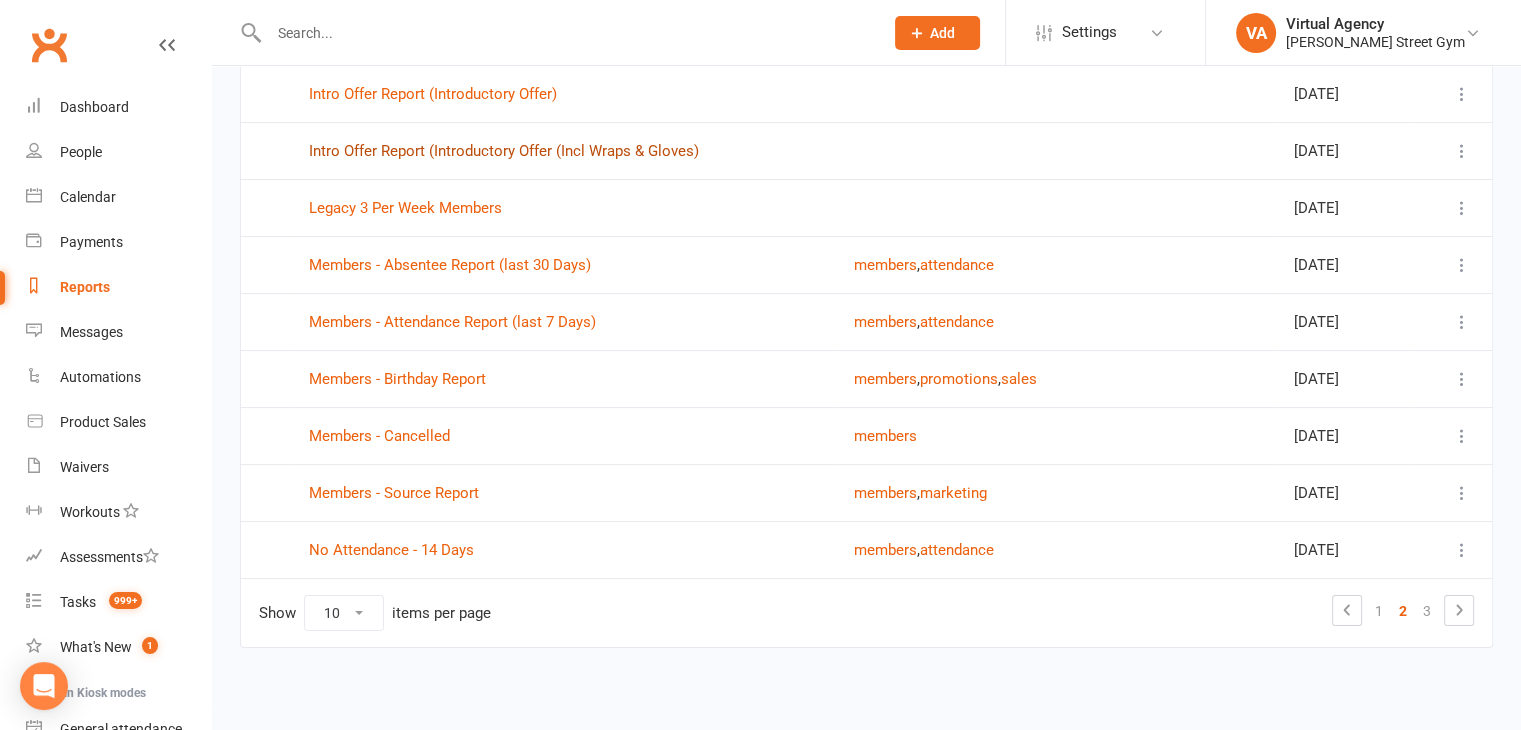 click on "Intro Offer Report (Introductory Offer (Incl Wraps & Gloves)" at bounding box center [504, 151] 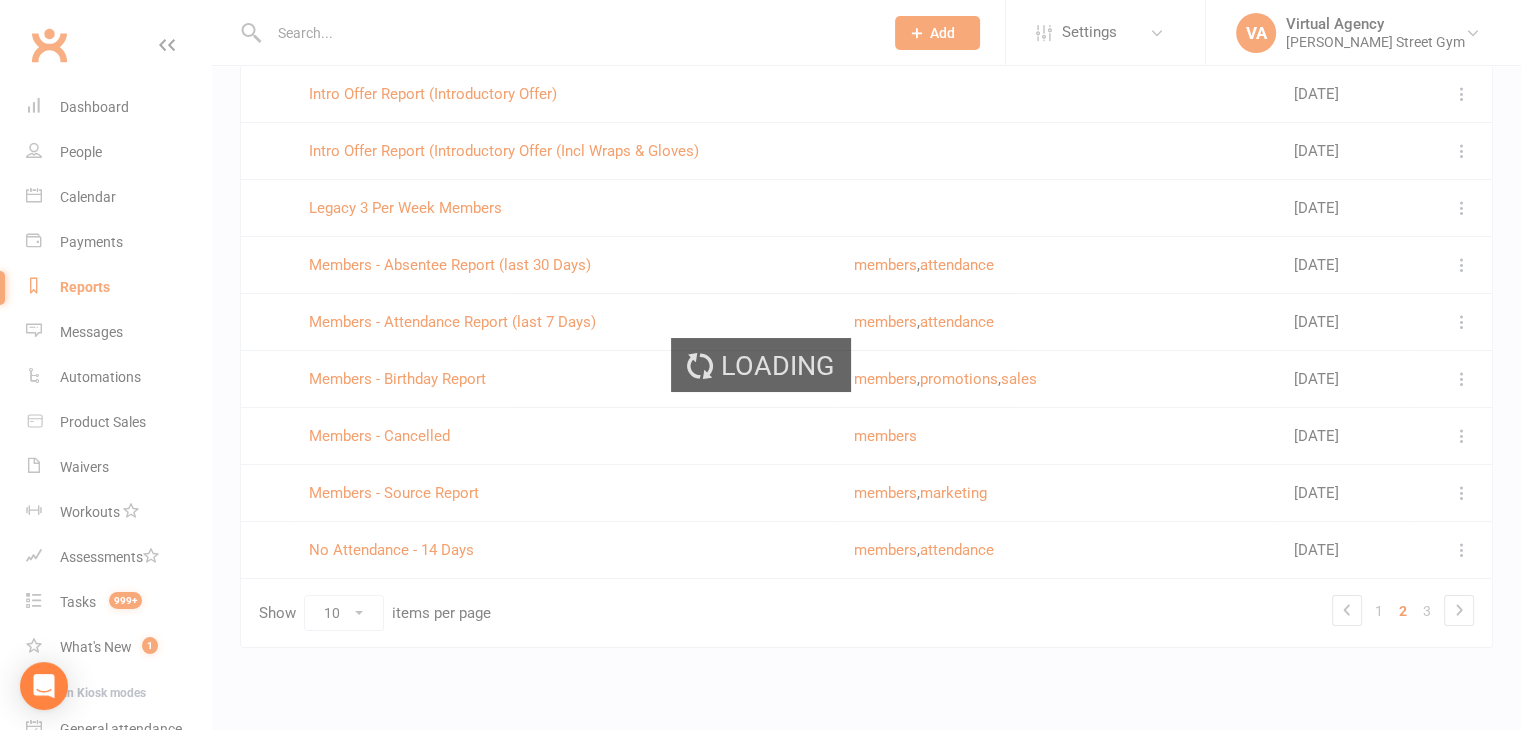 scroll, scrollTop: 0, scrollLeft: 0, axis: both 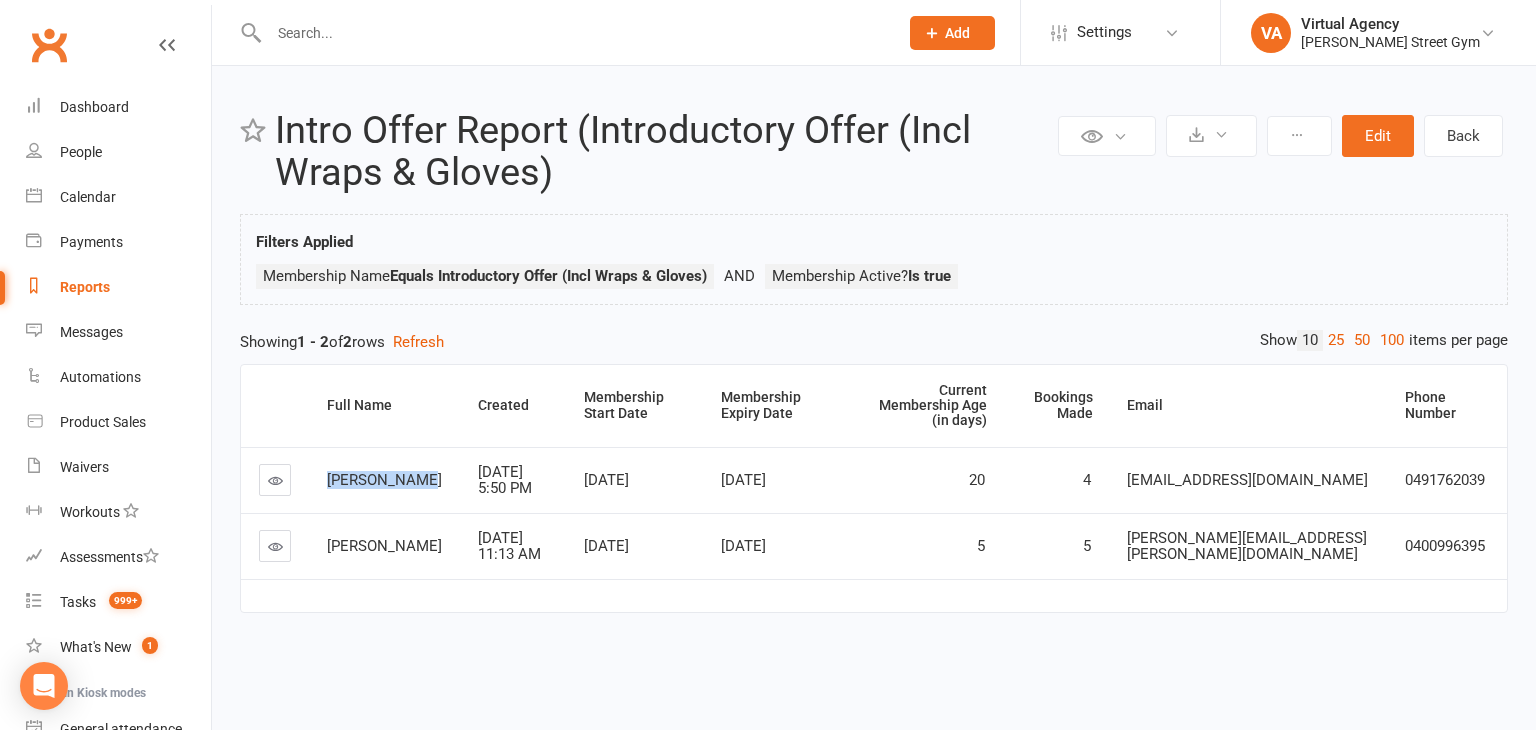 drag, startPoint x: 387, startPoint y: 475, endPoint x: 308, endPoint y: 436, distance: 88.10221 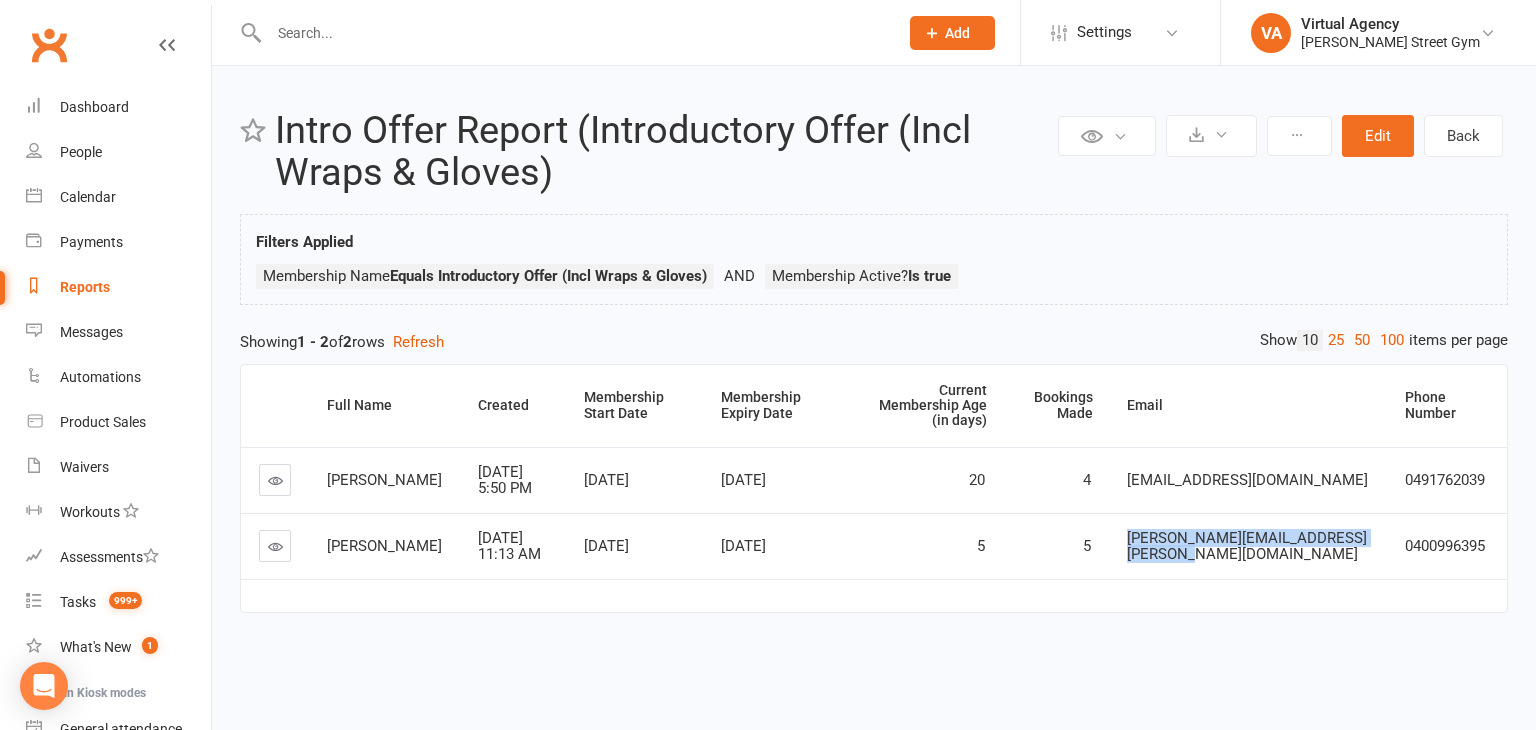 drag, startPoint x: 1371, startPoint y: 535, endPoint x: 1120, endPoint y: 525, distance: 251.19913 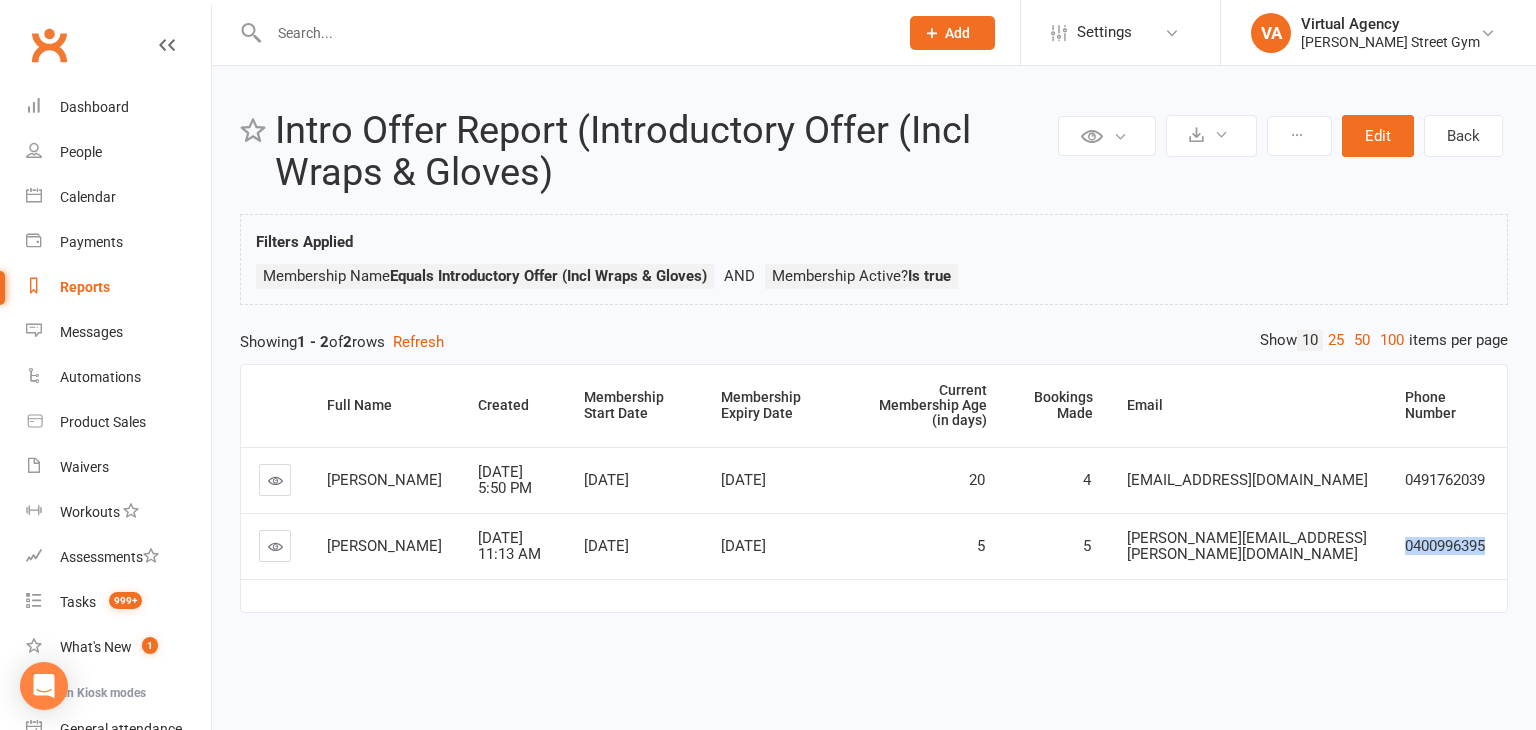 drag, startPoint x: 1493, startPoint y: 529, endPoint x: 1405, endPoint y: 529, distance: 88 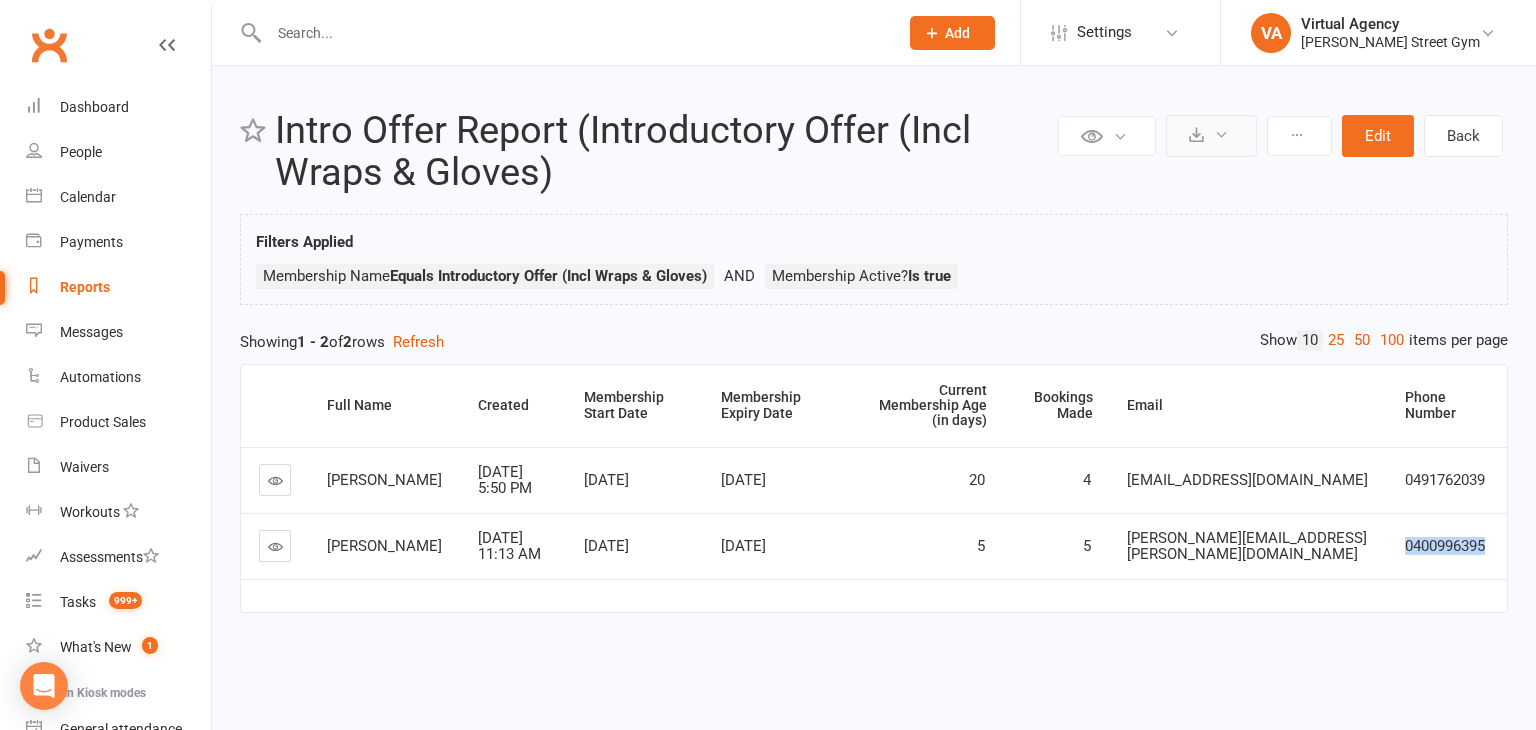 click at bounding box center [1196, 134] 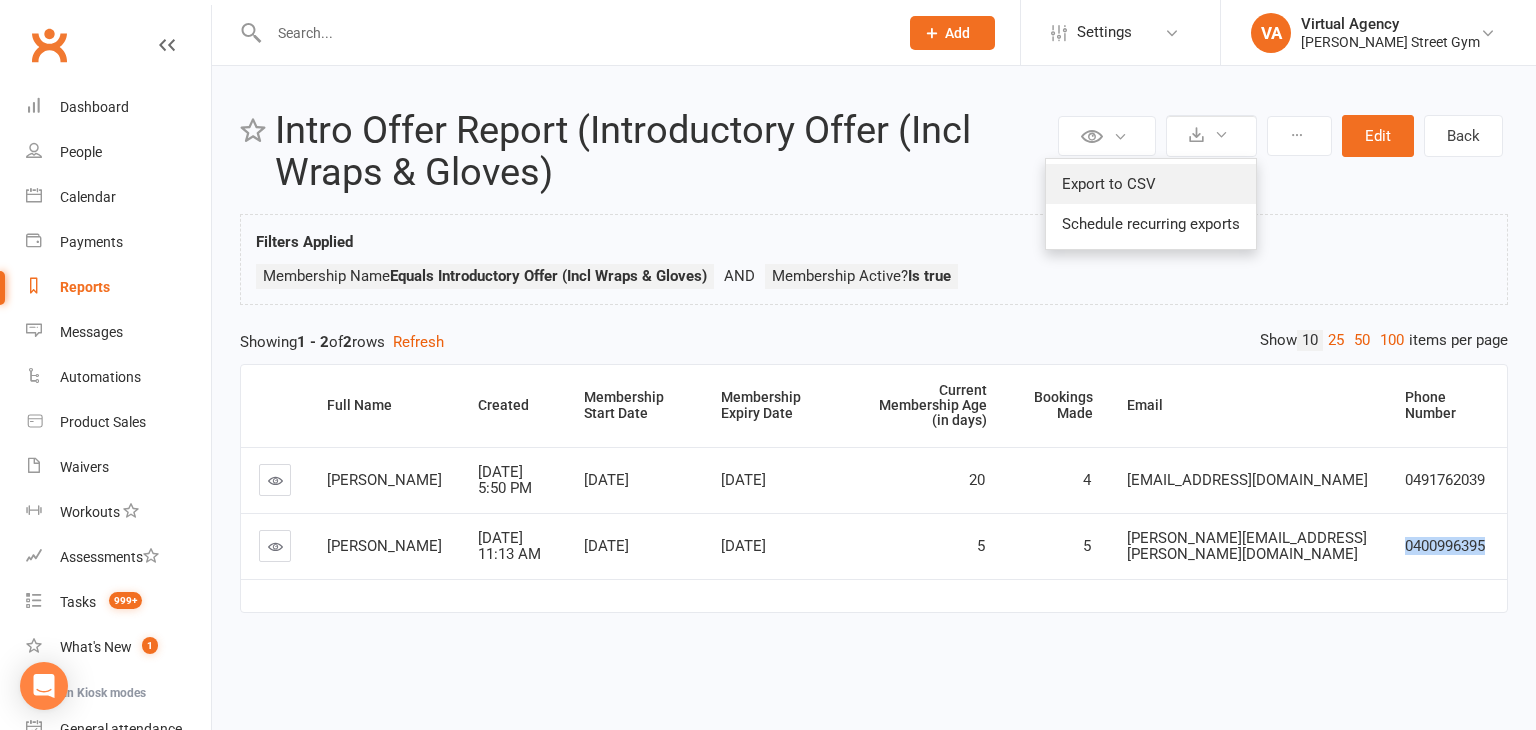 click on "Export to CSV" at bounding box center (1151, 184) 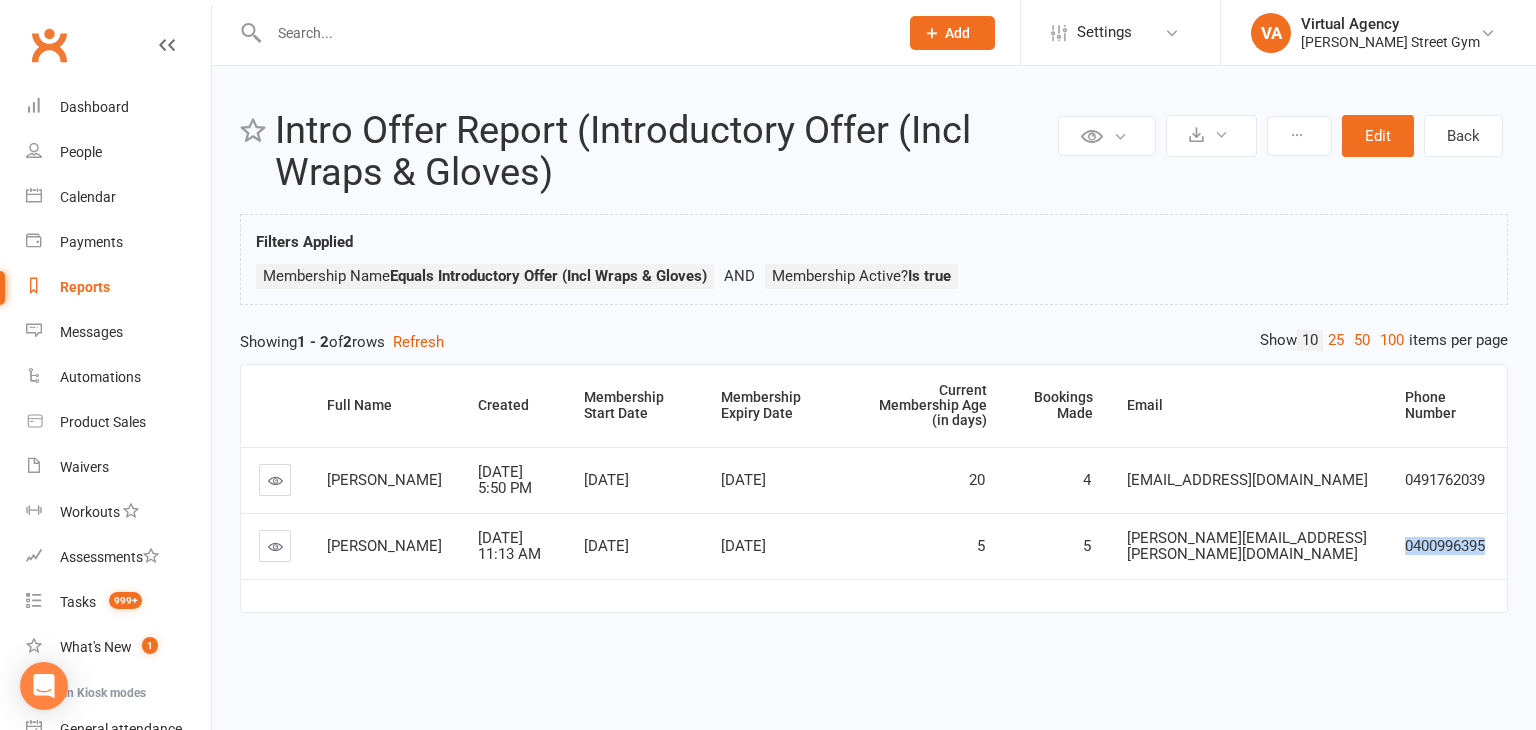 click on "Reports" at bounding box center [85, 287] 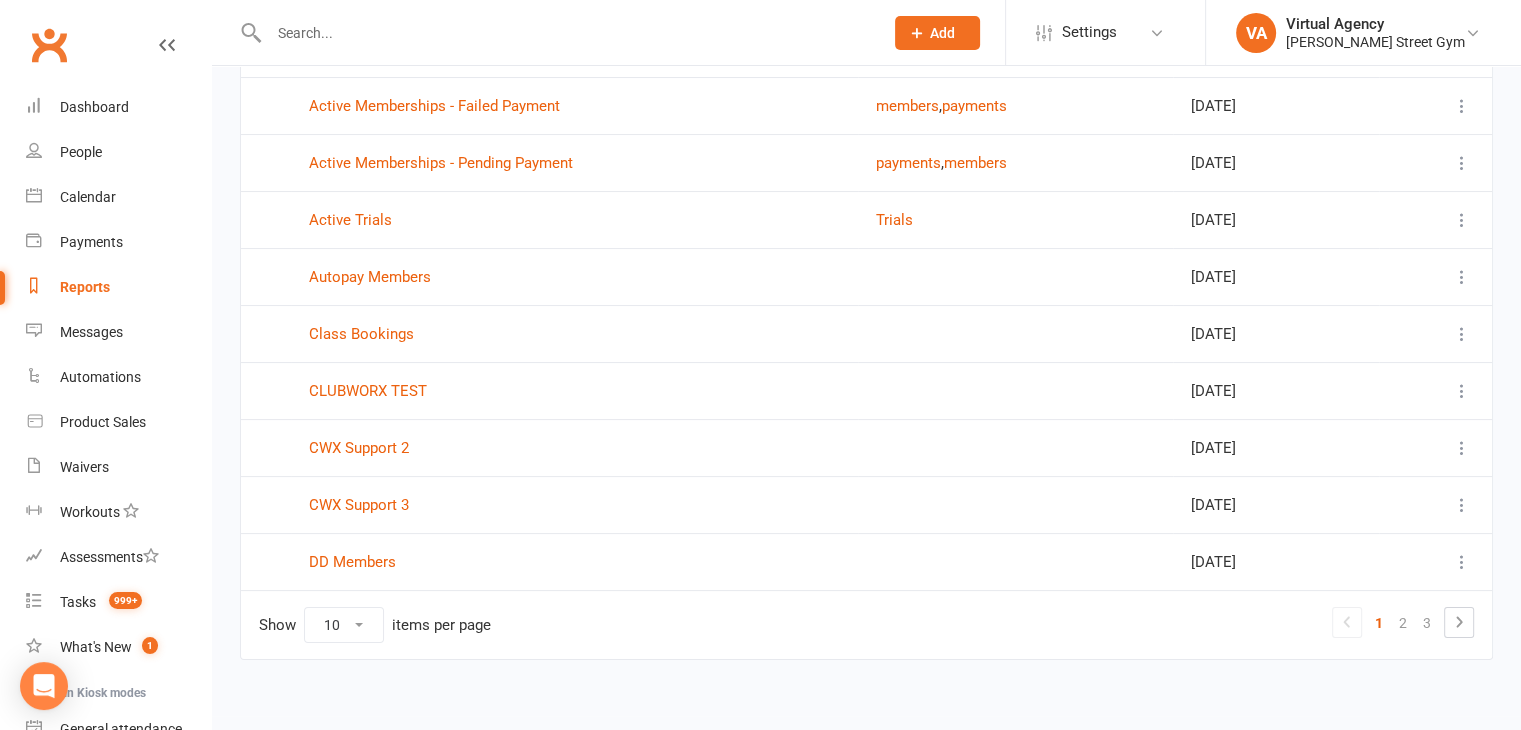 scroll, scrollTop: 264, scrollLeft: 0, axis: vertical 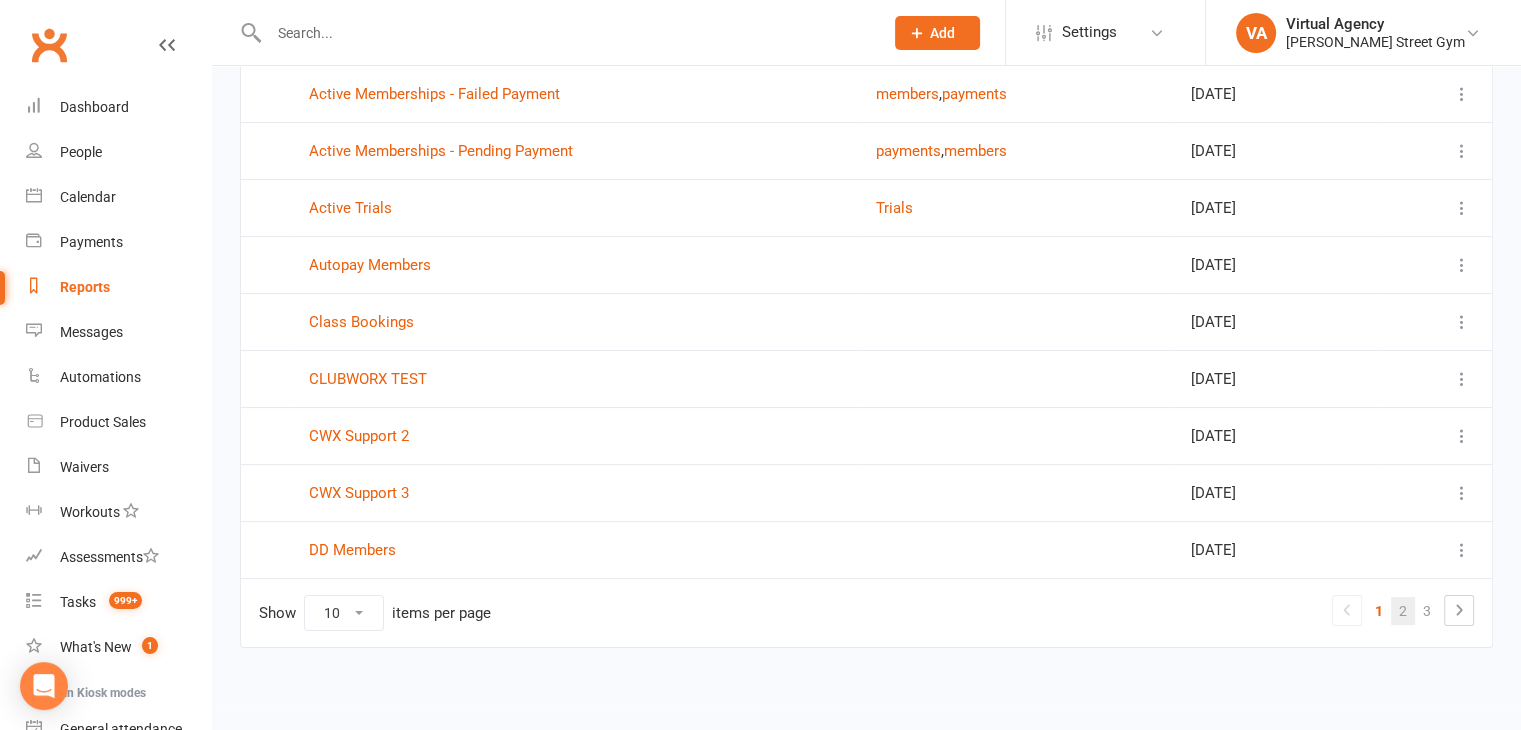click on "2" at bounding box center [1403, 611] 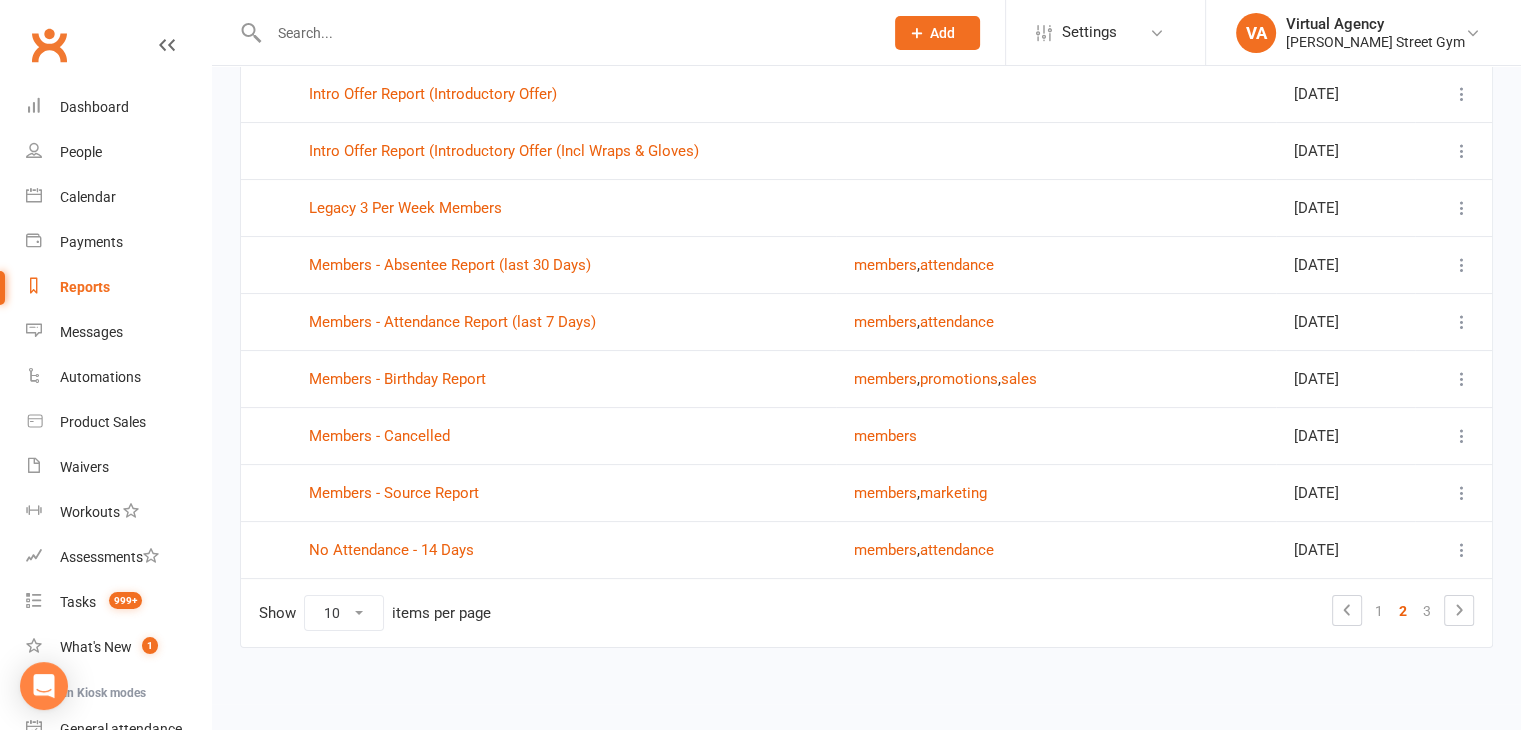 click on "Intro Offer Report (Introductory Offer)" at bounding box center (563, 93) 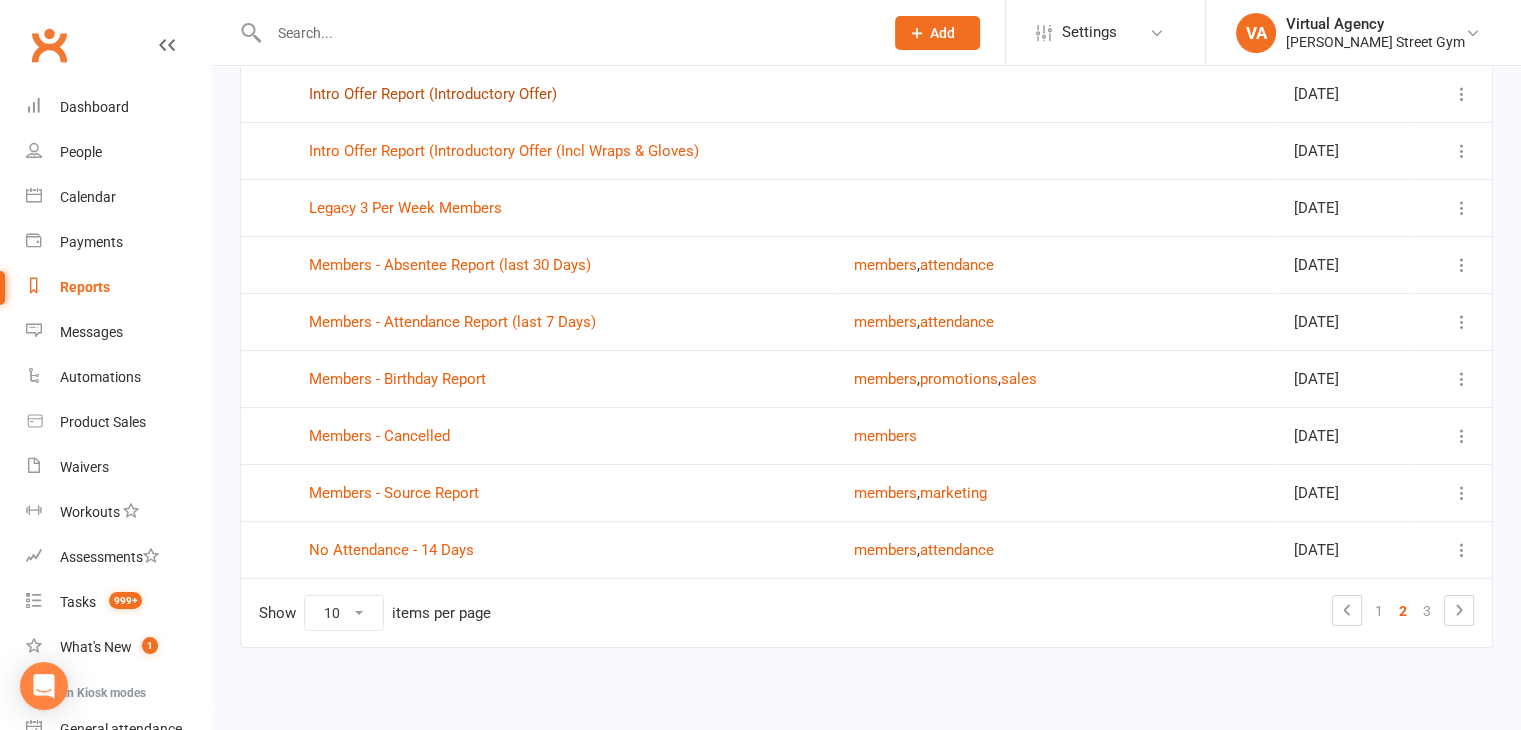 click on "Intro Offer Report (Introductory Offer)" at bounding box center (433, 94) 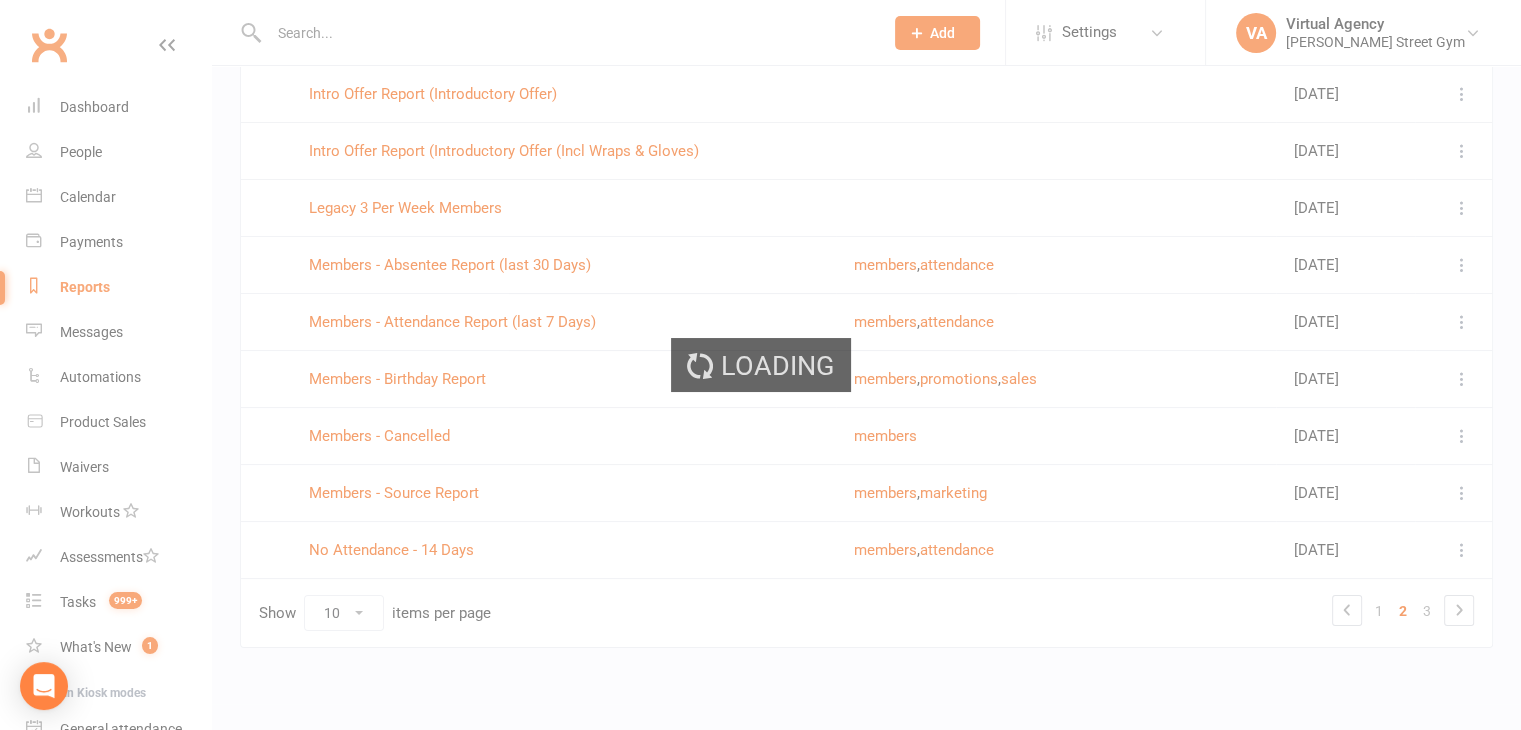 scroll, scrollTop: 0, scrollLeft: 0, axis: both 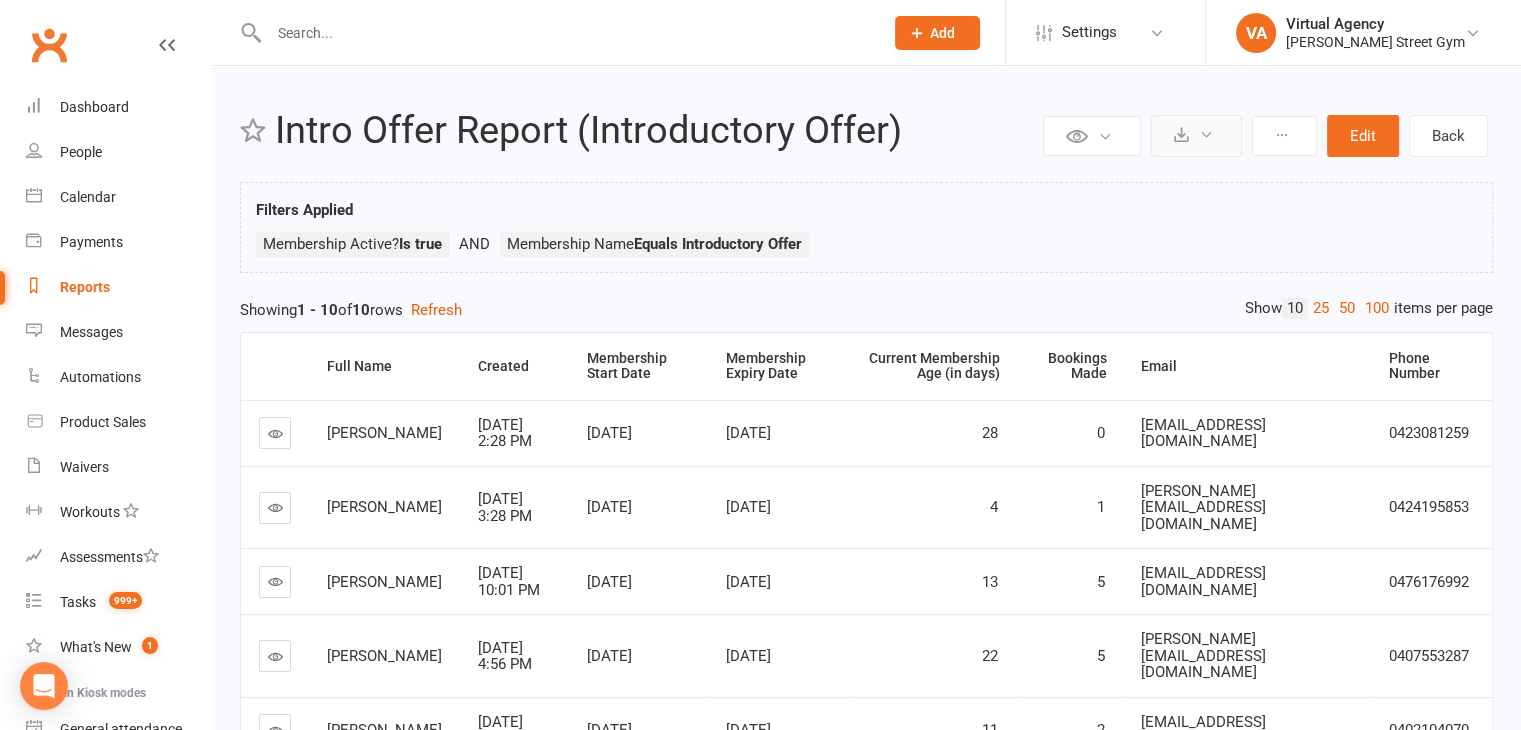 click at bounding box center (1196, 136) 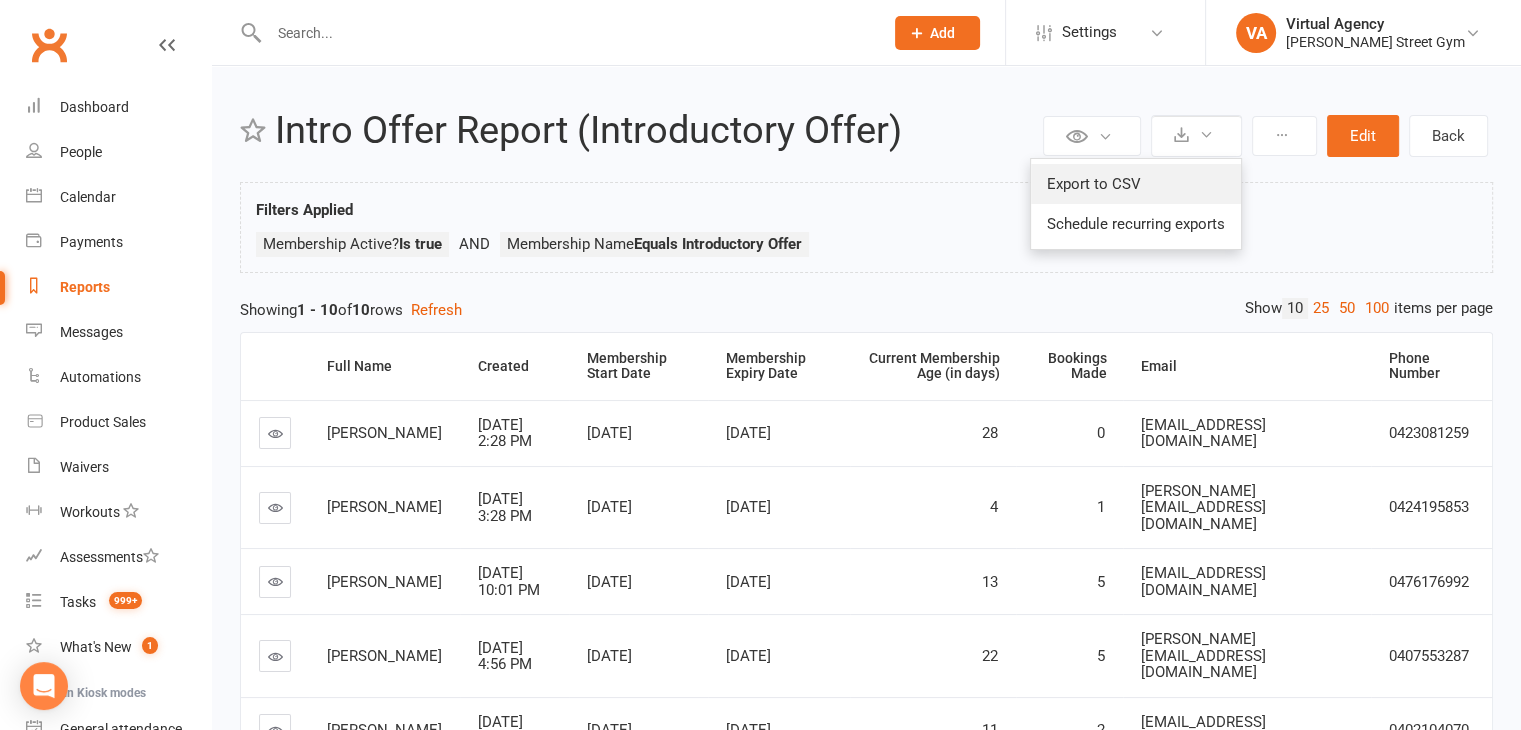 click on "Export to CSV" at bounding box center [1136, 184] 